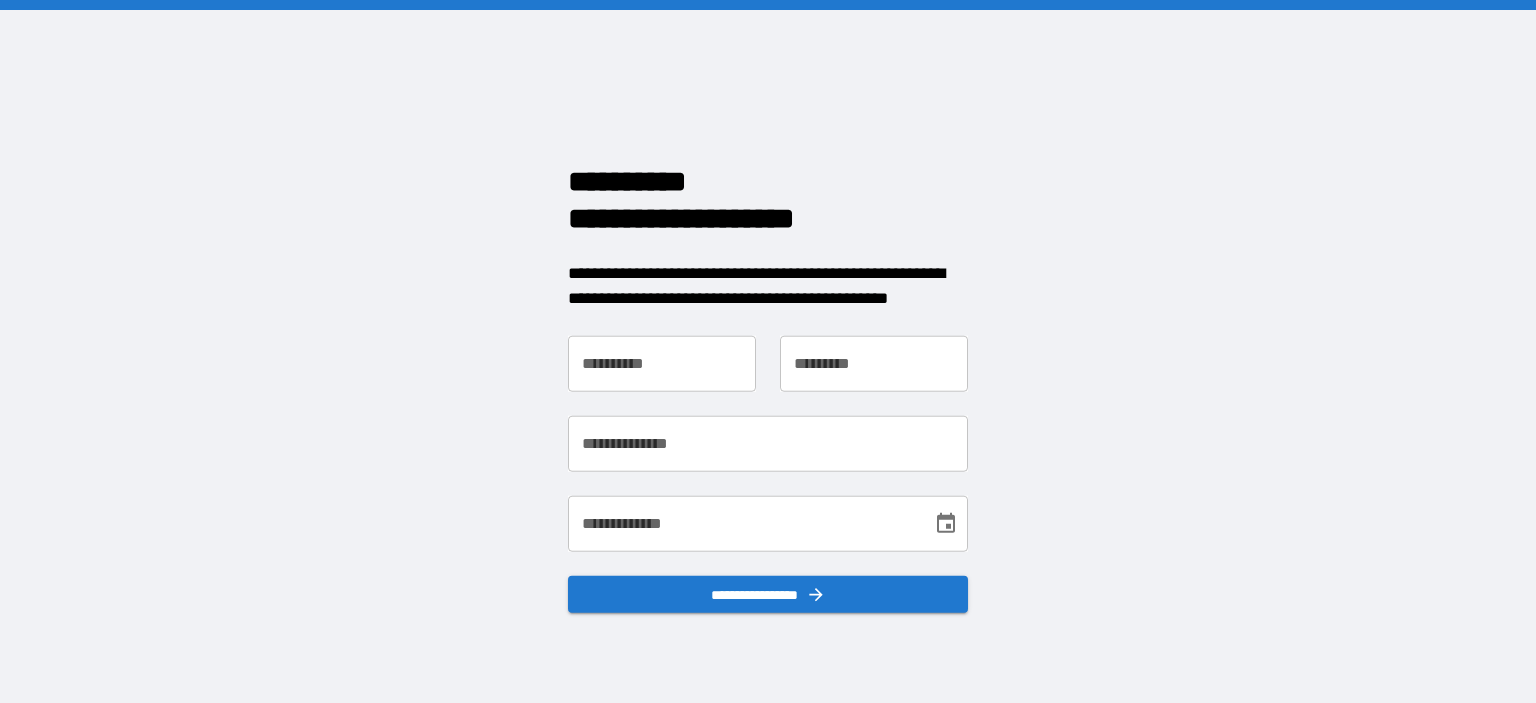 scroll, scrollTop: 0, scrollLeft: 0, axis: both 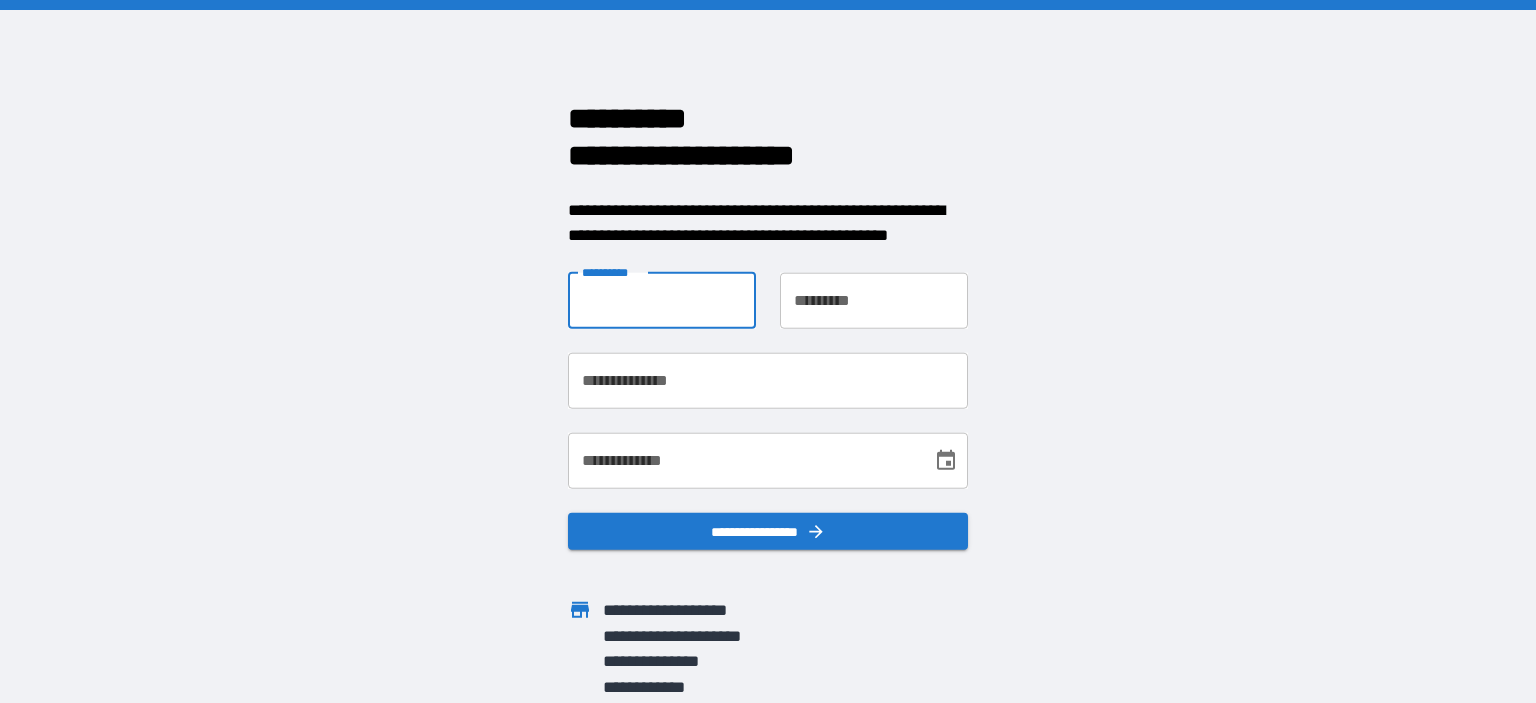 click on "**********" at bounding box center [662, 300] 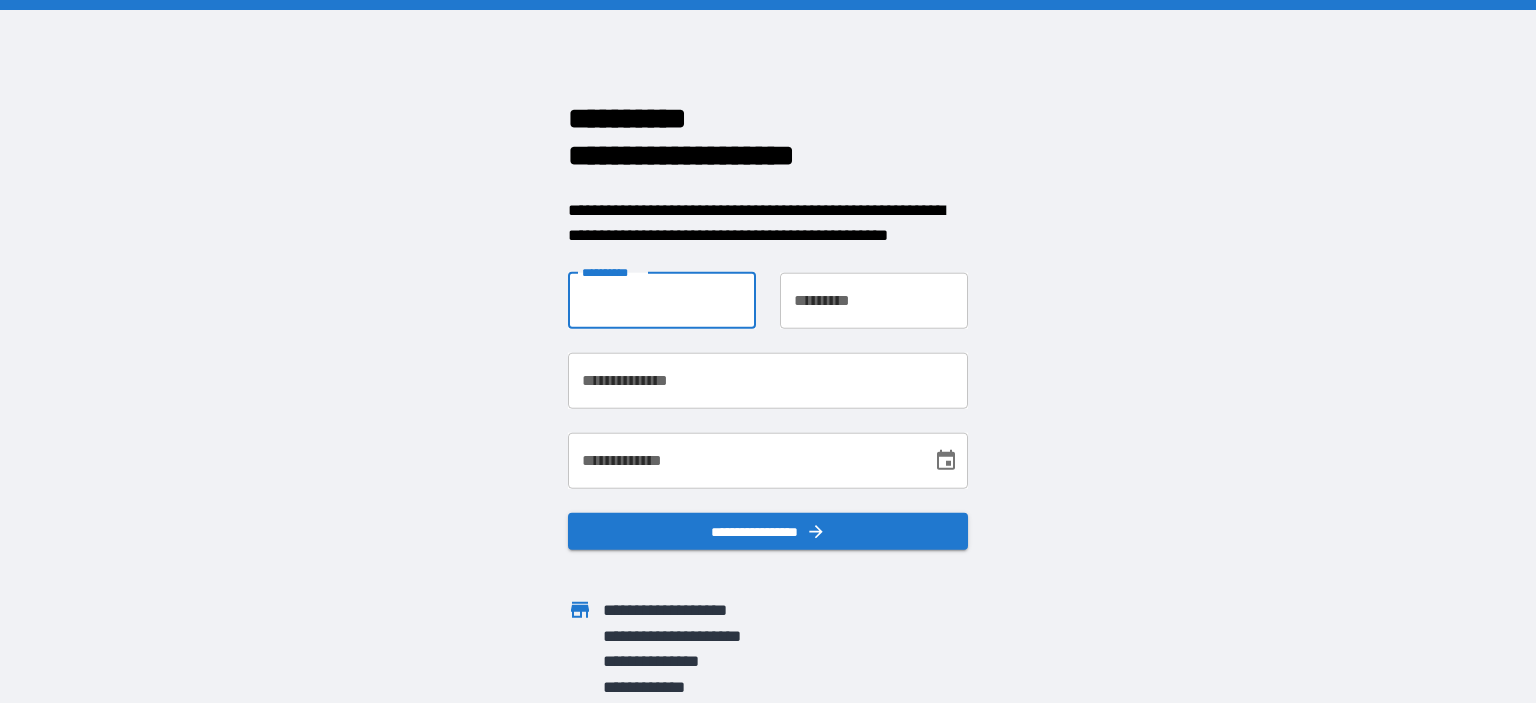 type on "****" 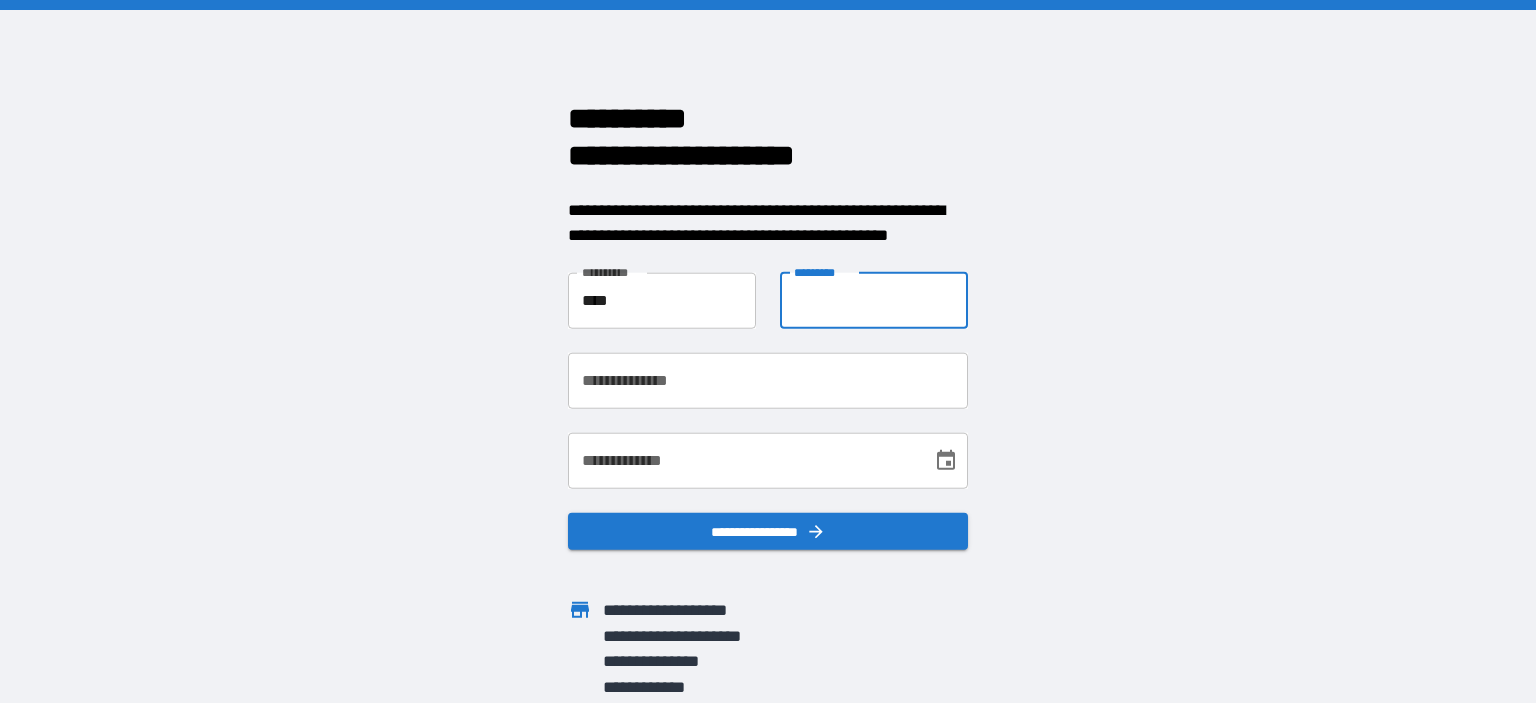 click on "**********" at bounding box center [874, 300] 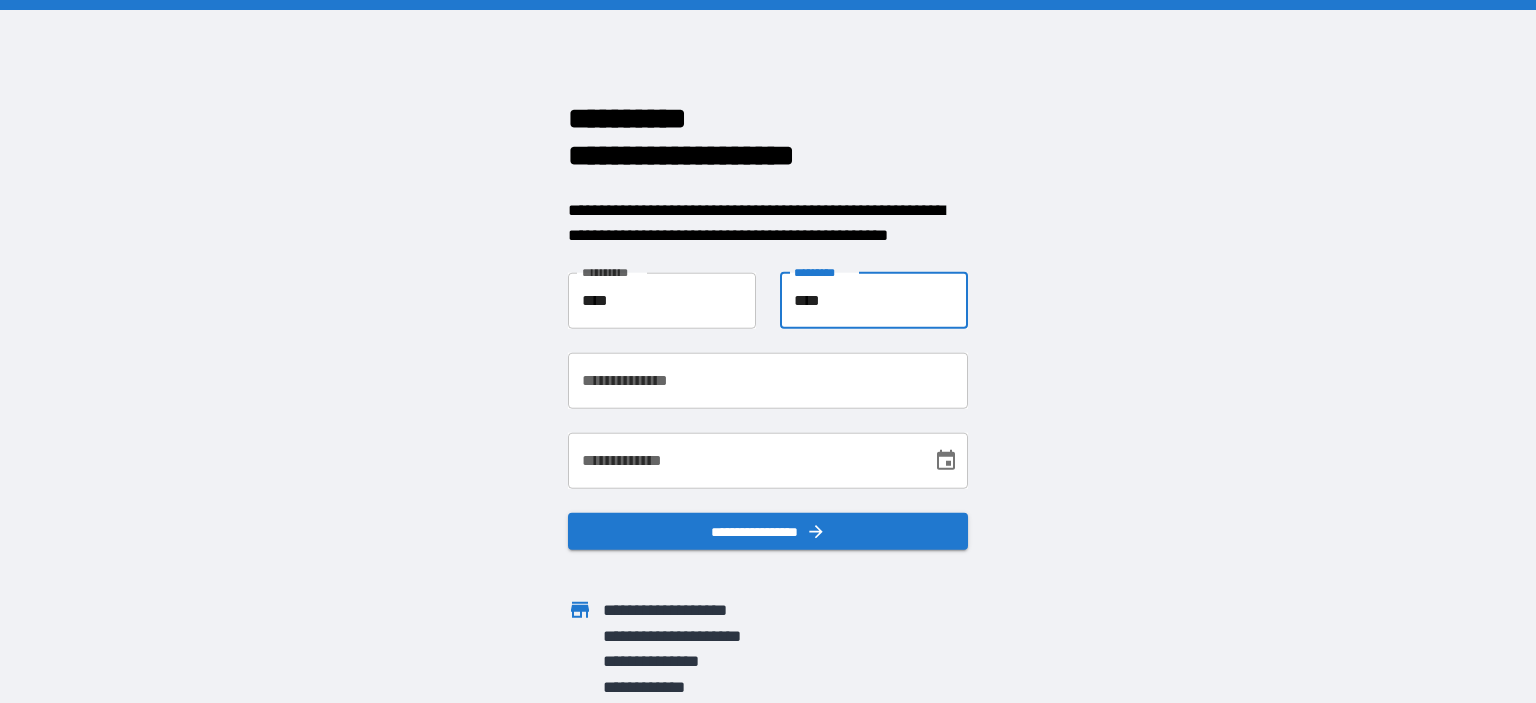type on "****" 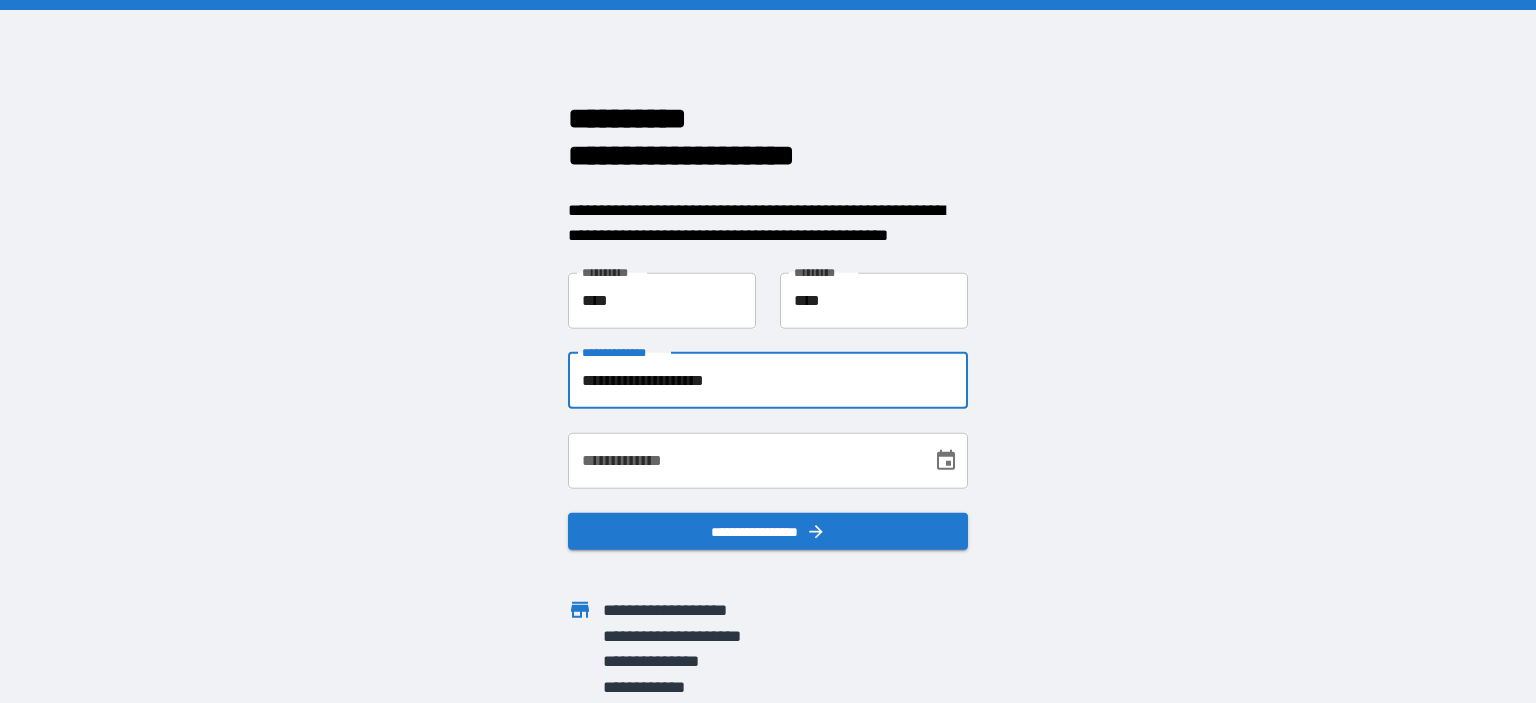 type on "**********" 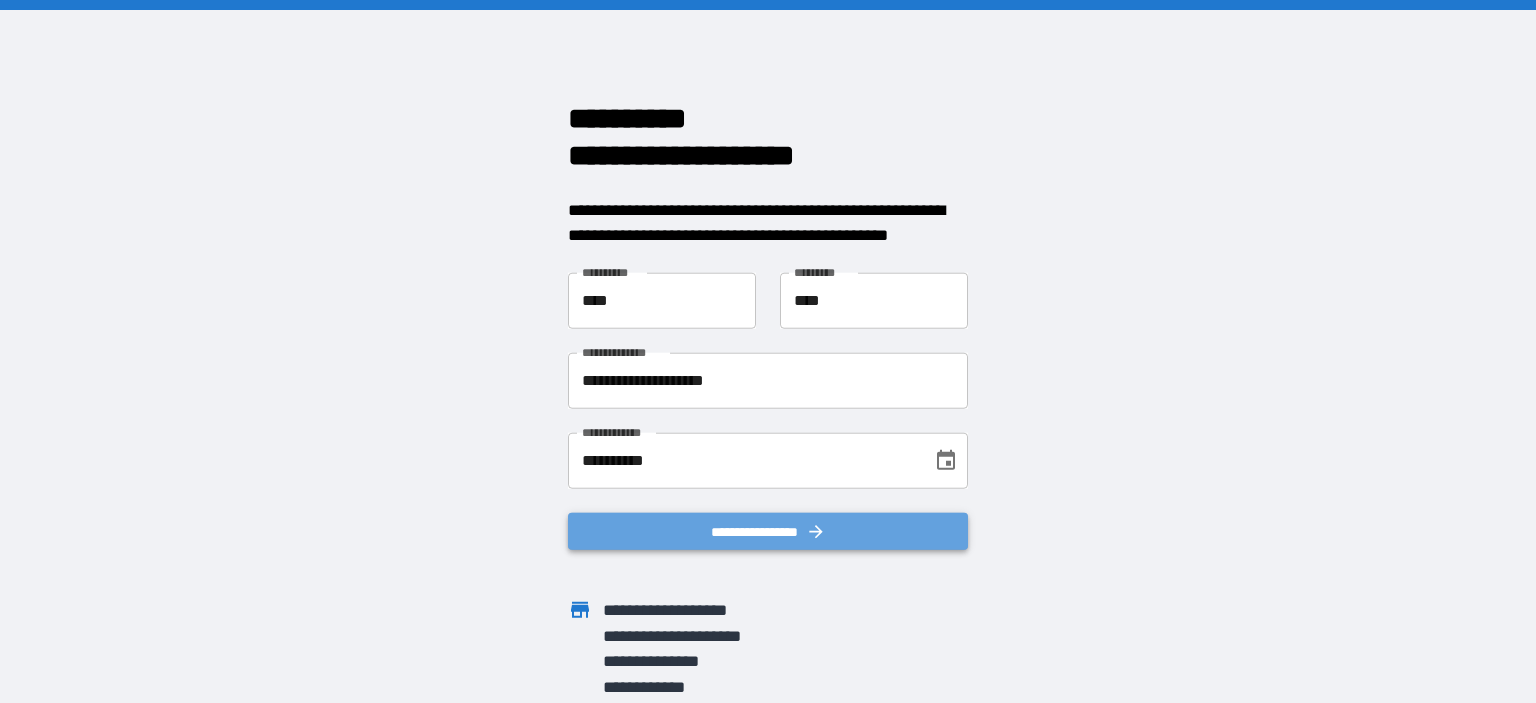 click on "**********" at bounding box center [768, 531] 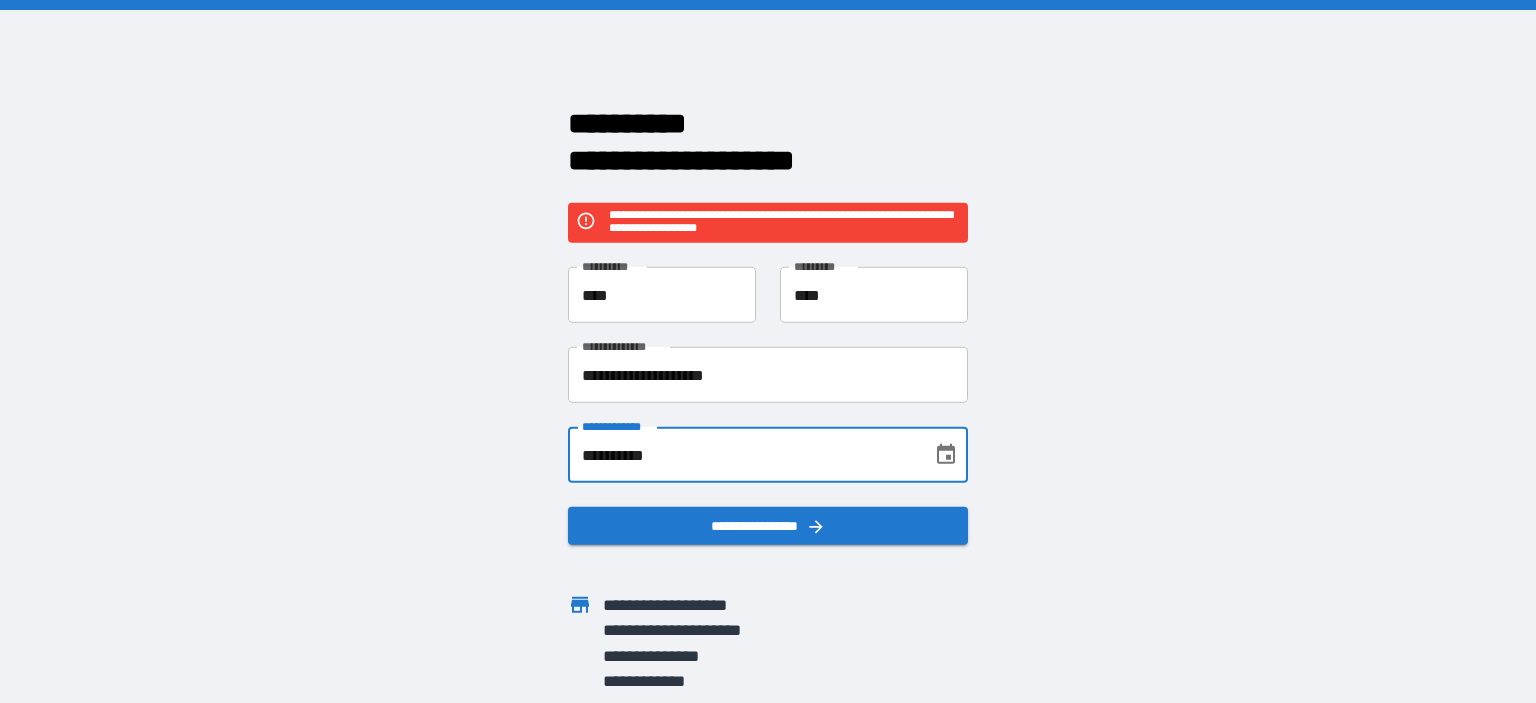 click on "**********" at bounding box center (743, 455) 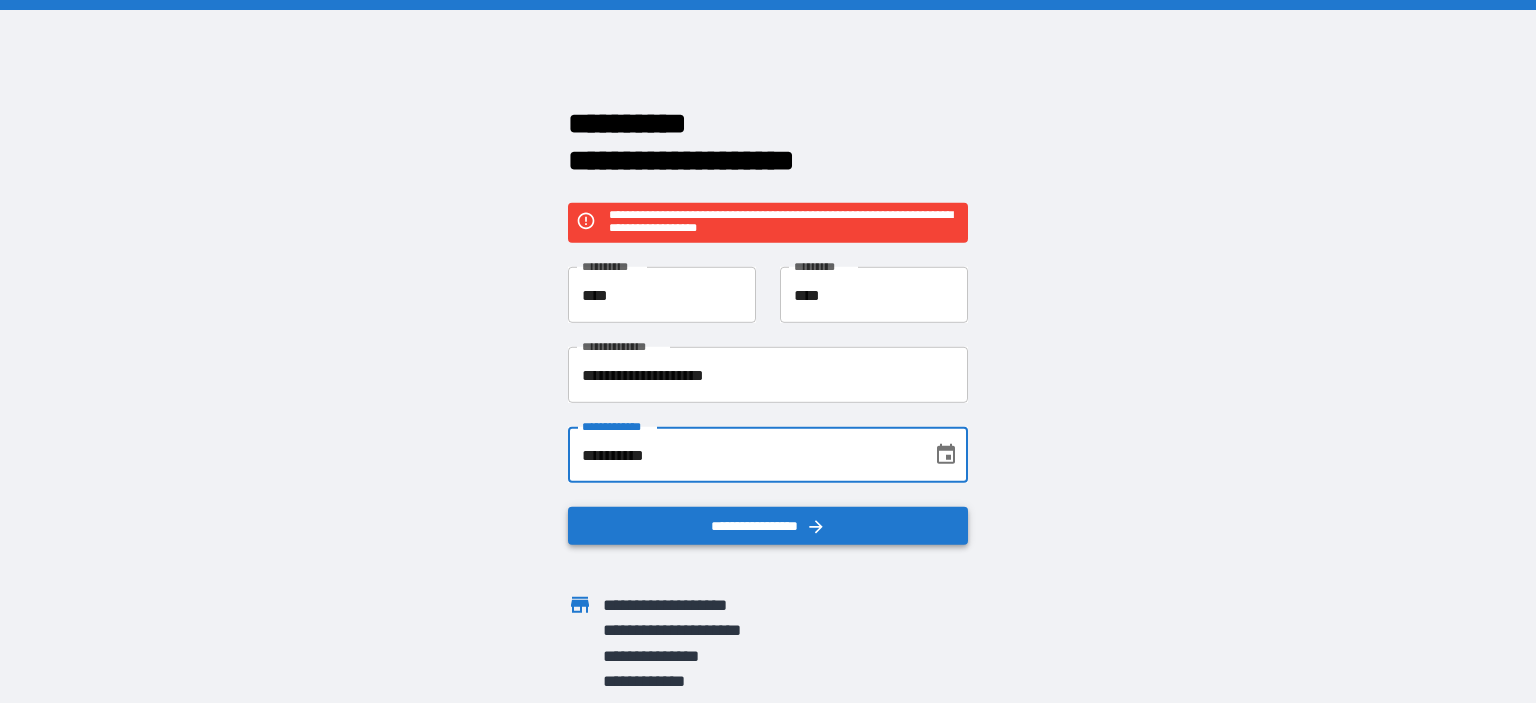 type on "**********" 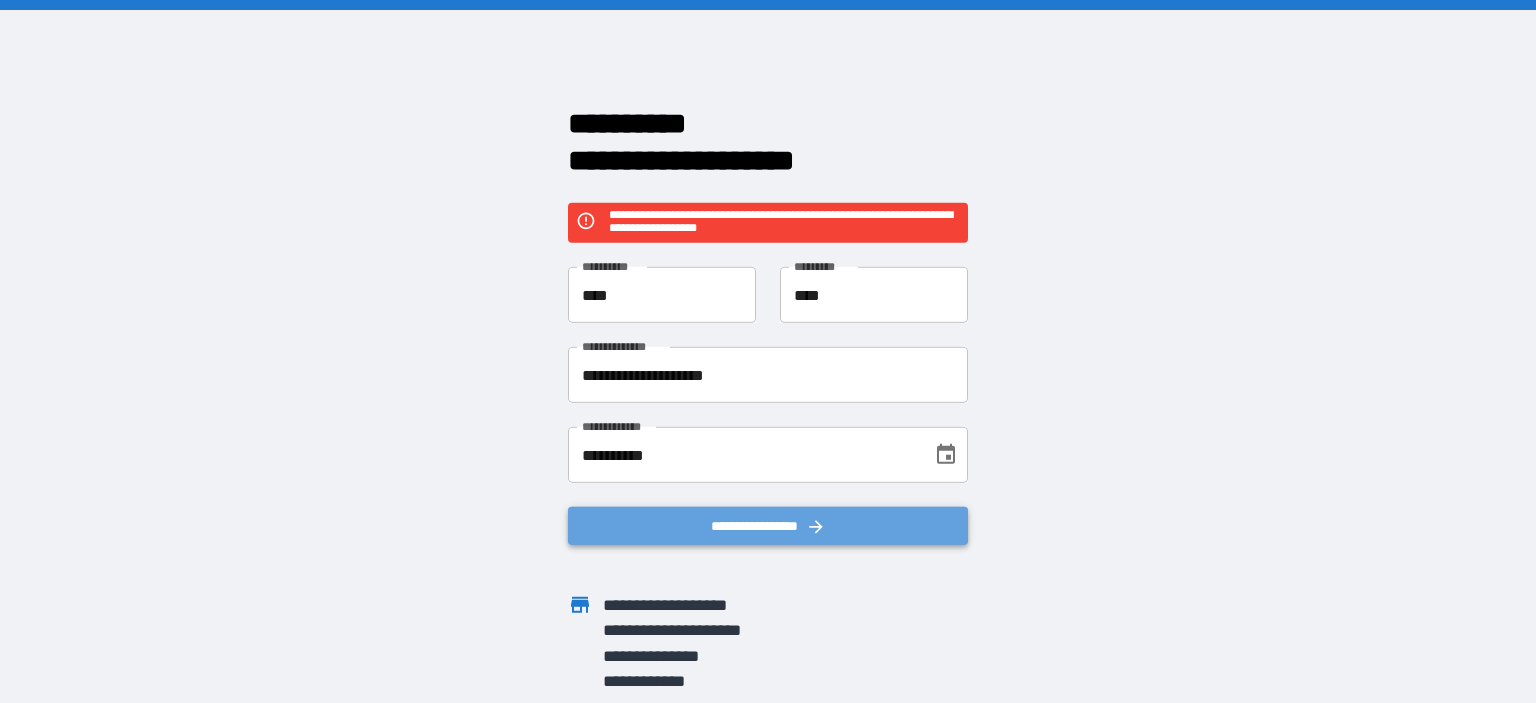 click on "**********" at bounding box center (768, 526) 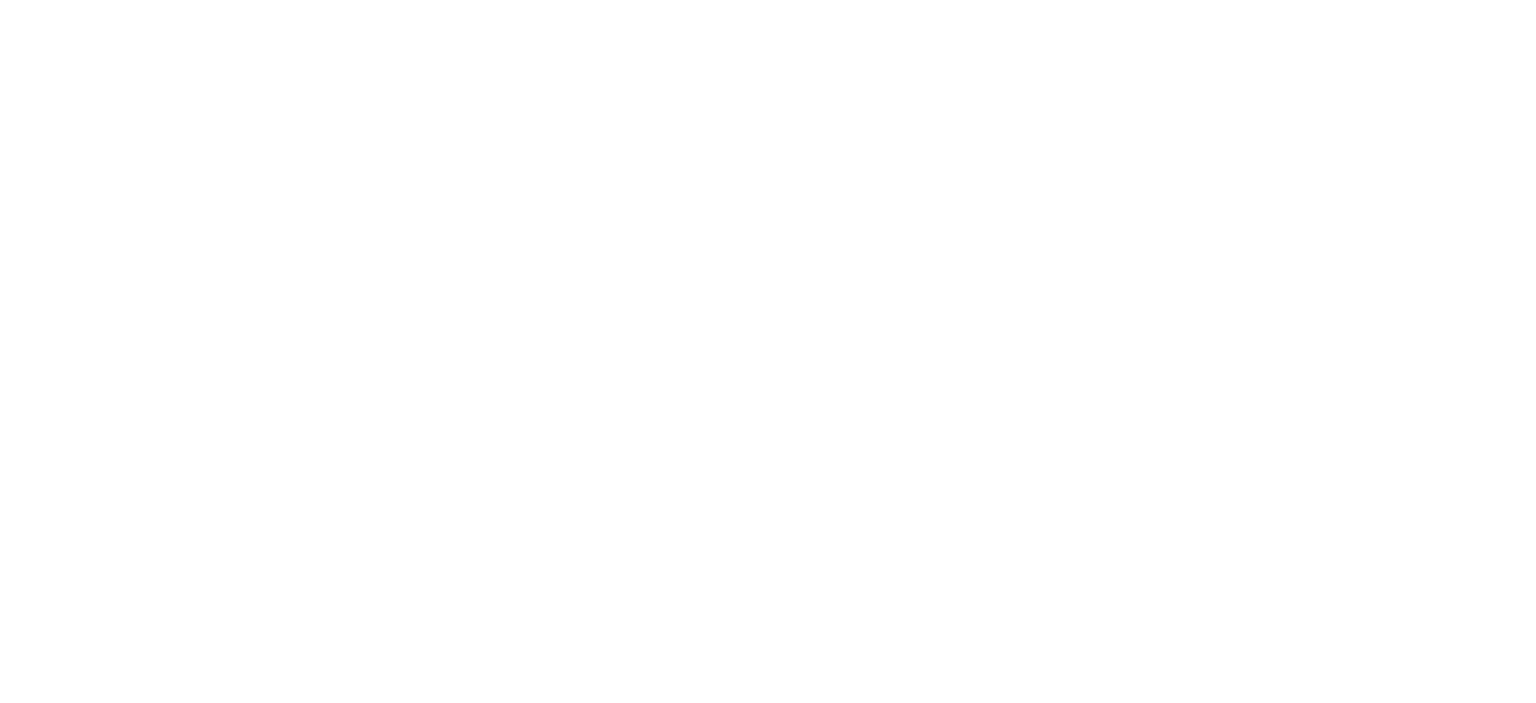 scroll, scrollTop: 0, scrollLeft: 0, axis: both 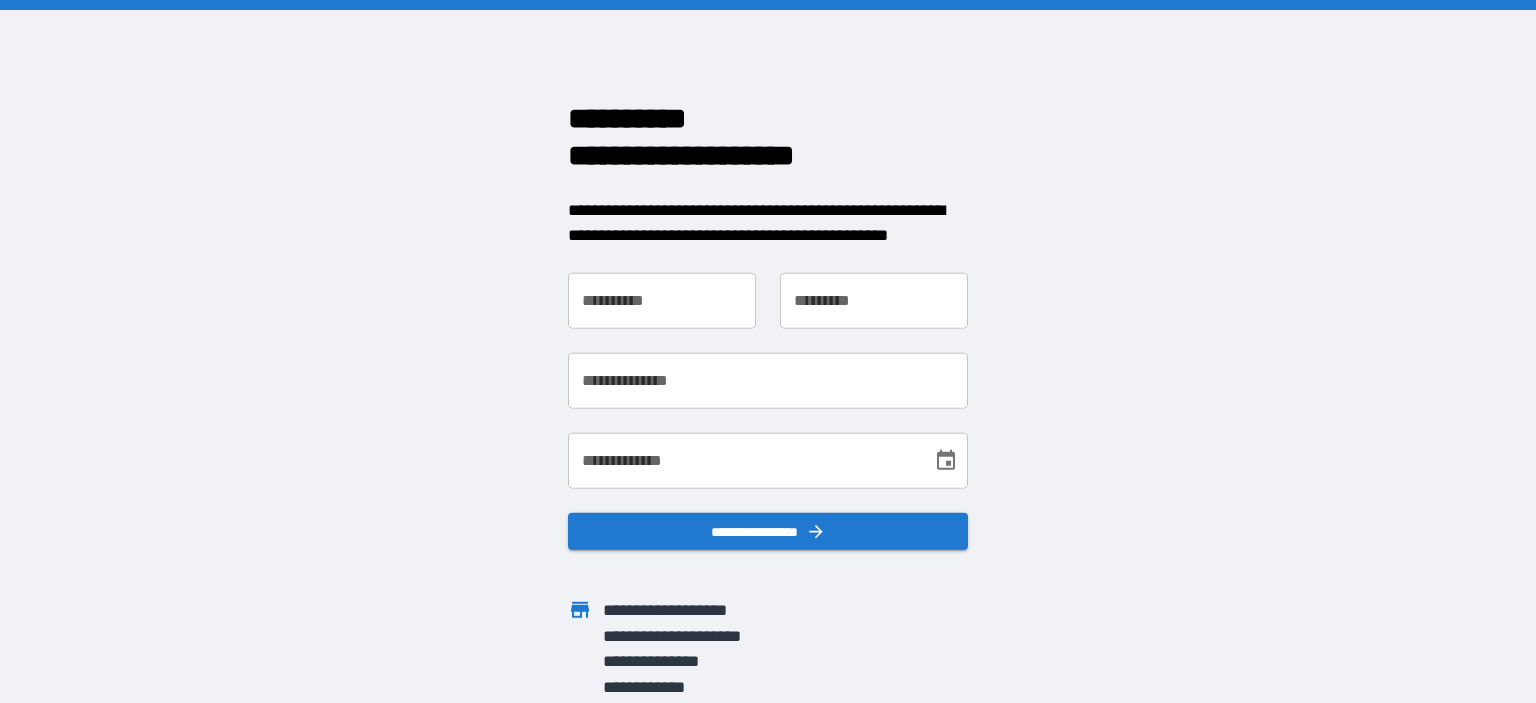 click on "**********" at bounding box center [650, 288] 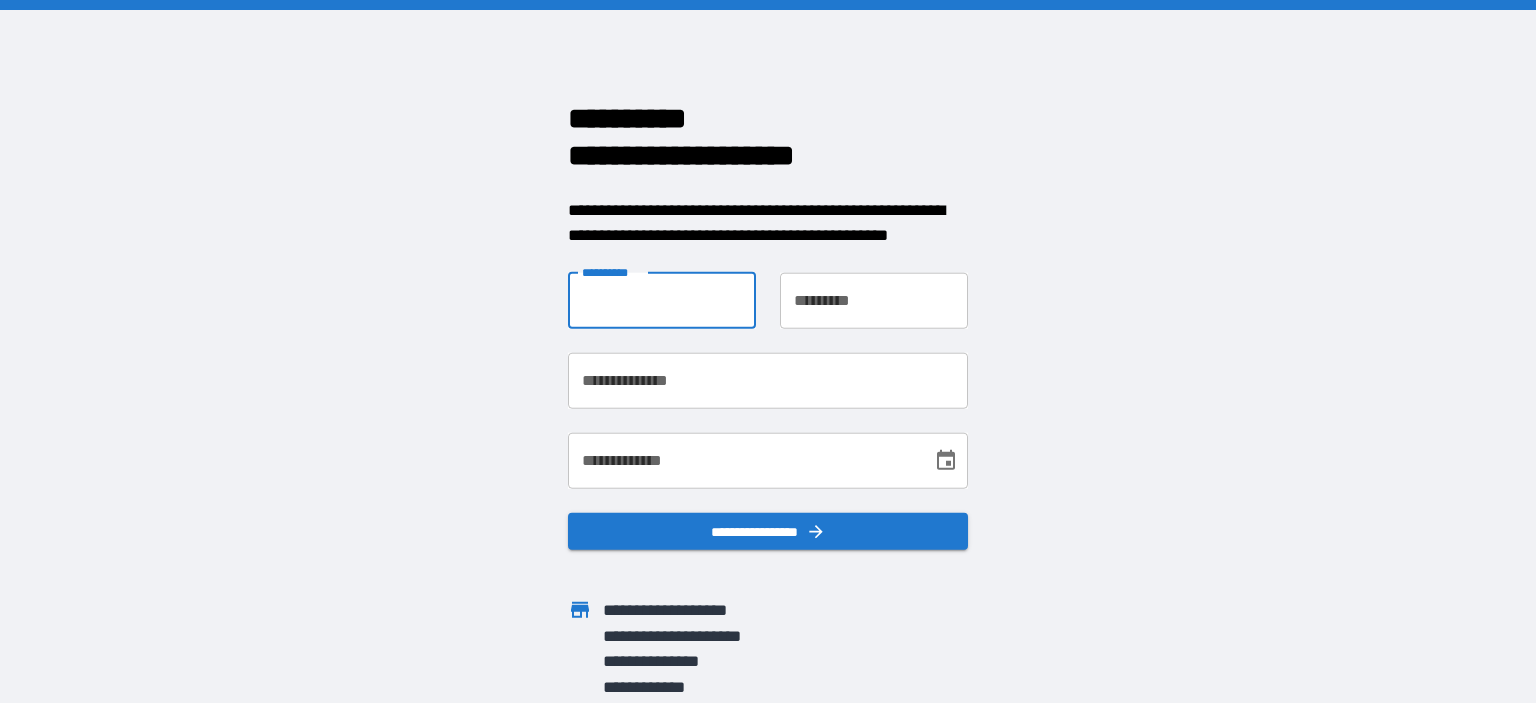 type on "****" 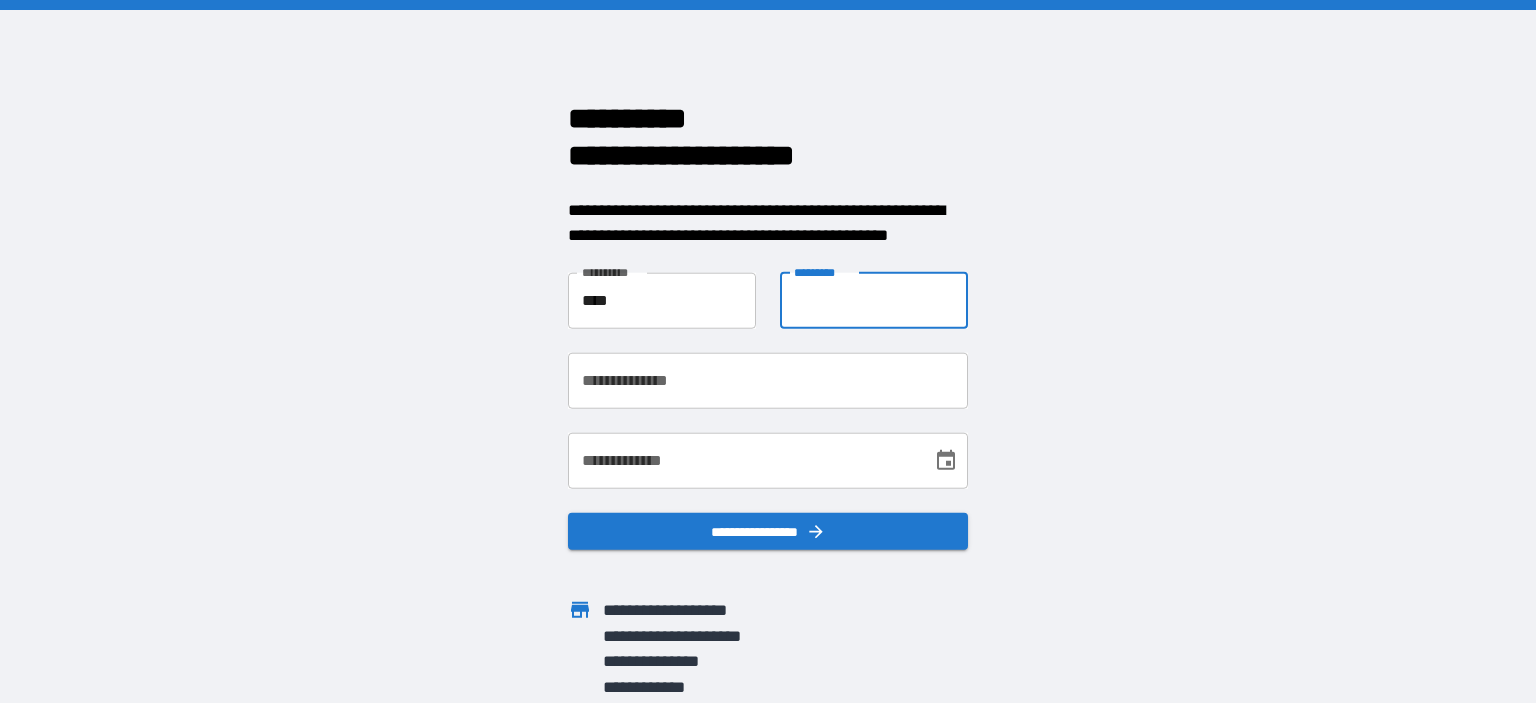 click on "**********" at bounding box center (874, 300) 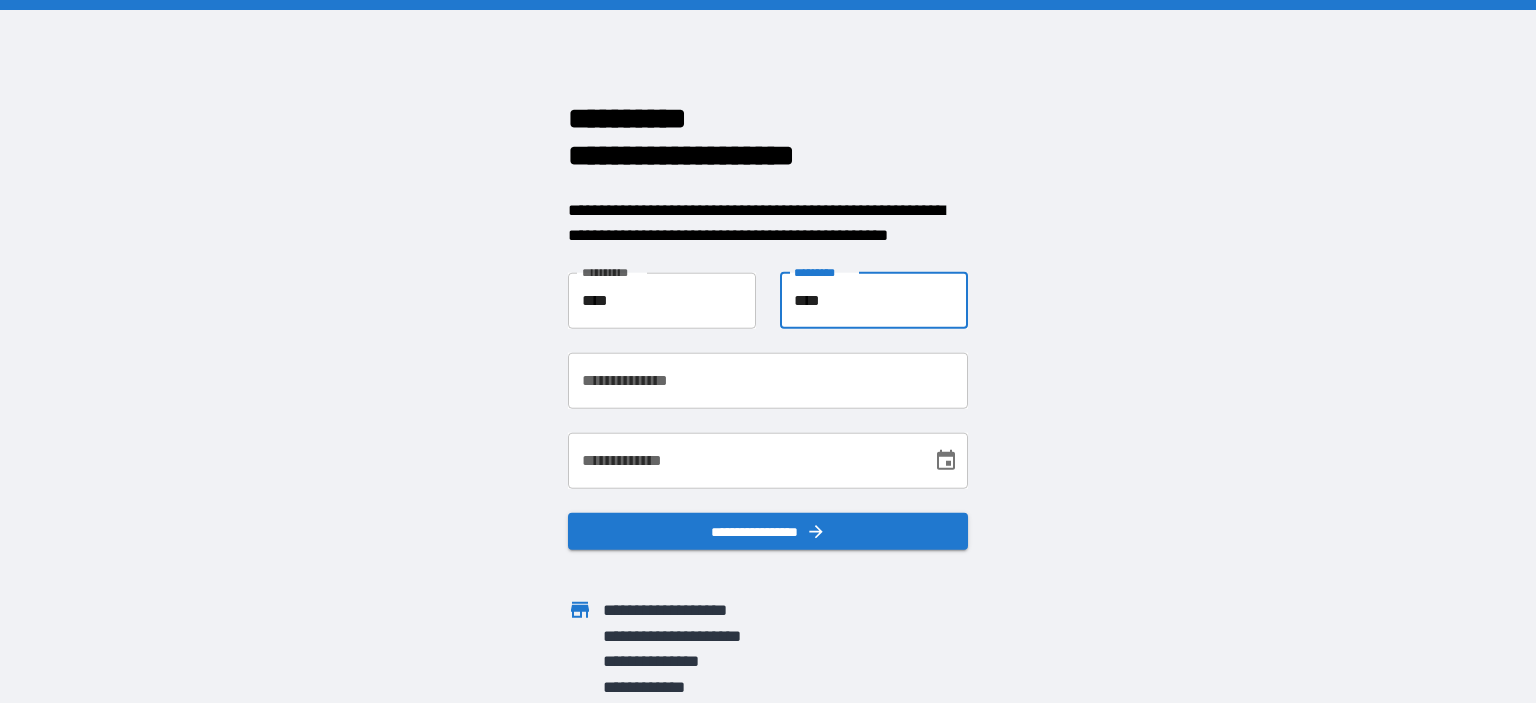 type on "****" 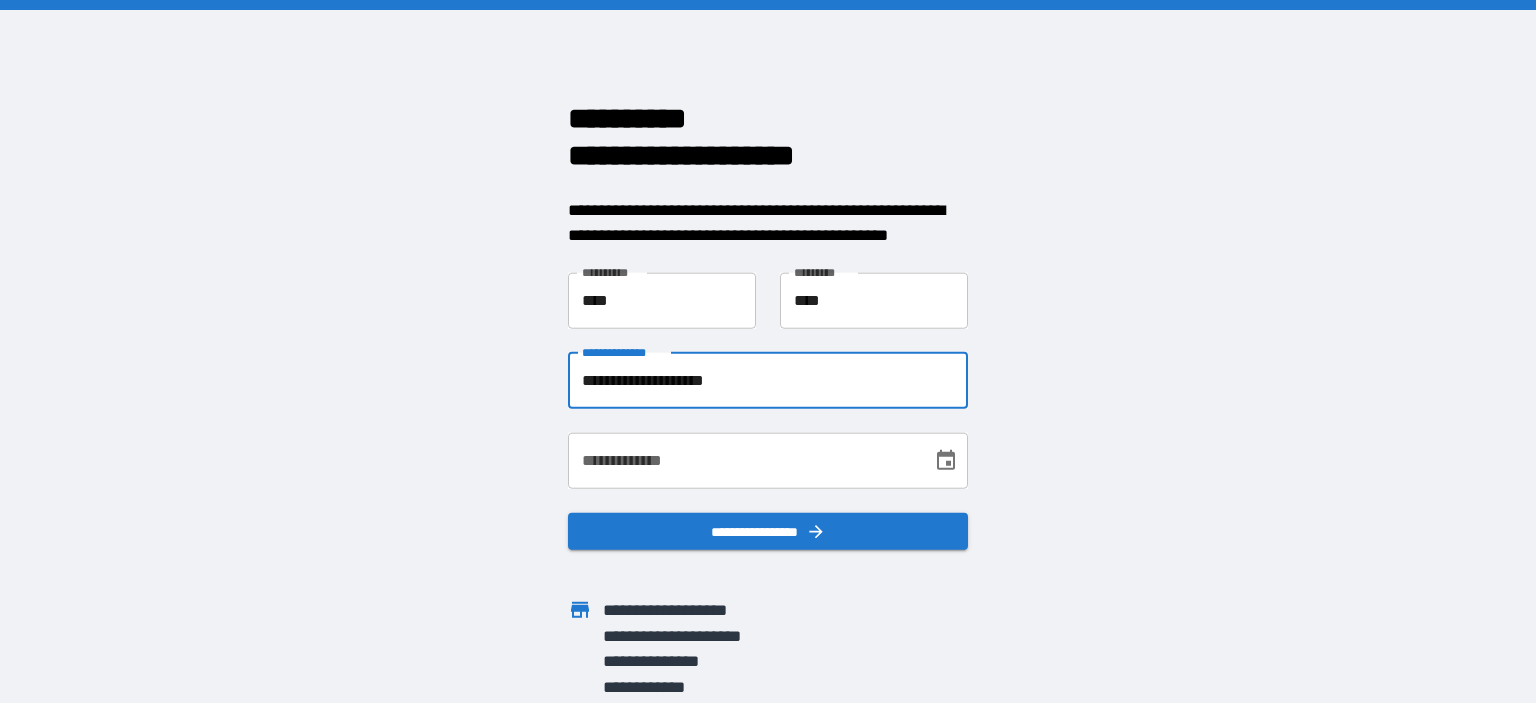 type on "**********" 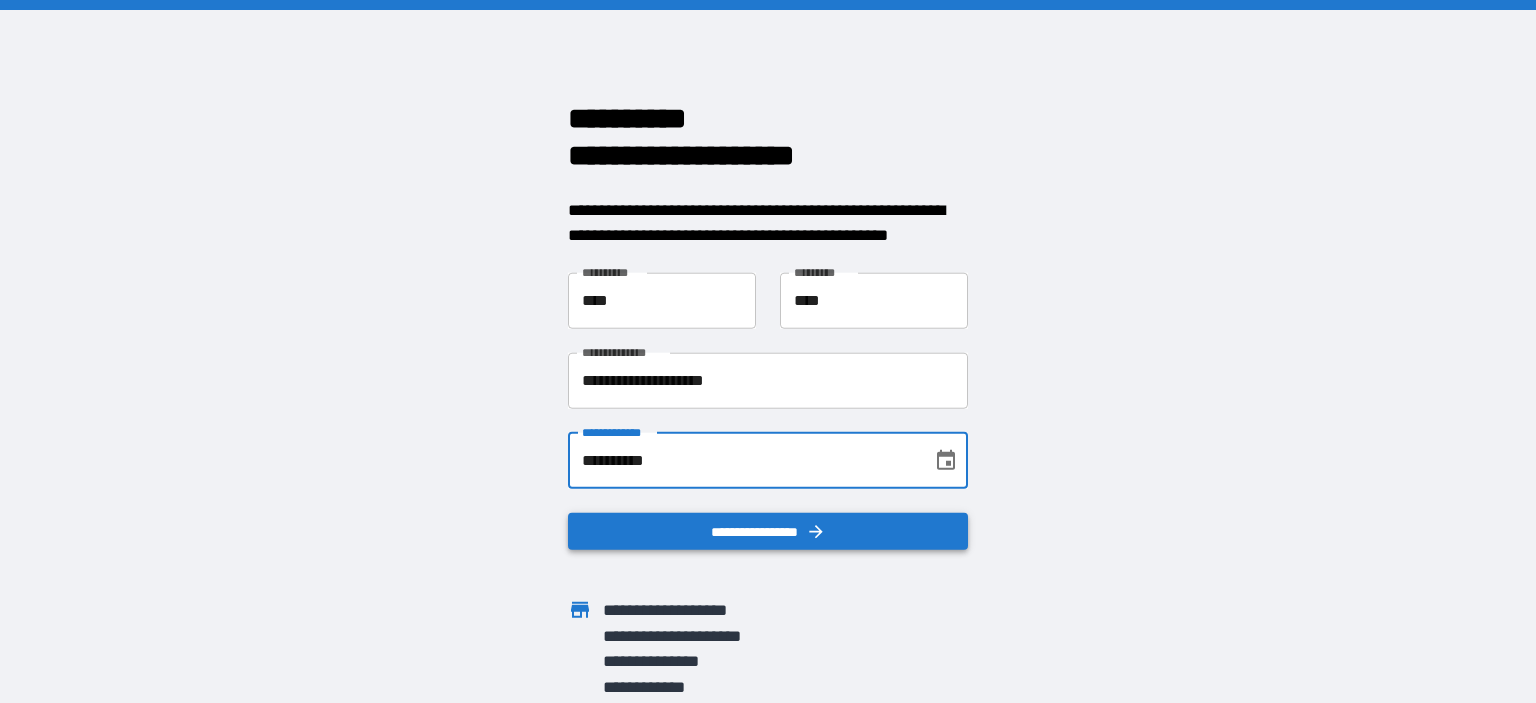 type on "**********" 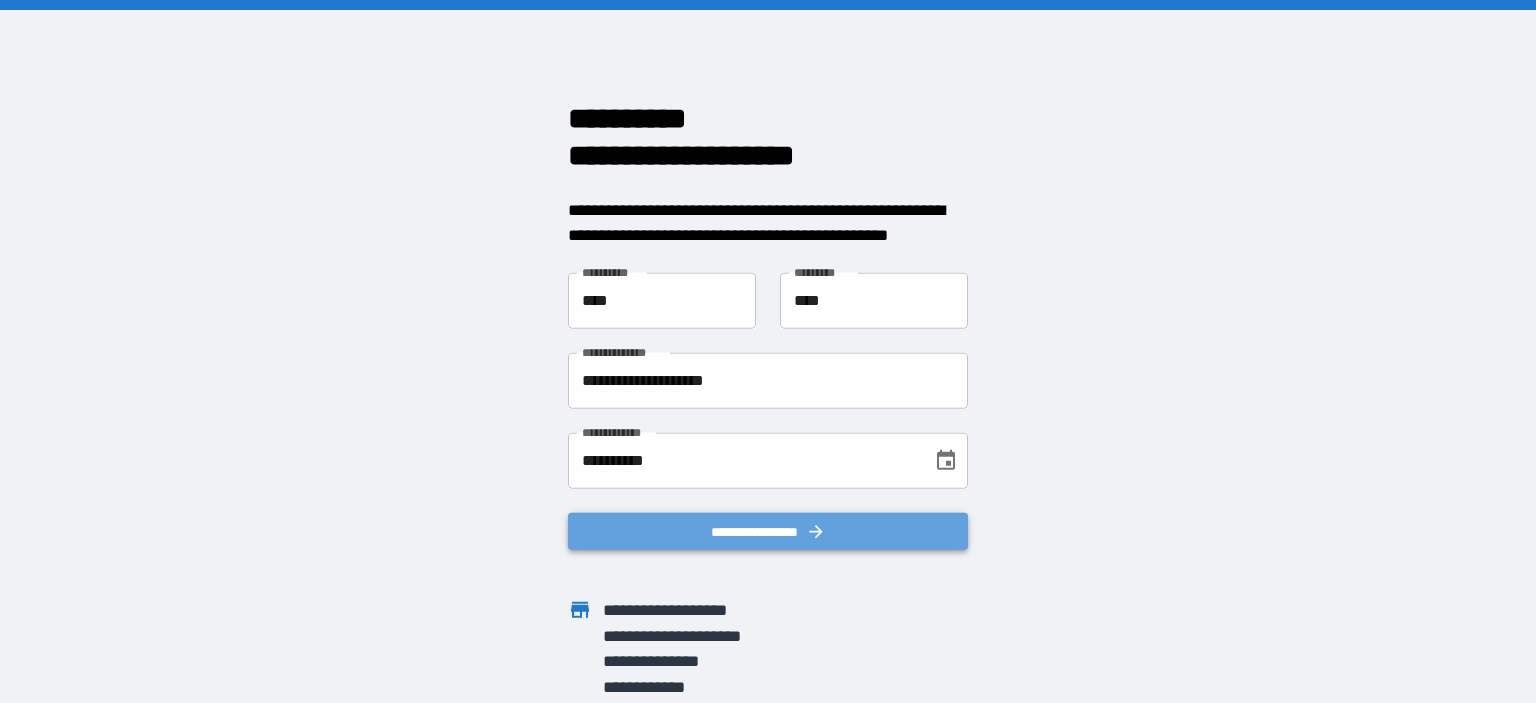 click on "**********" at bounding box center (768, 531) 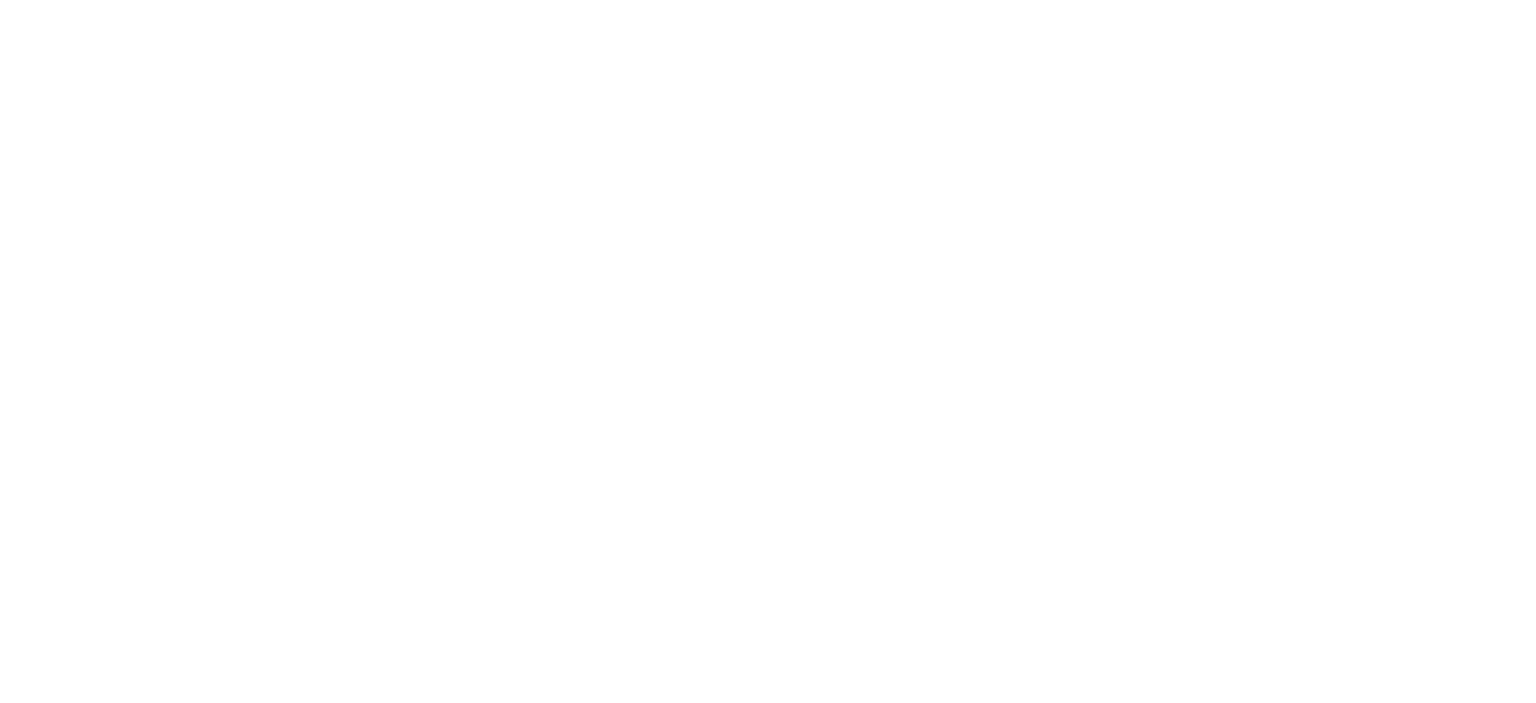 scroll, scrollTop: 0, scrollLeft: 0, axis: both 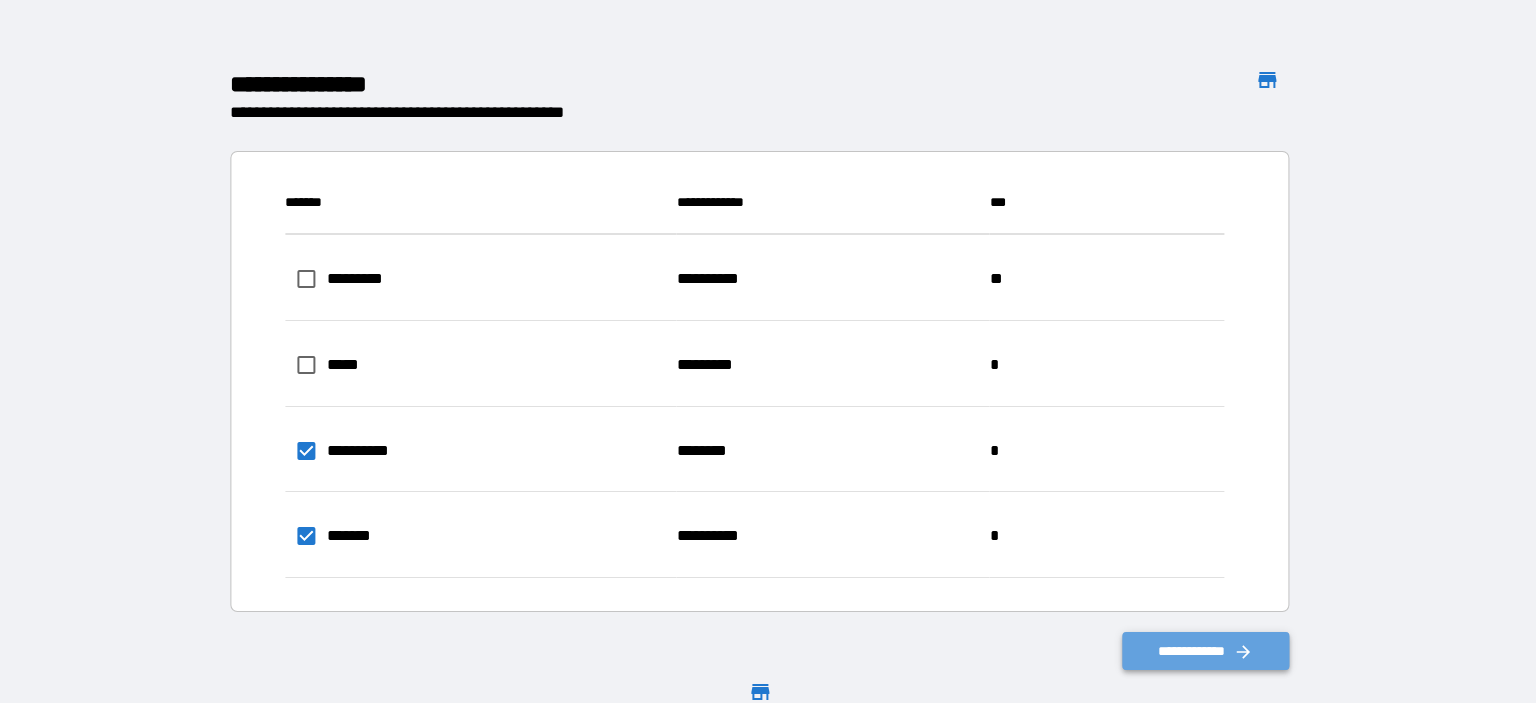 click on "**********" at bounding box center [1206, 651] 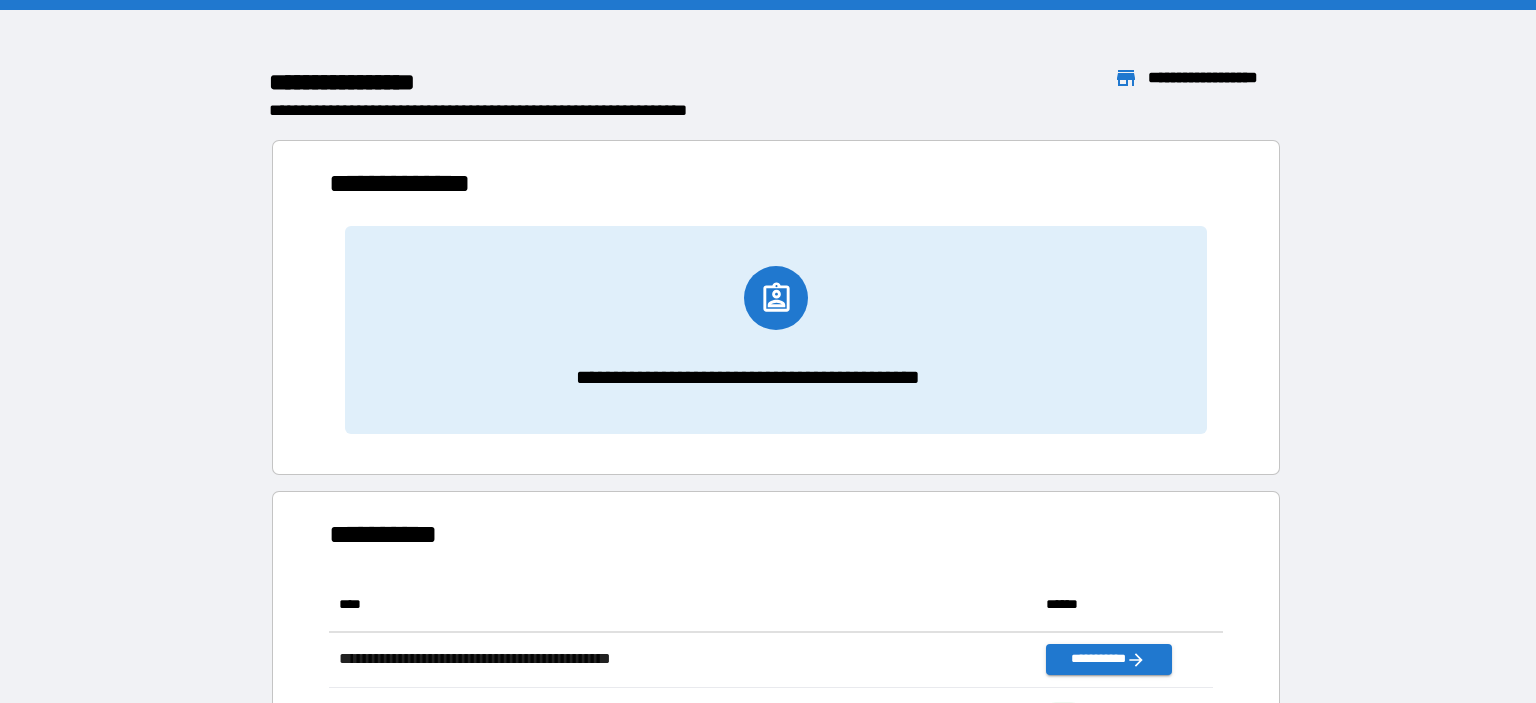 scroll, scrollTop: 16, scrollLeft: 16, axis: both 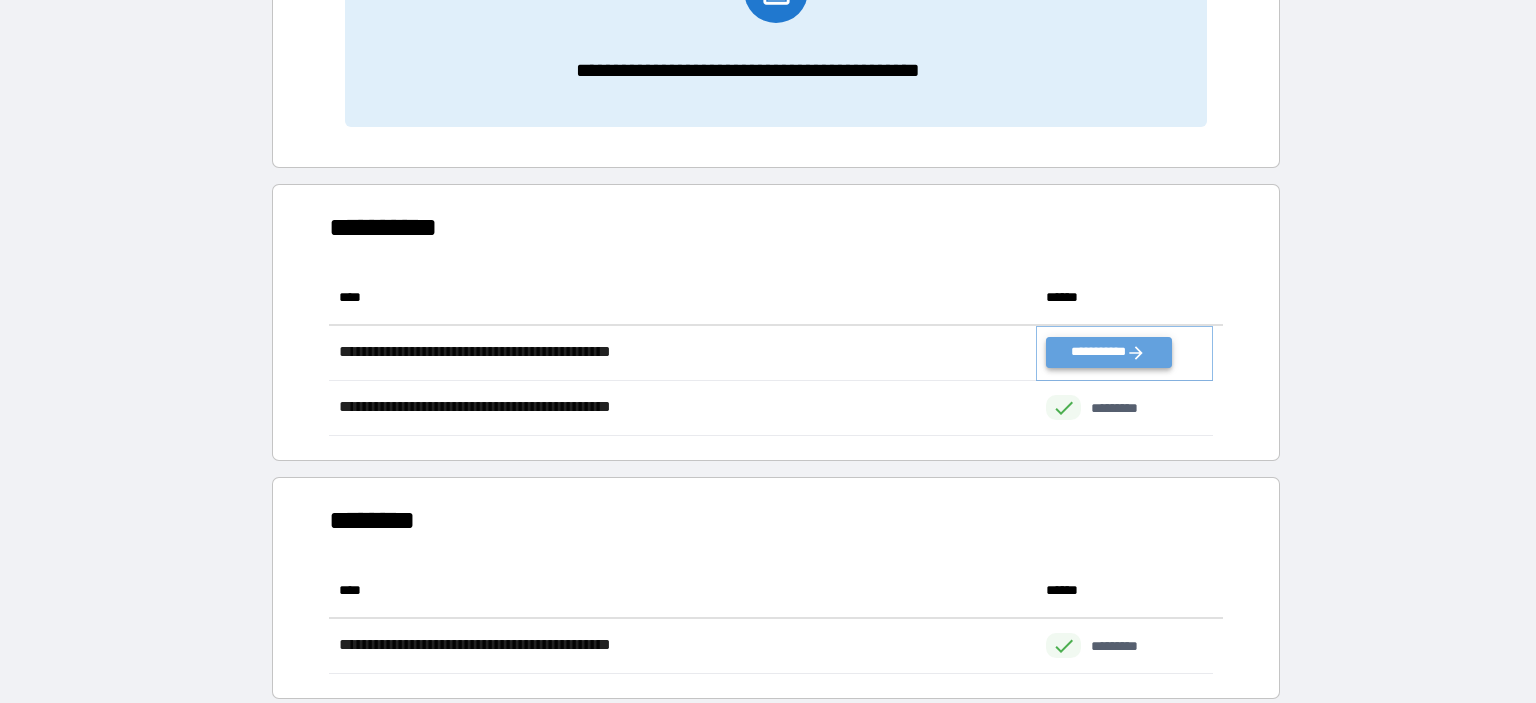 click 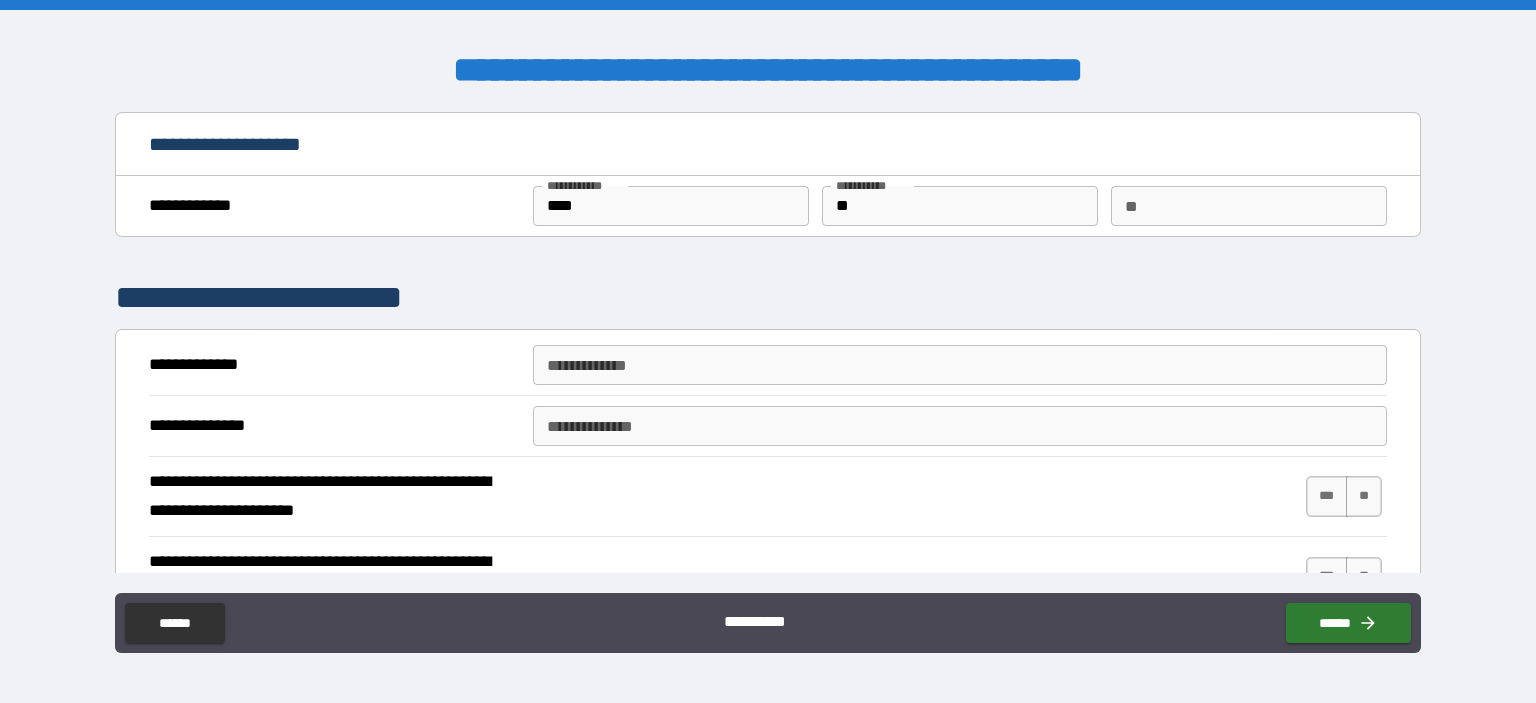 click on "**********" at bounding box center (960, 365) 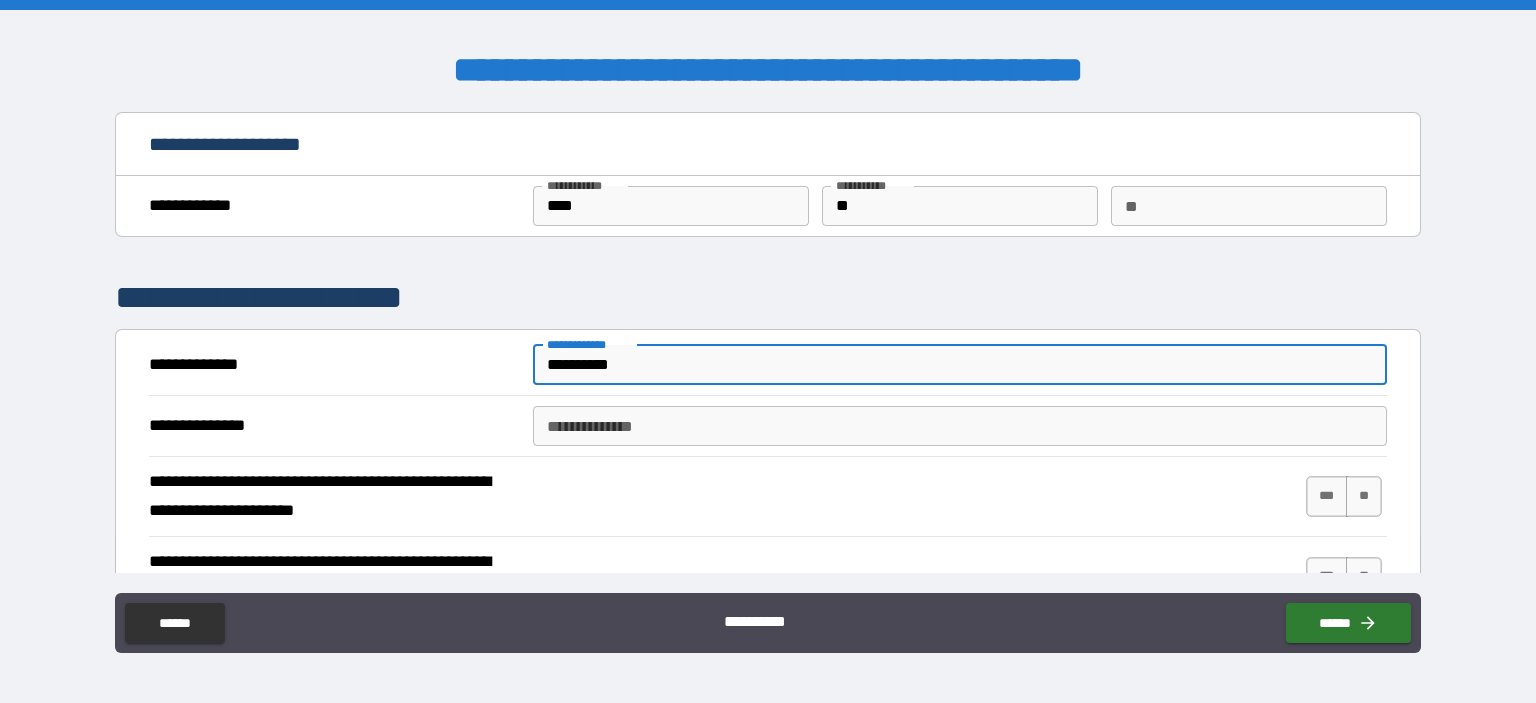 type on "**********" 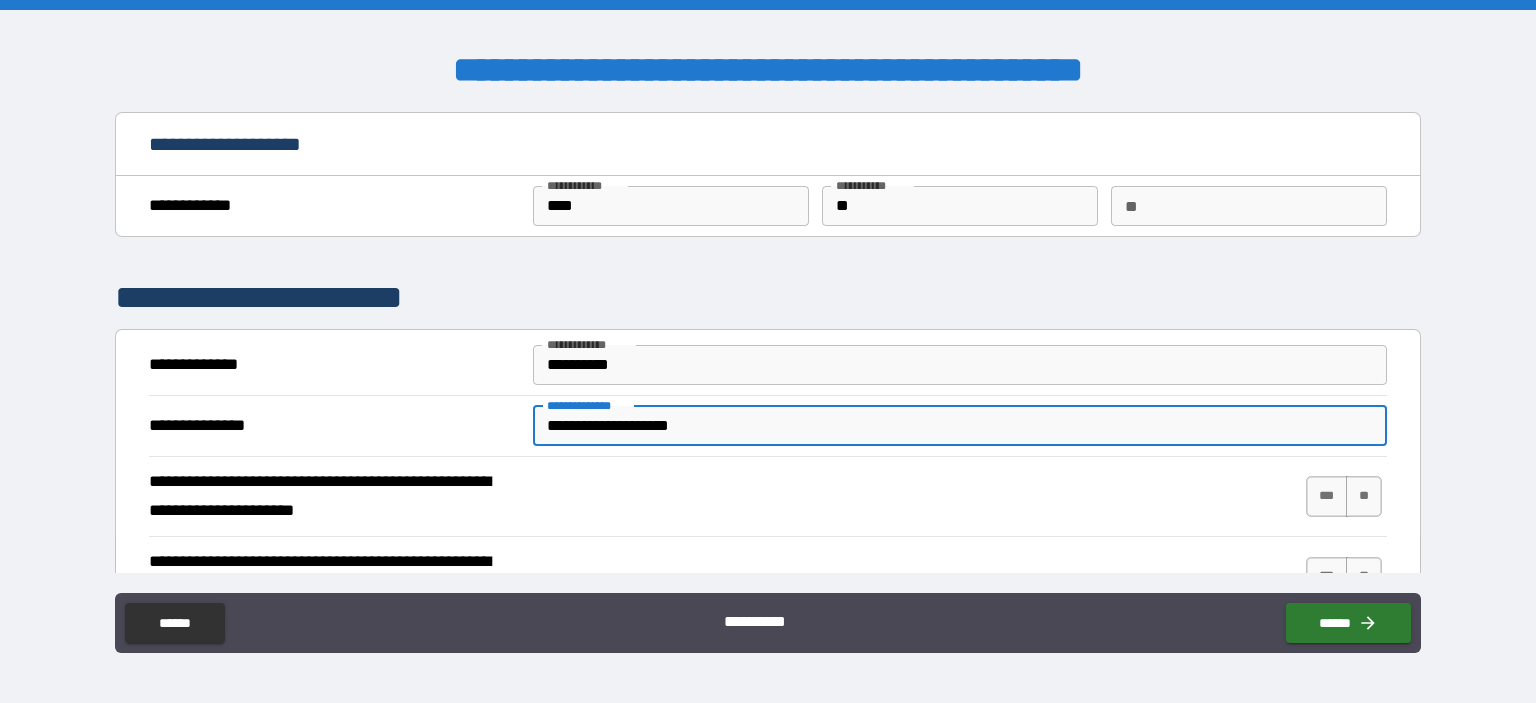 type on "**********" 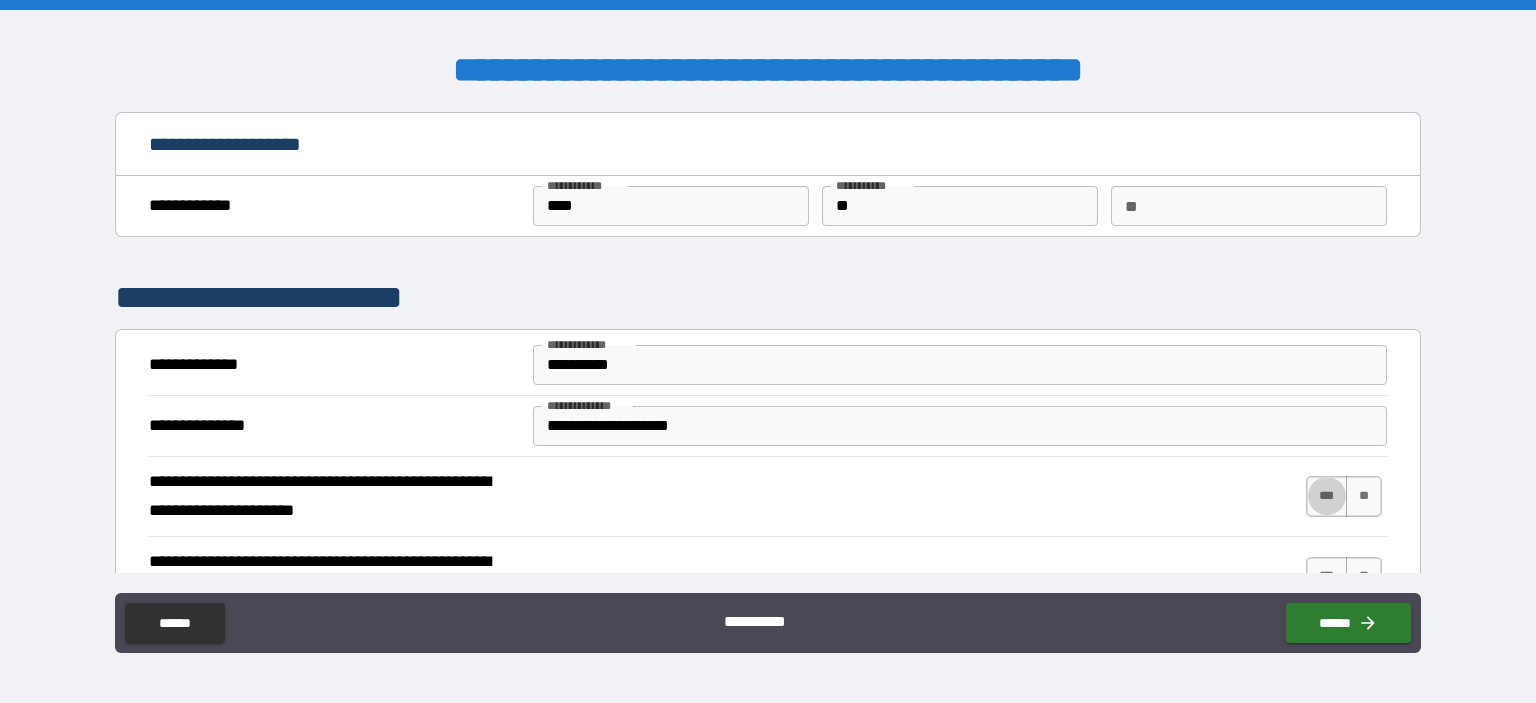 scroll, scrollTop: 192, scrollLeft: 0, axis: vertical 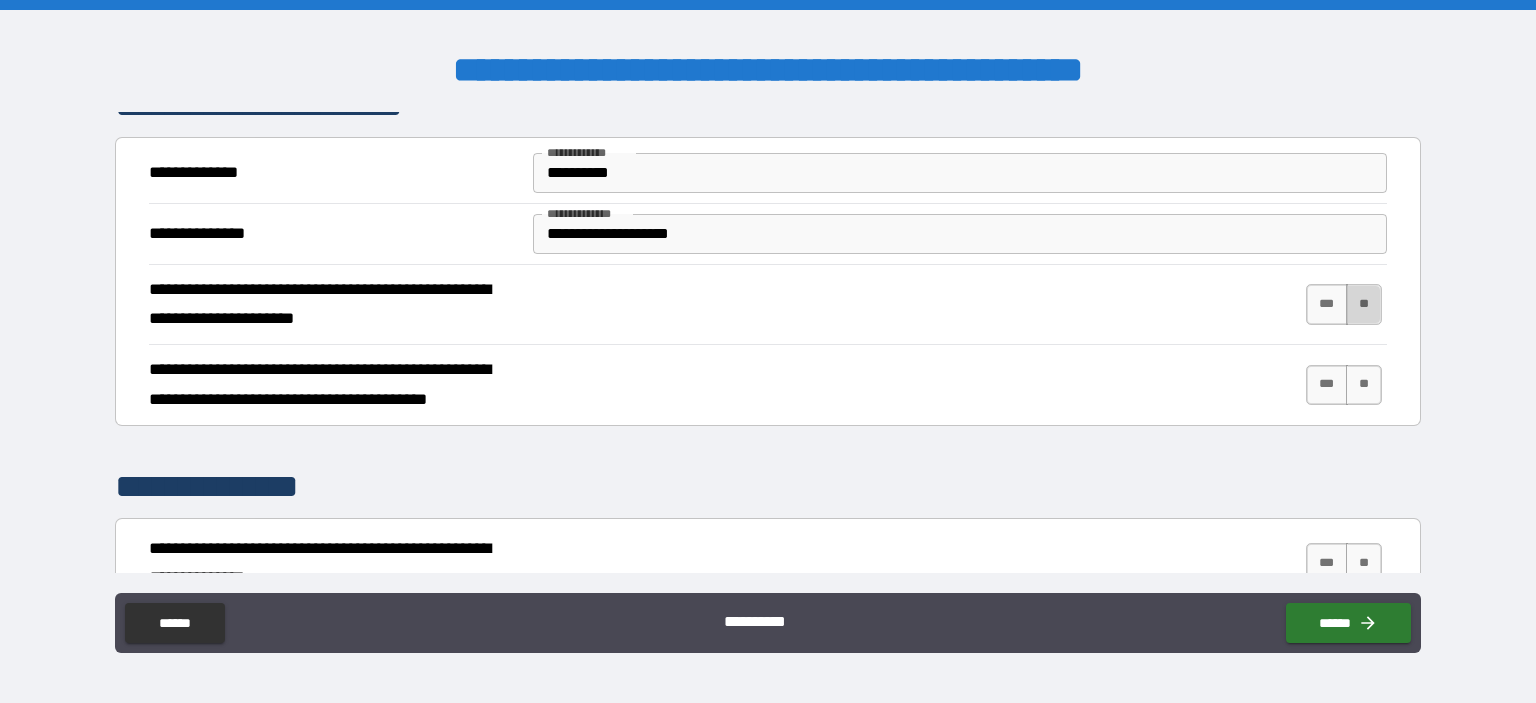 click on "**" at bounding box center [1364, 304] 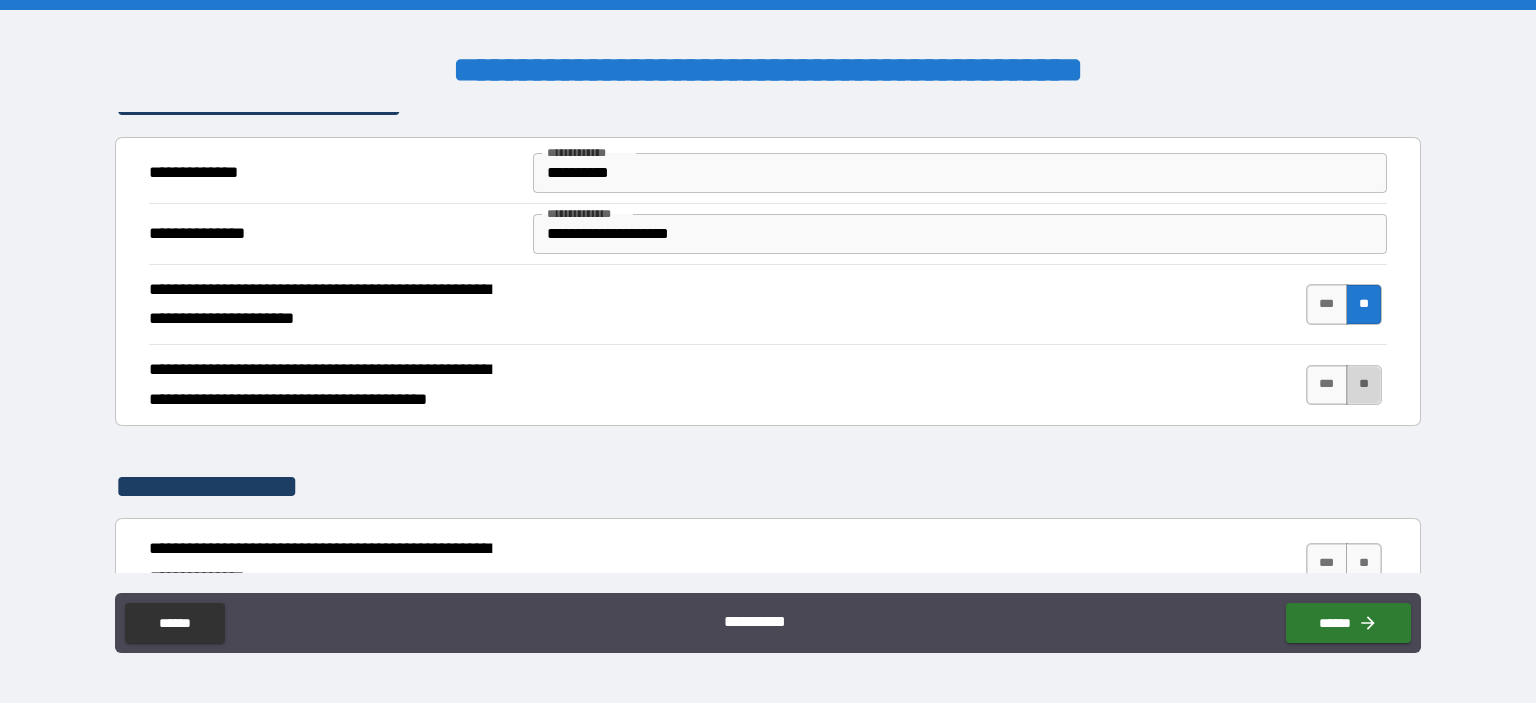 click on "**" at bounding box center [1364, 385] 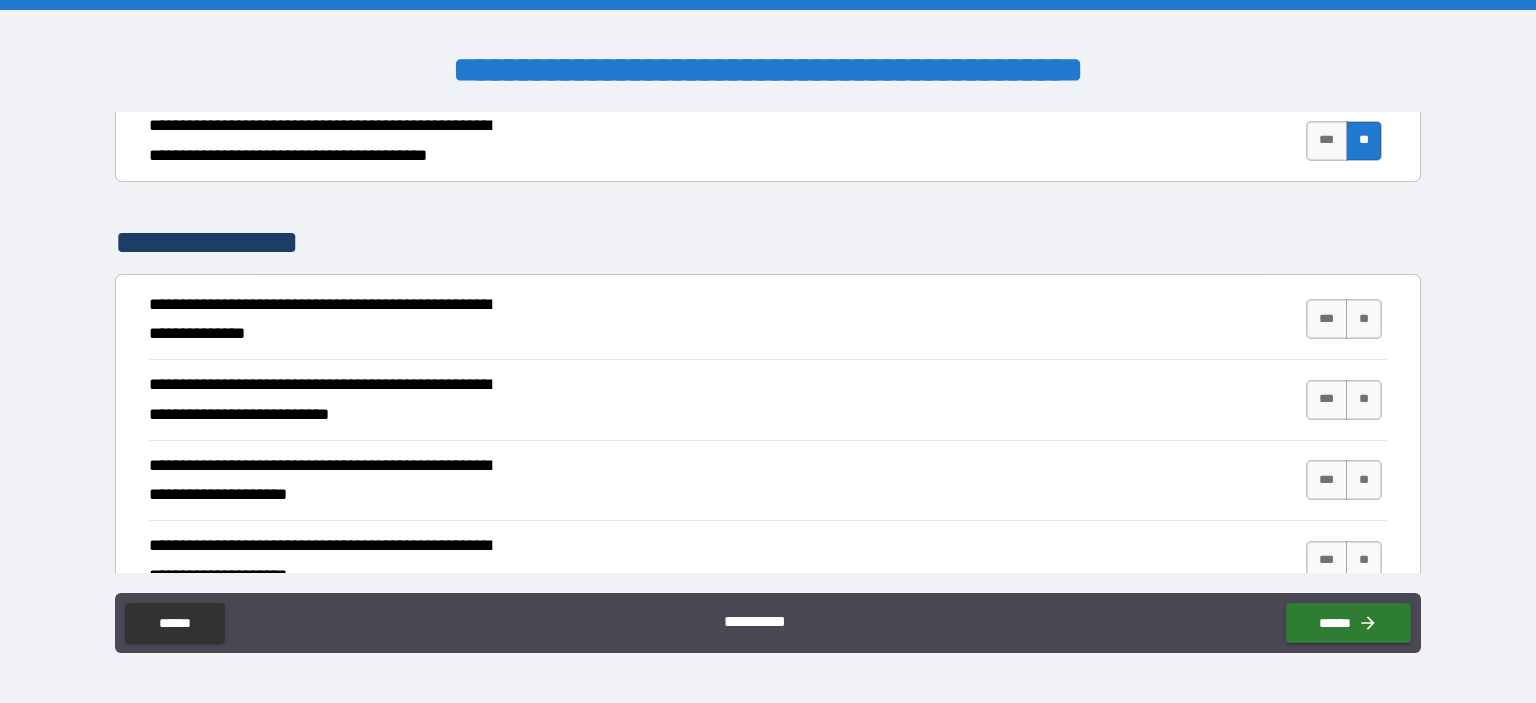 scroll, scrollTop: 438, scrollLeft: 0, axis: vertical 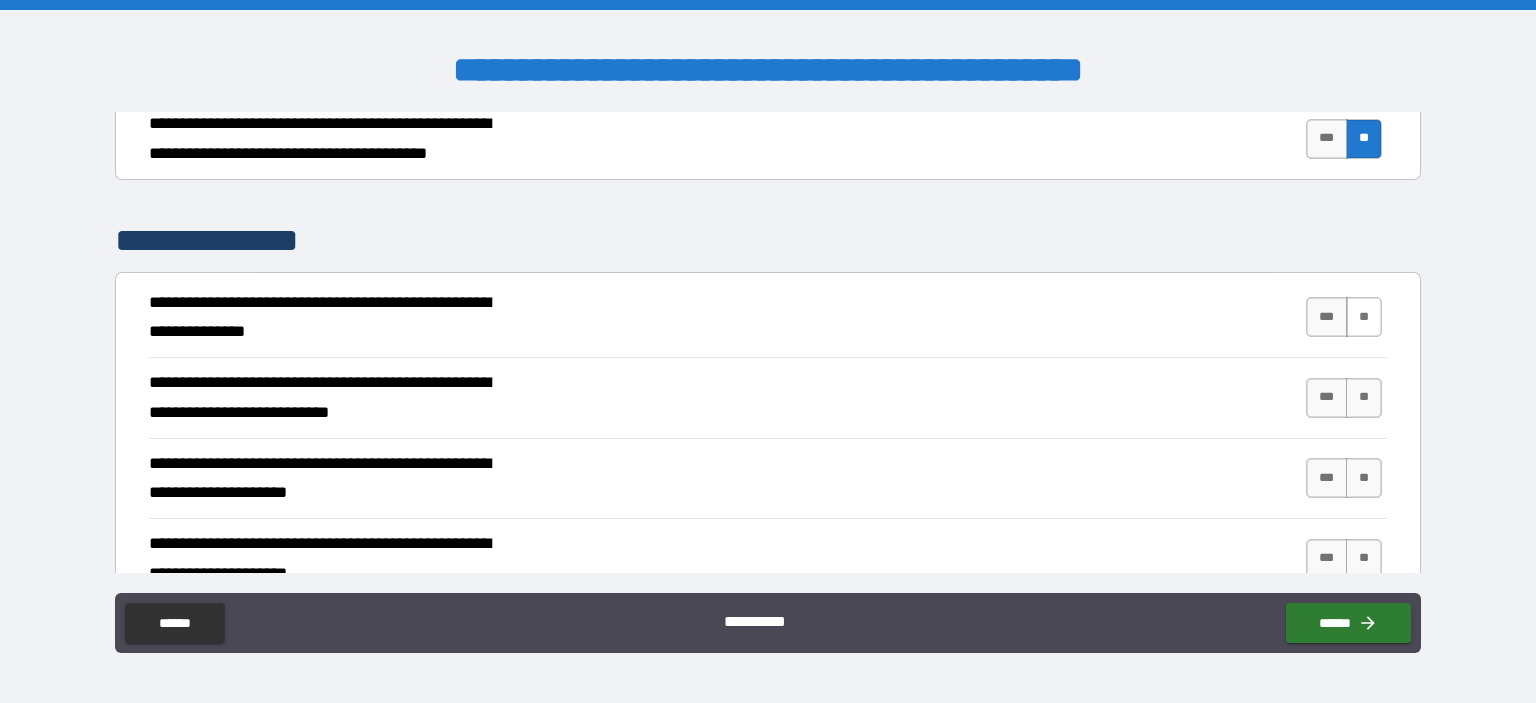 click on "**" at bounding box center [1364, 317] 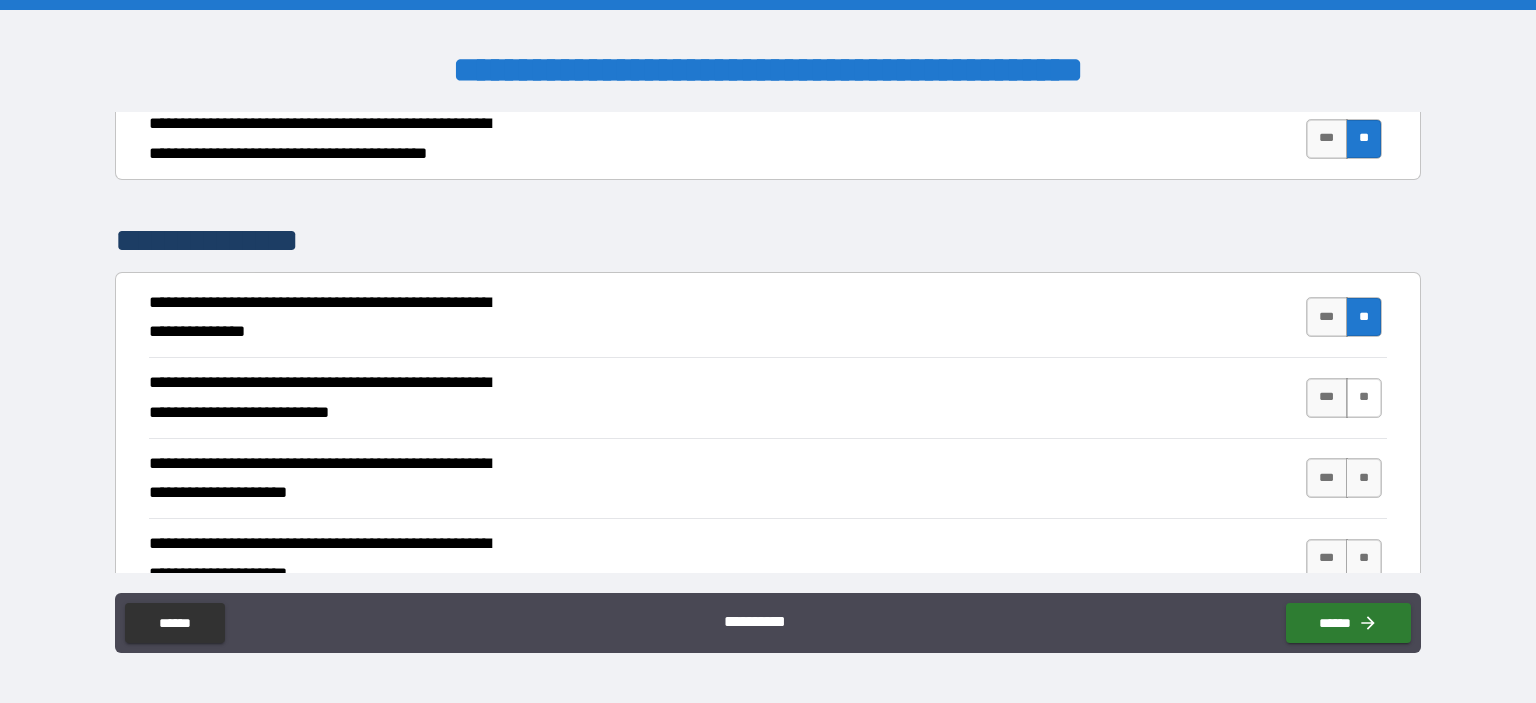 click on "**" at bounding box center (1364, 398) 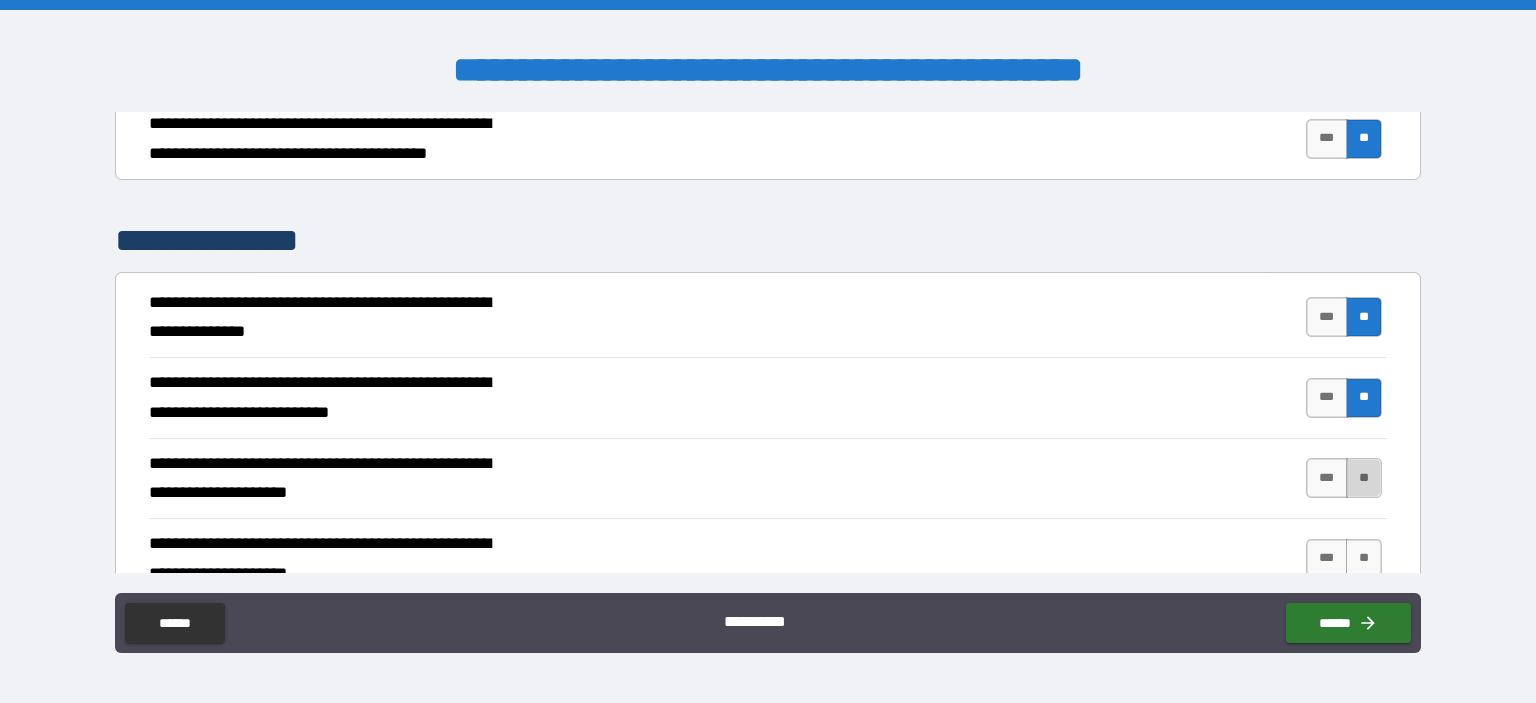 click on "**" at bounding box center [1364, 478] 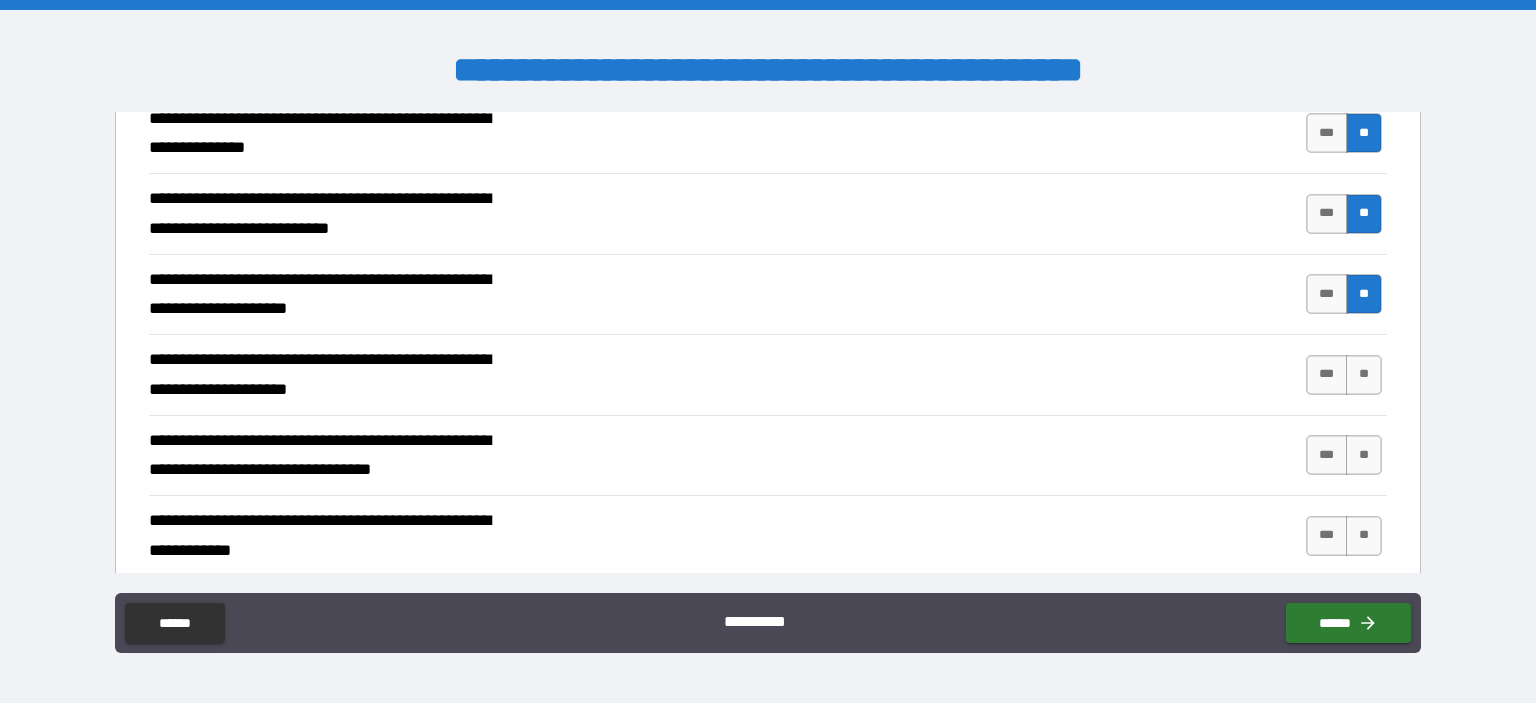 scroll, scrollTop: 623, scrollLeft: 0, axis: vertical 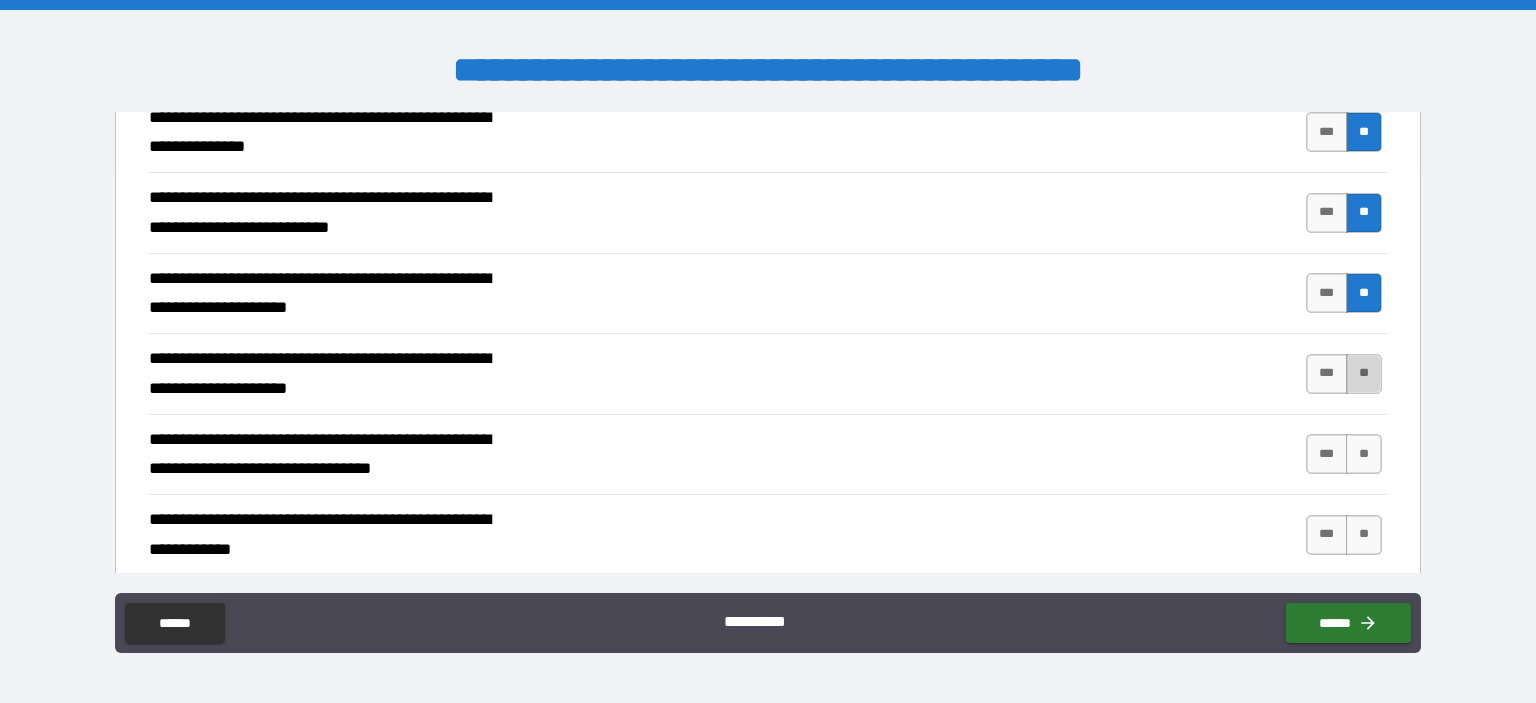 click on "**" at bounding box center [1364, 374] 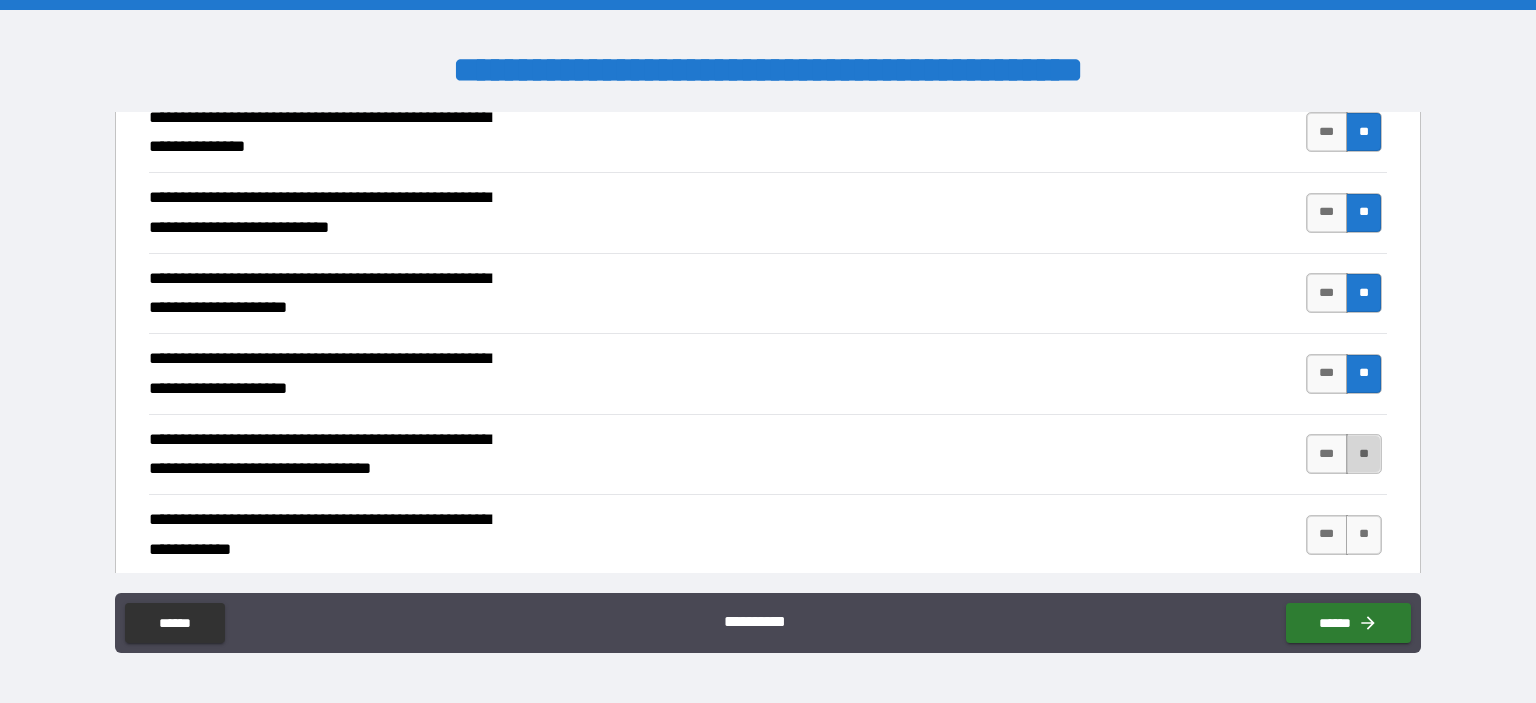 click on "**" at bounding box center (1364, 454) 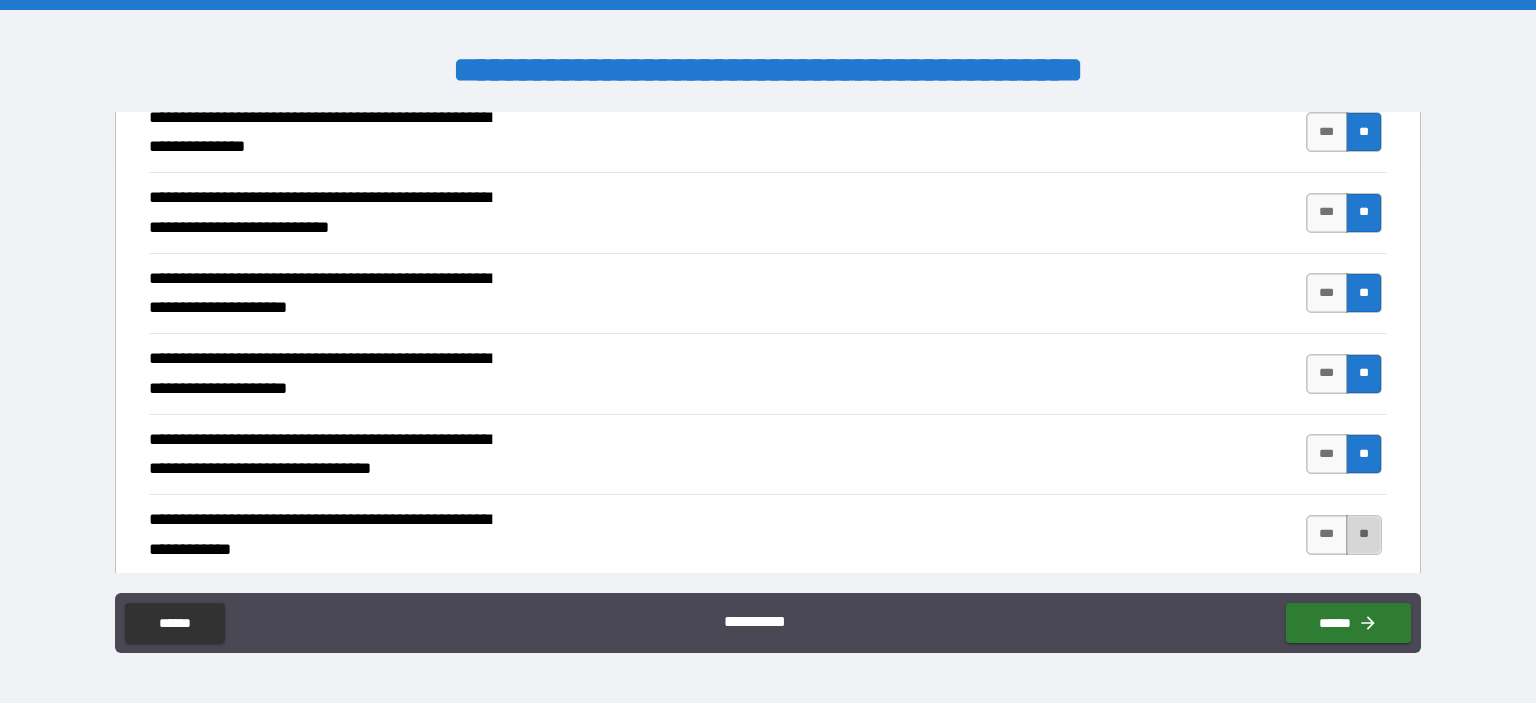click on "**" at bounding box center [1364, 535] 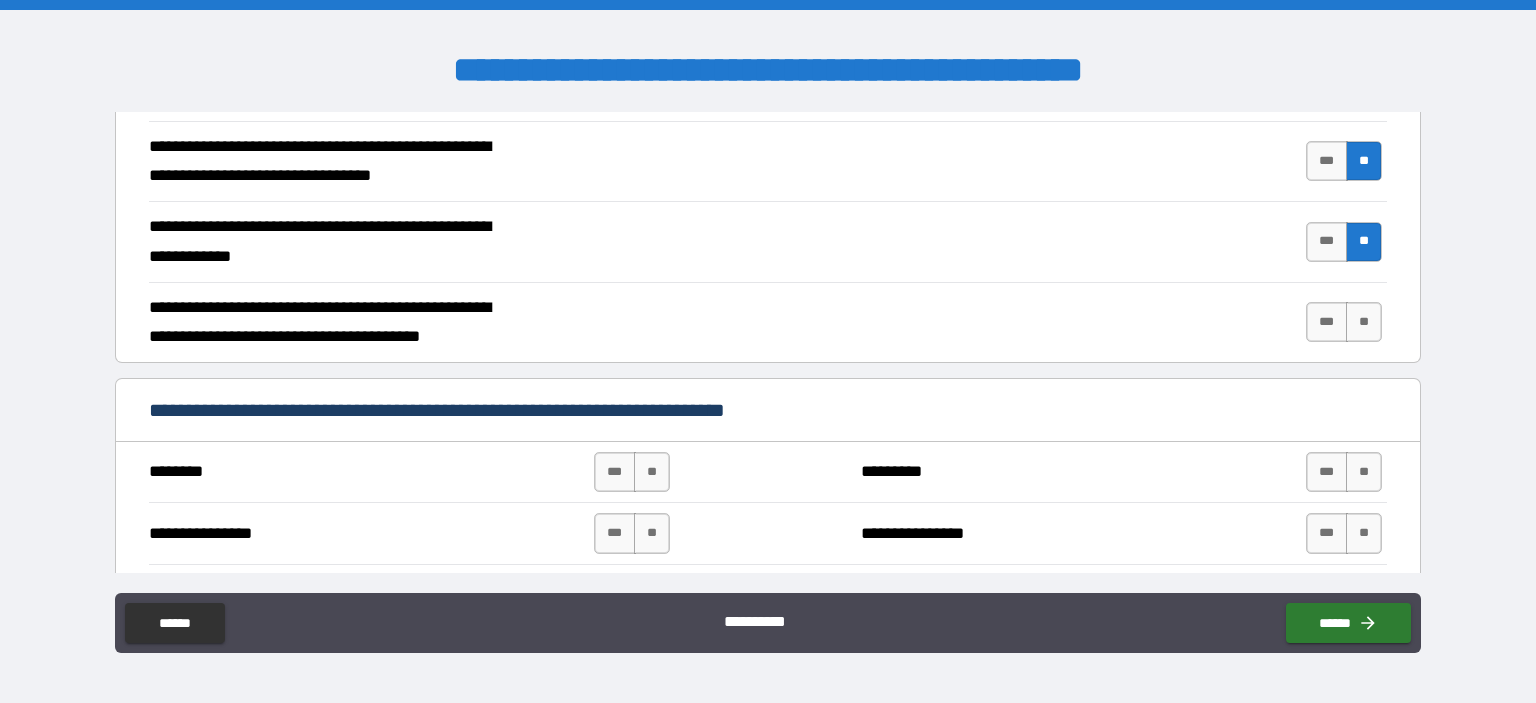 scroll, scrollTop: 918, scrollLeft: 0, axis: vertical 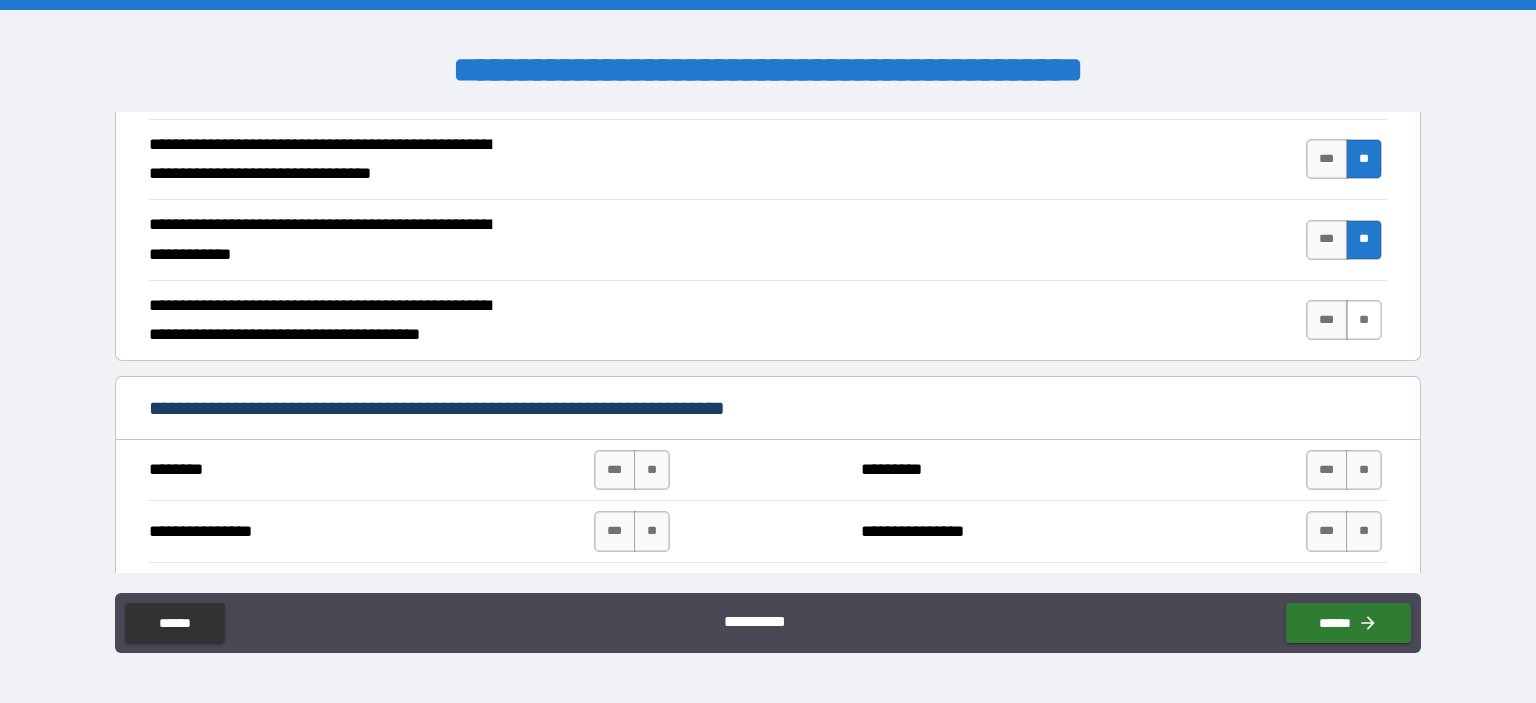 click on "**" at bounding box center (1364, 320) 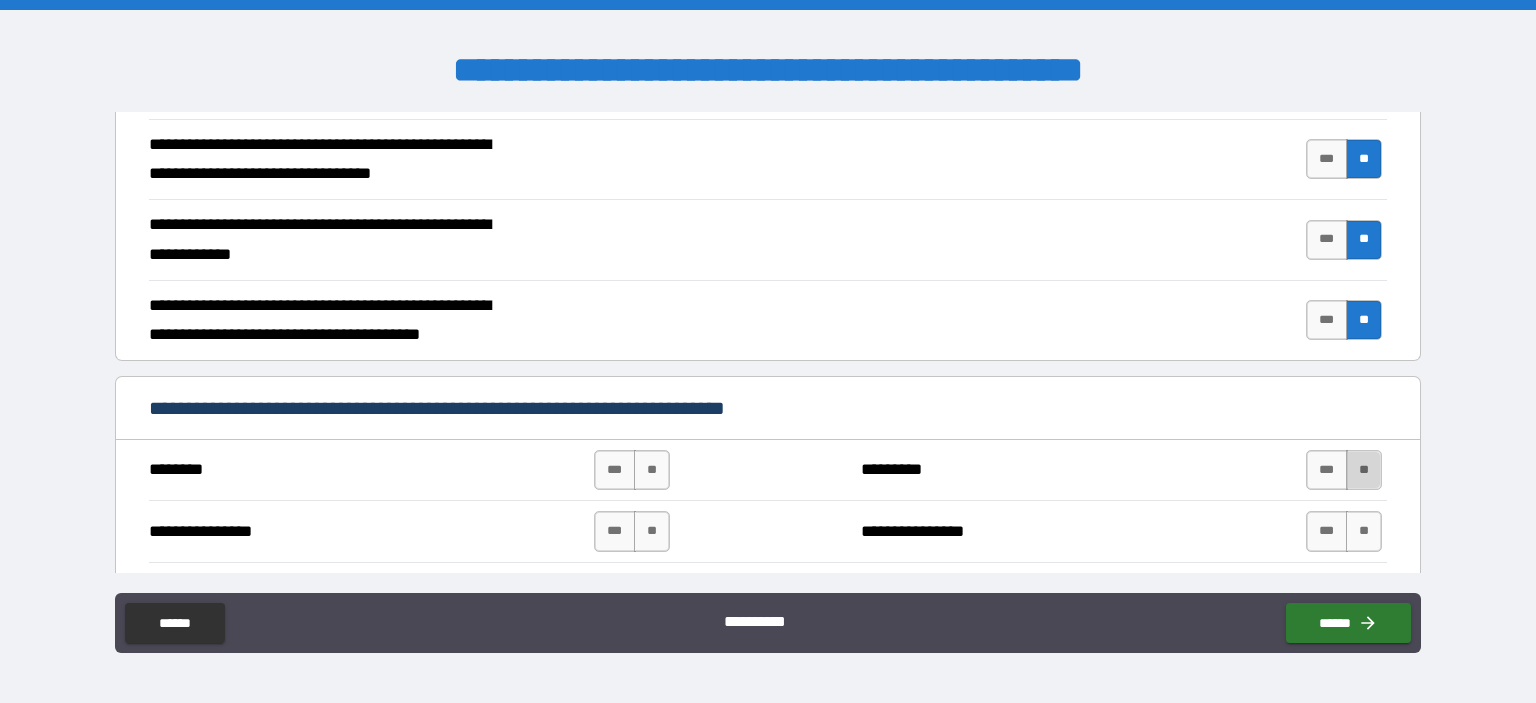 click on "**" at bounding box center (1364, 470) 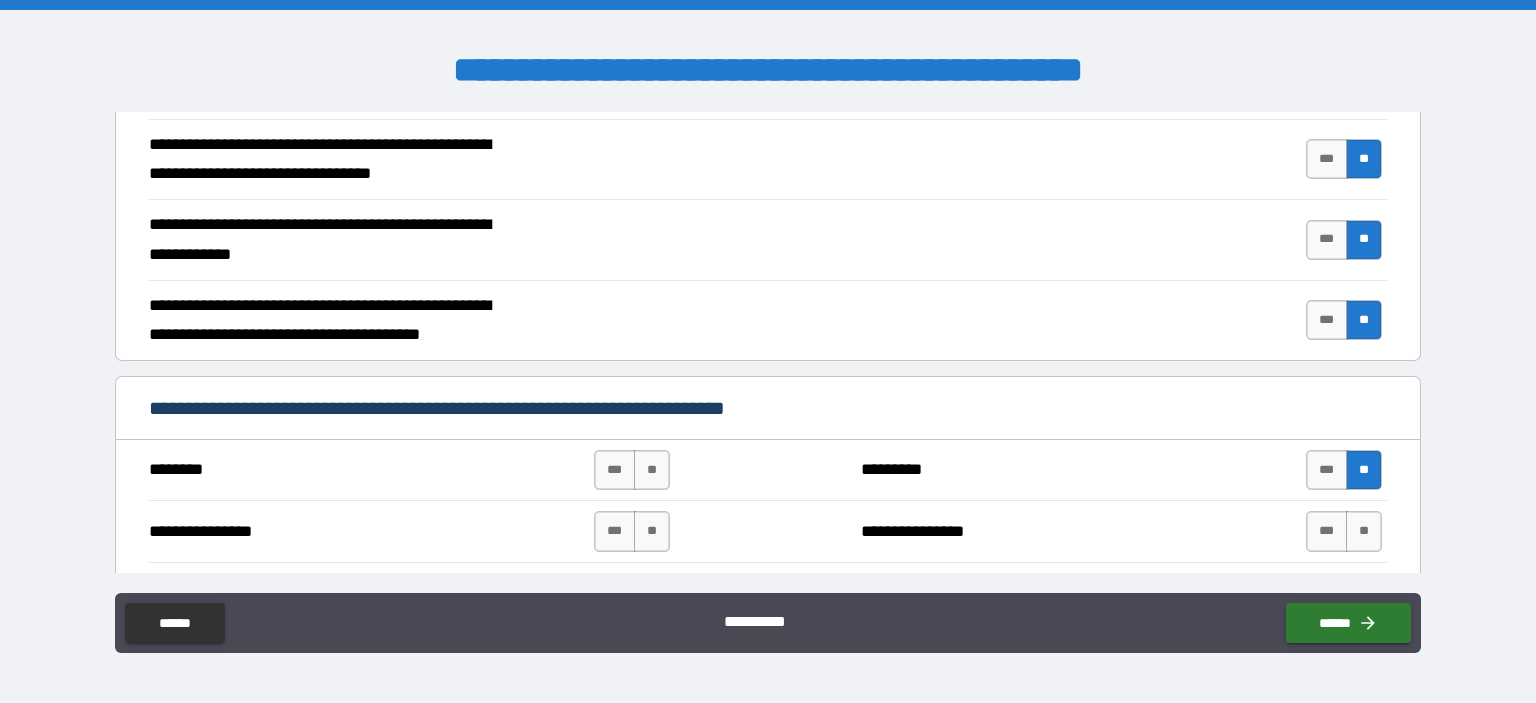 scroll, scrollTop: 1142, scrollLeft: 0, axis: vertical 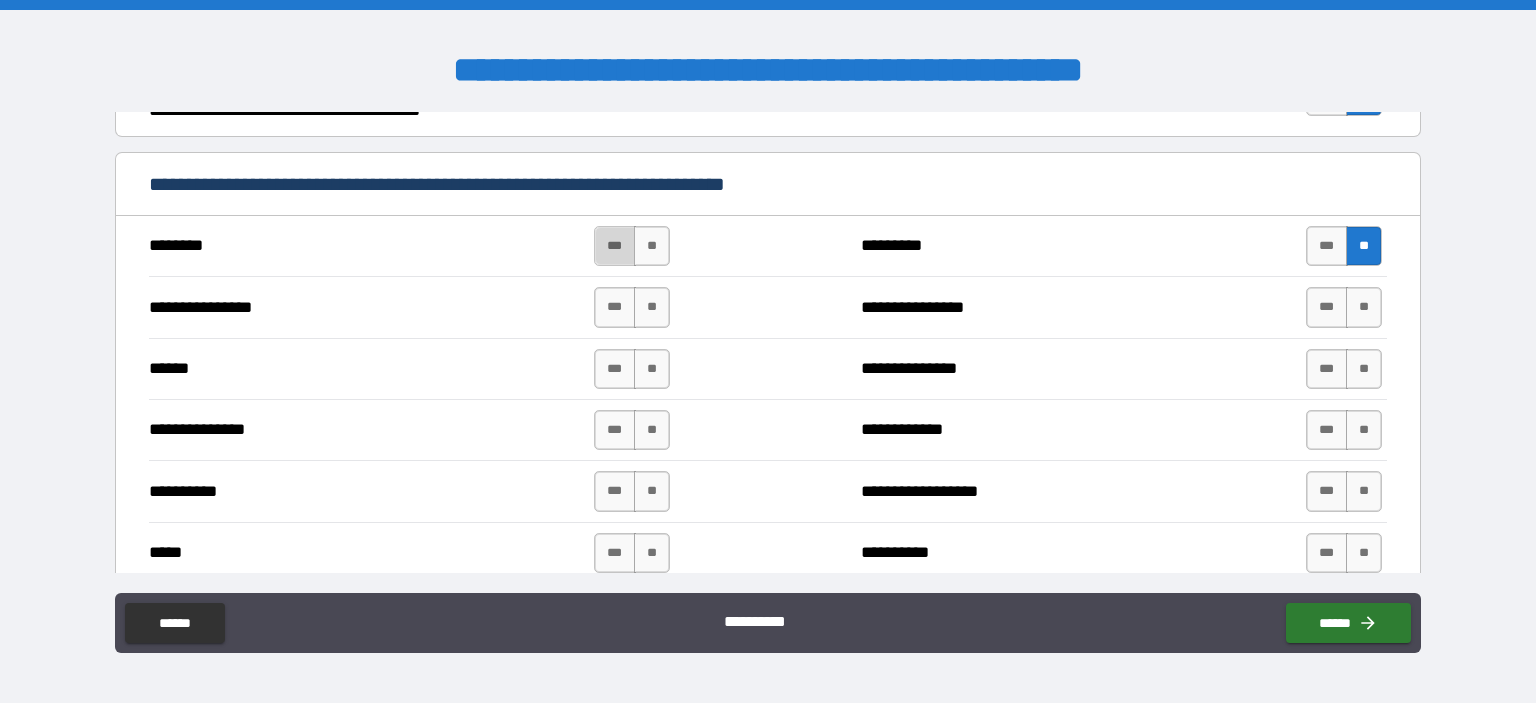 click on "***" at bounding box center [615, 246] 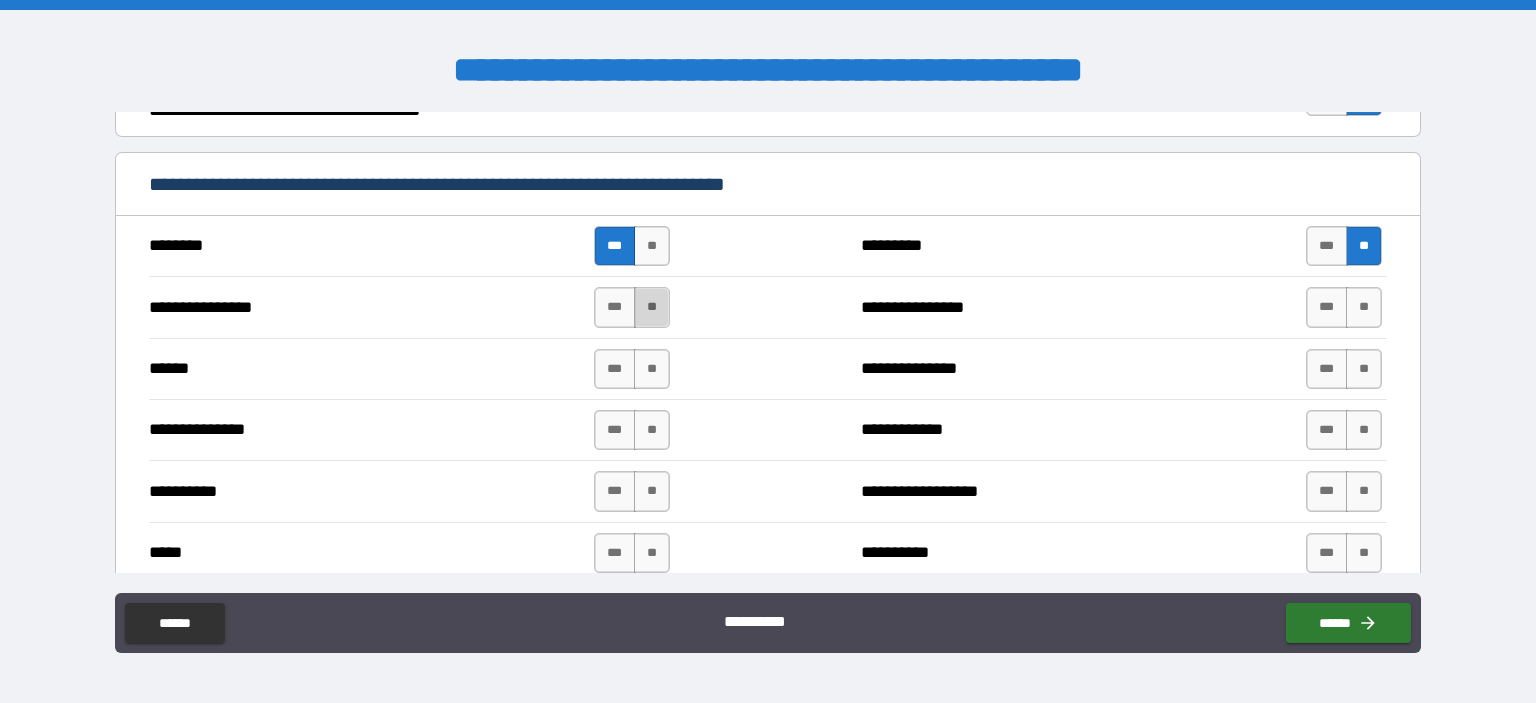click on "**" at bounding box center (652, 307) 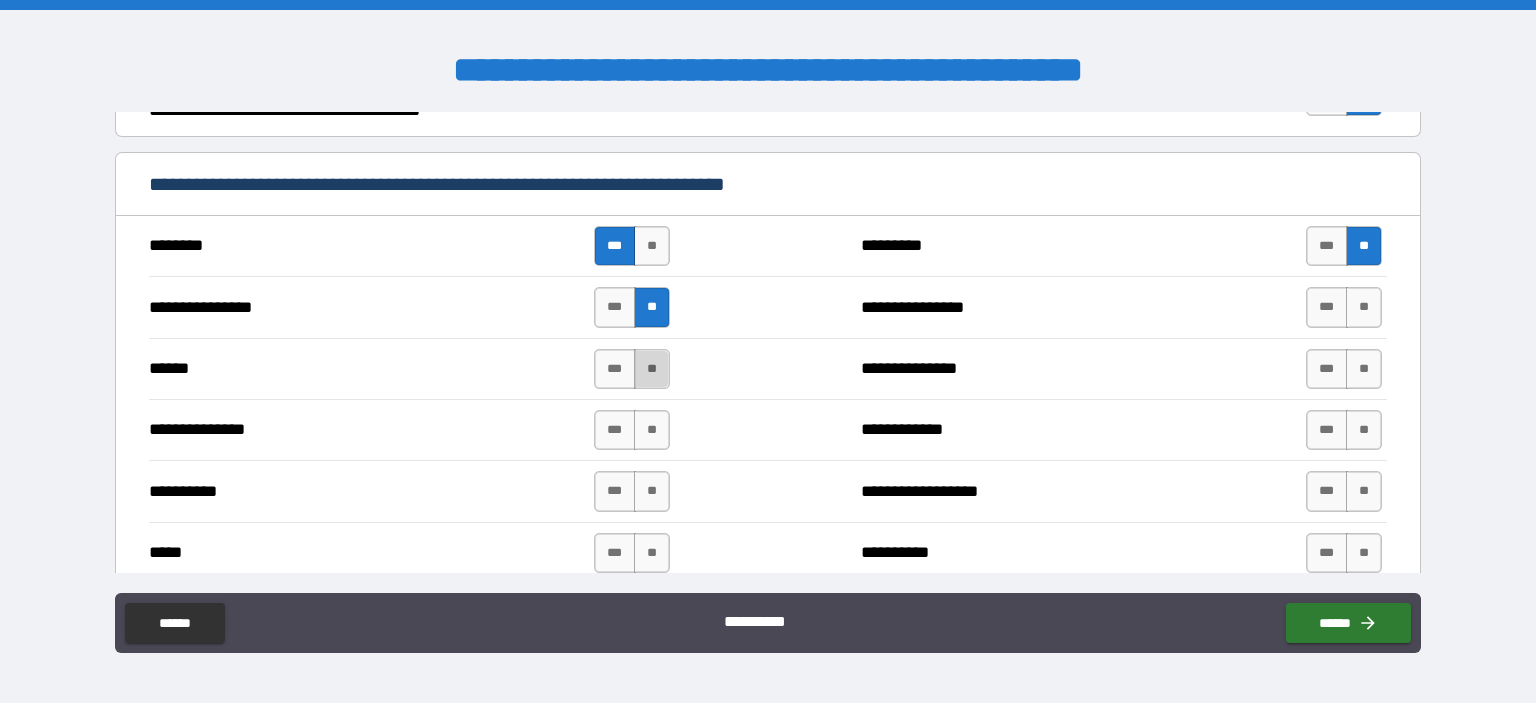 click on "**" at bounding box center [652, 369] 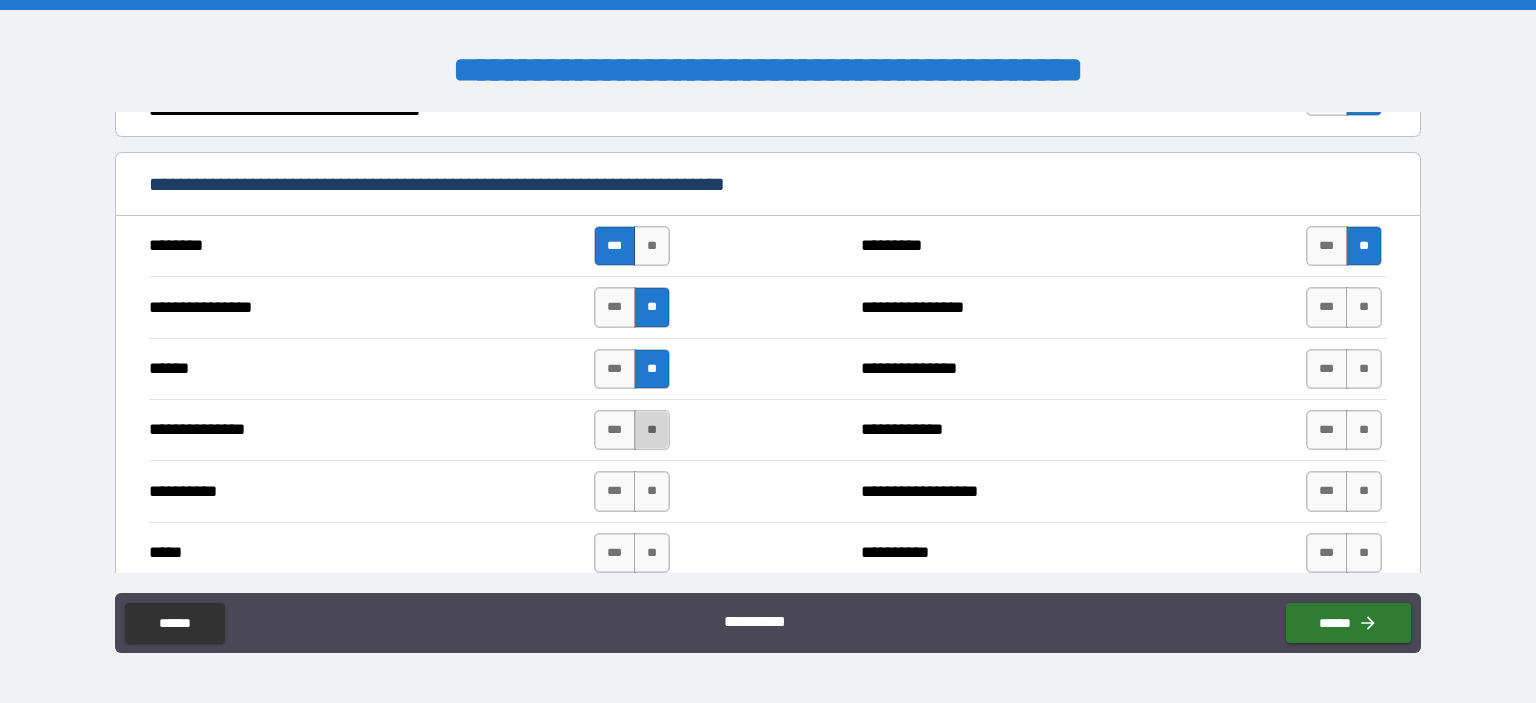 click on "**" at bounding box center [652, 430] 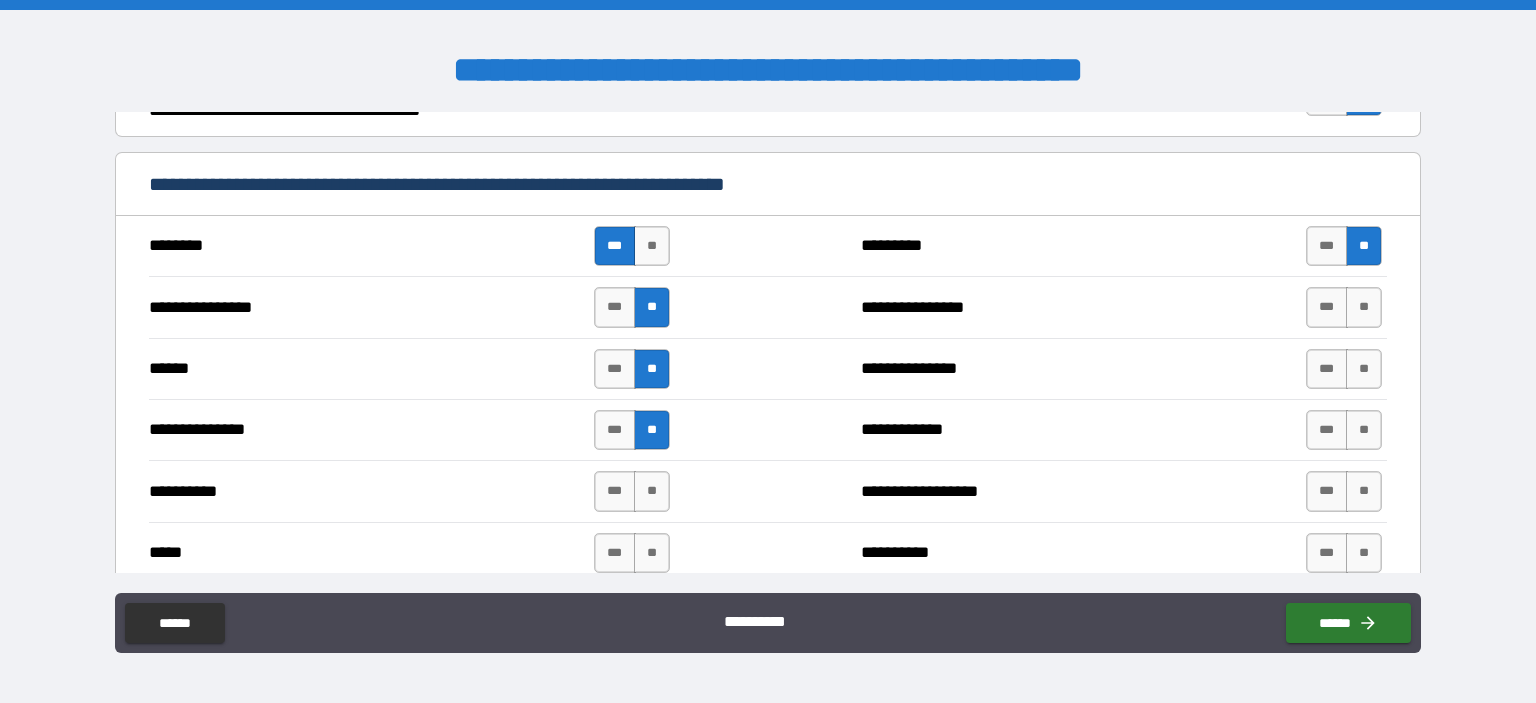 click on "**********" at bounding box center [768, 490] 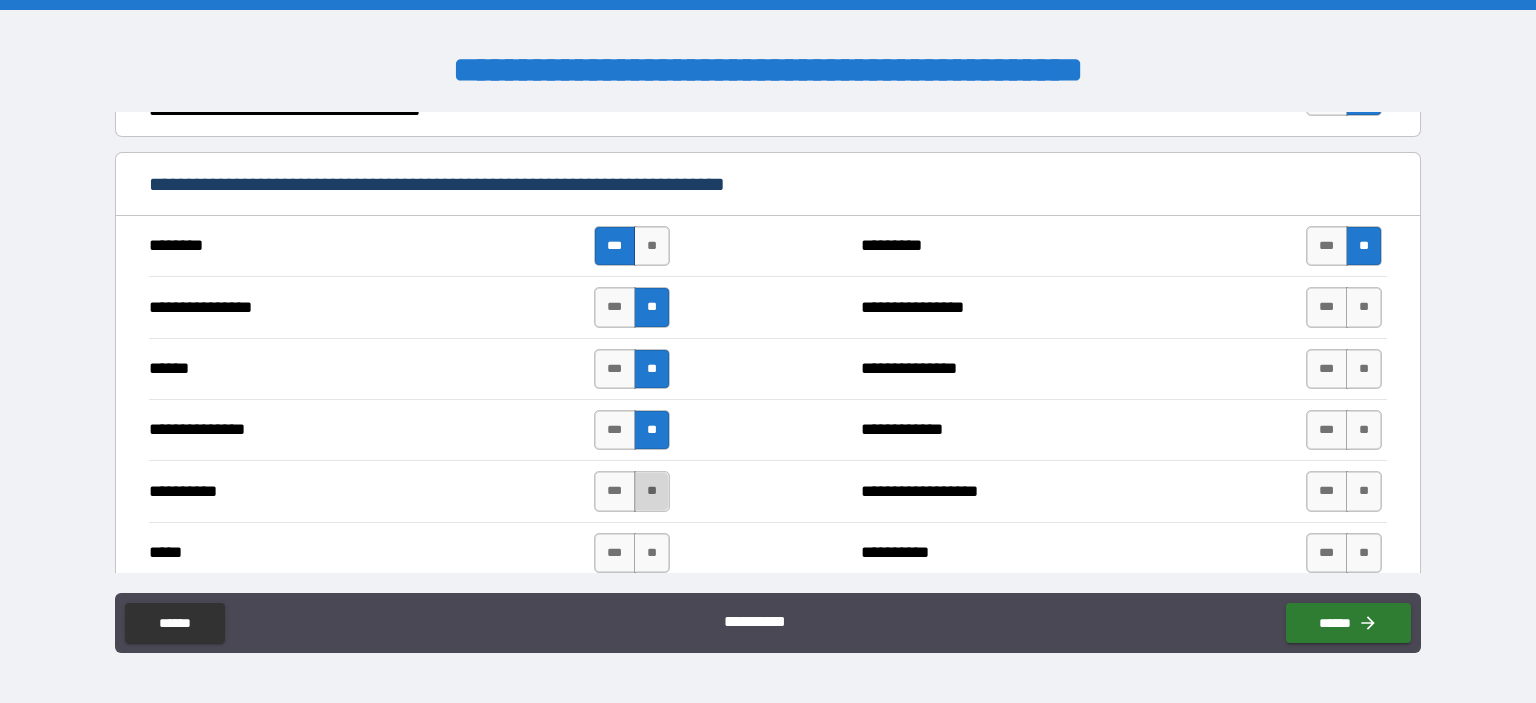 click on "**" at bounding box center [652, 491] 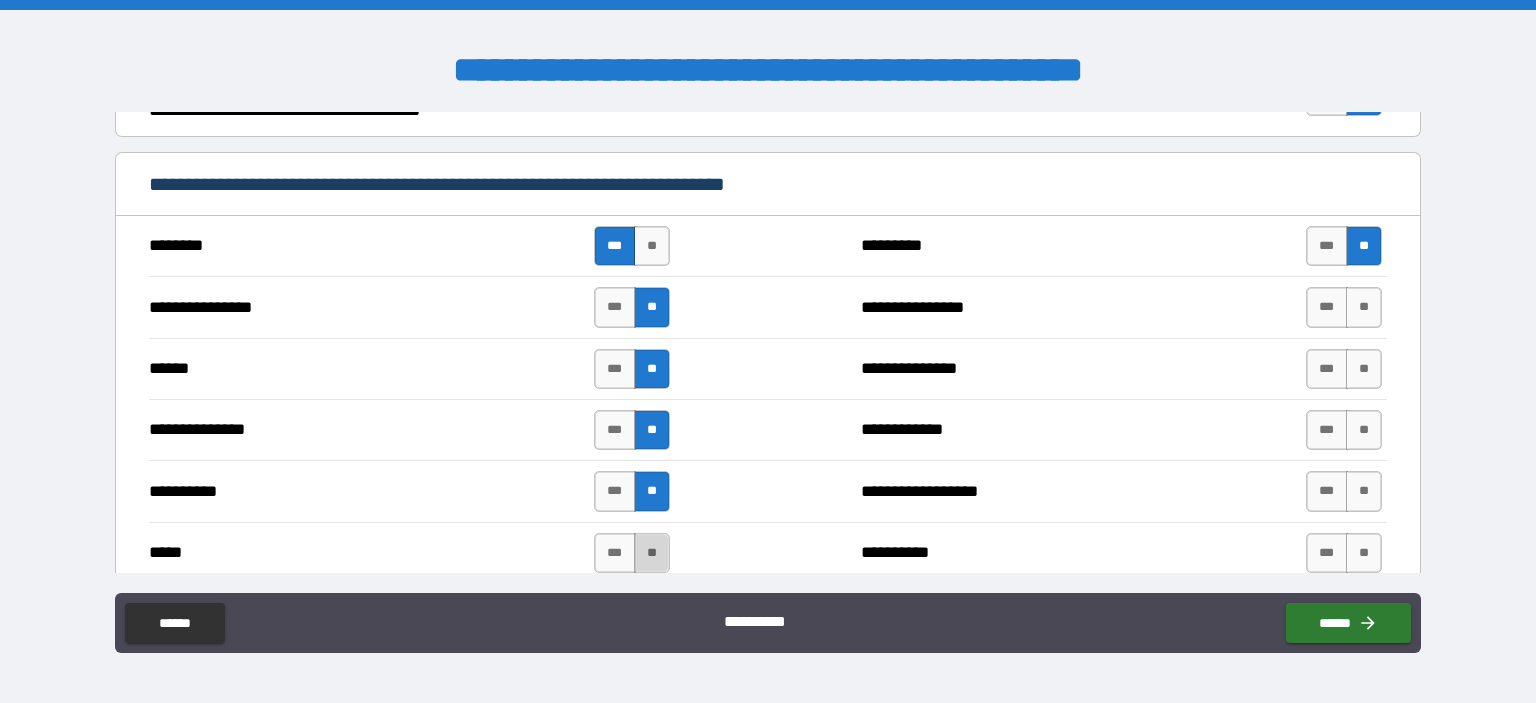 click on "**" at bounding box center (652, 553) 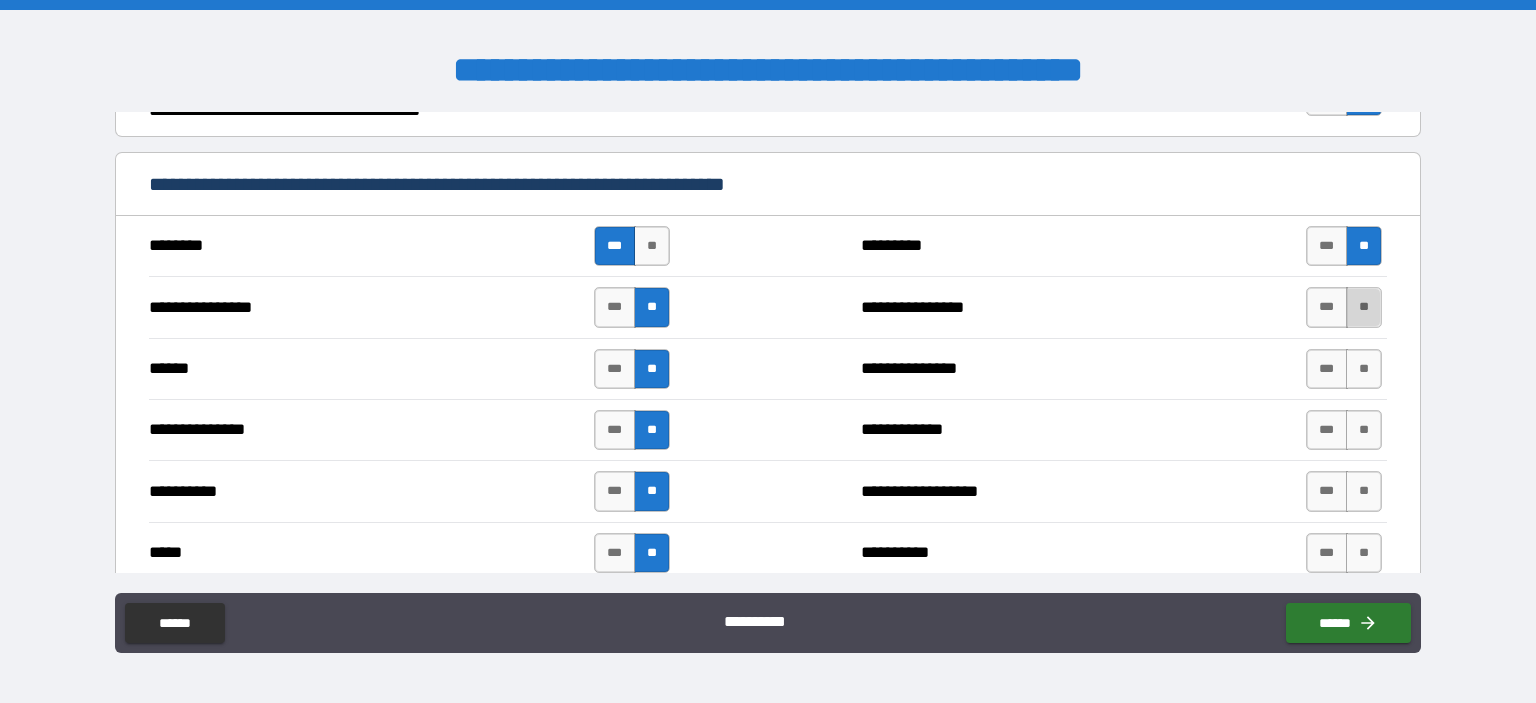 click on "**" at bounding box center (1364, 307) 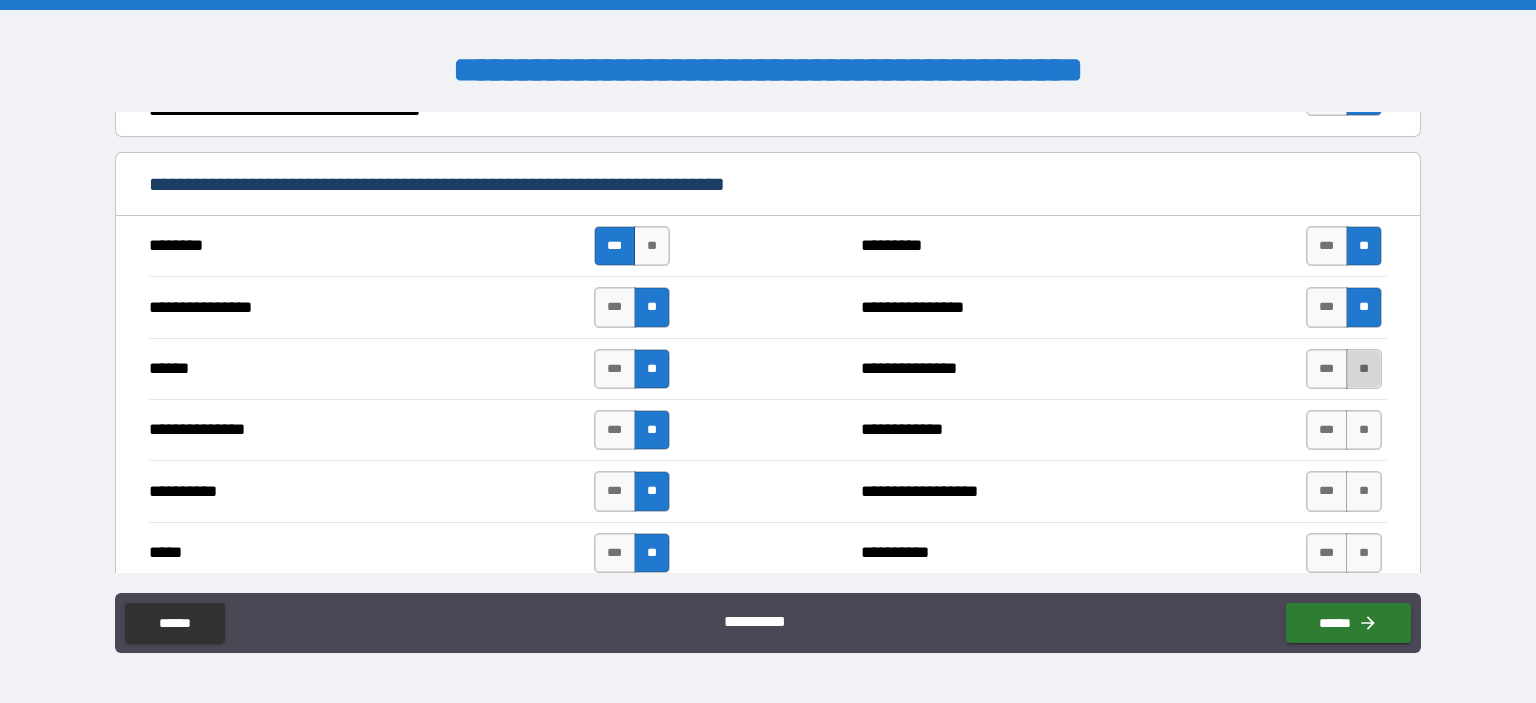 click on "**" at bounding box center [1364, 369] 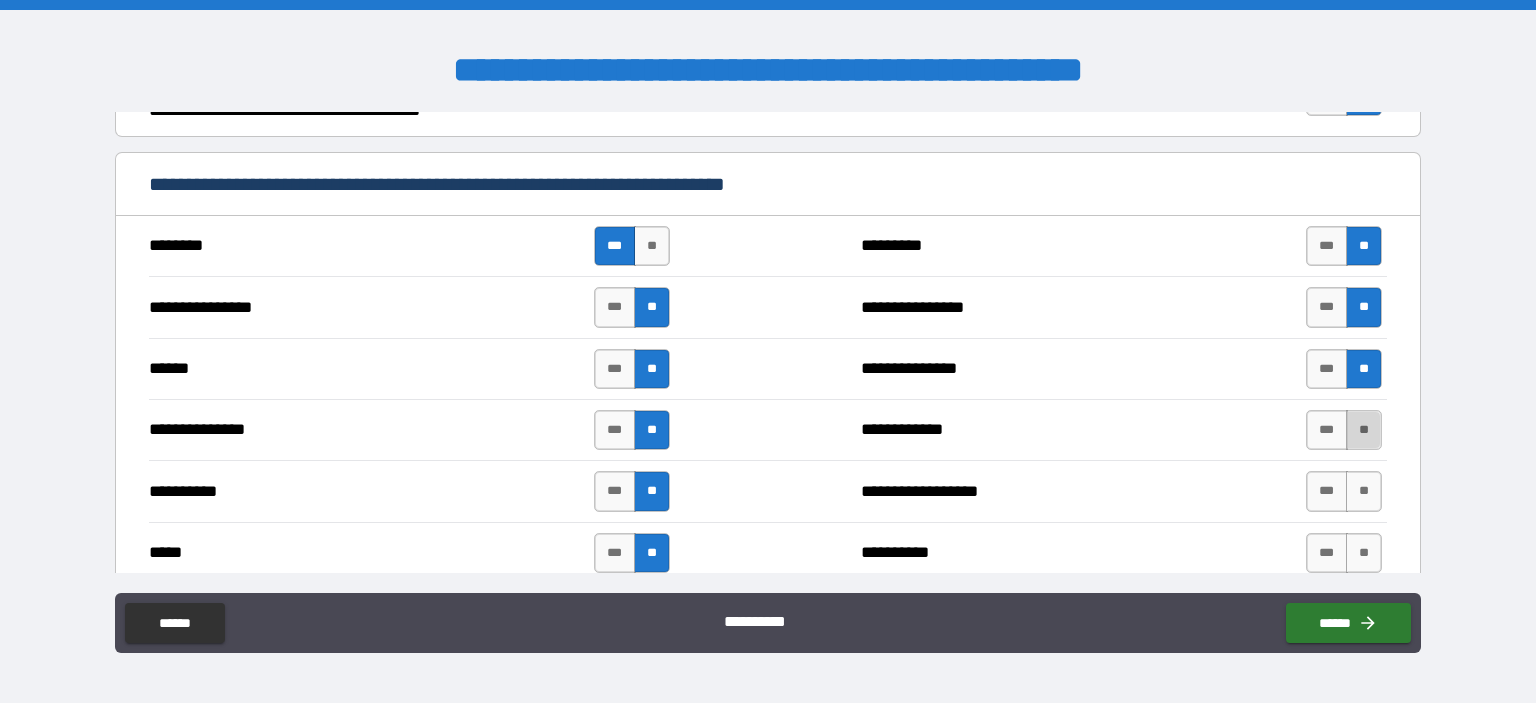 click on "**" at bounding box center [1364, 430] 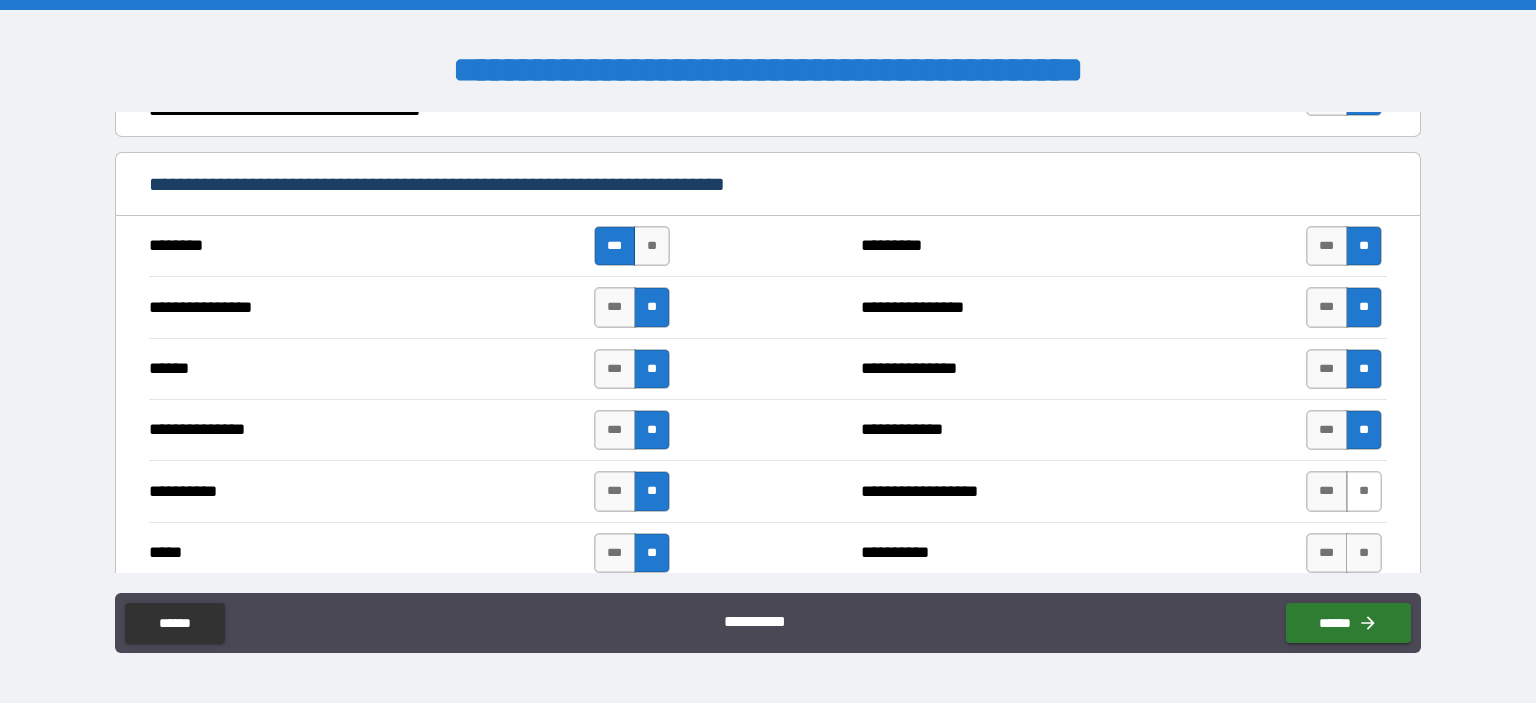 click on "**" at bounding box center [1364, 491] 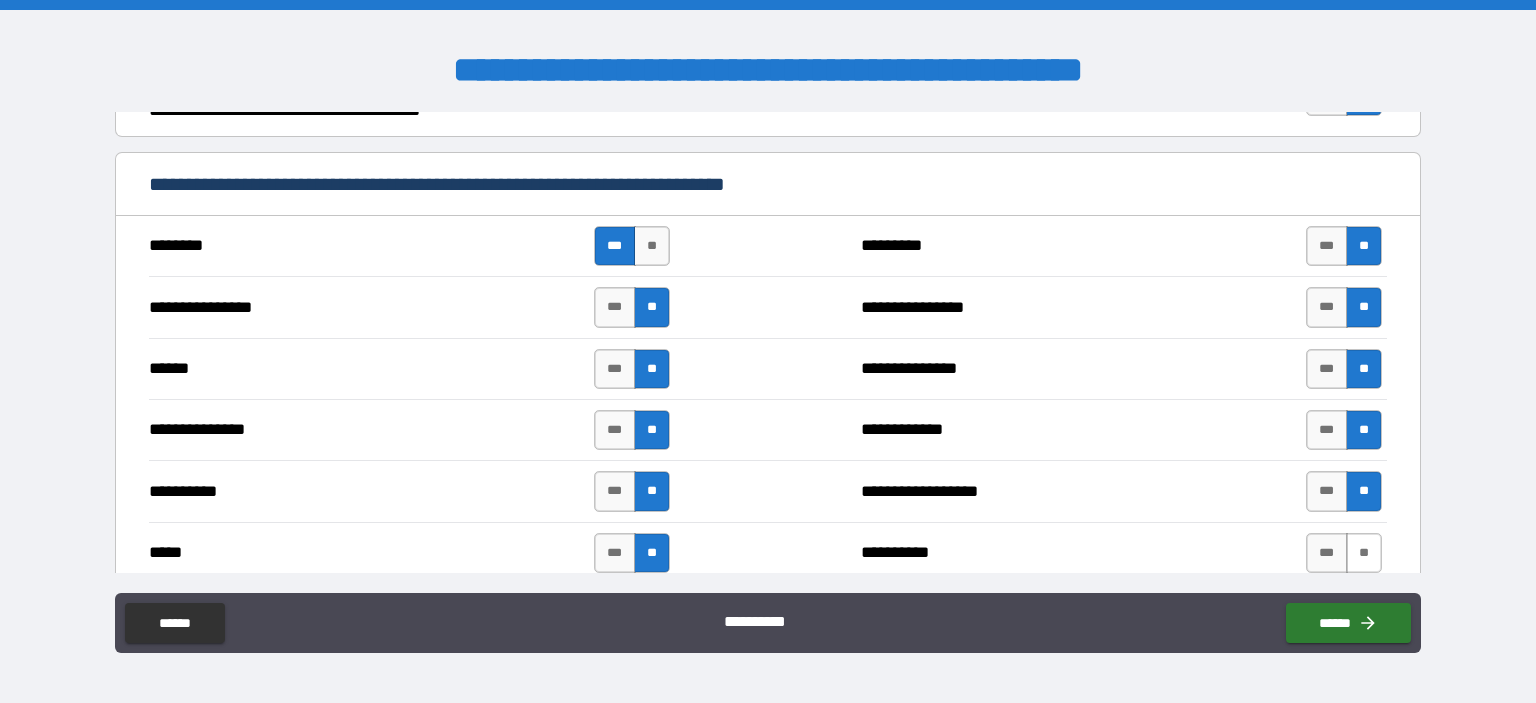 click on "**" at bounding box center [1364, 553] 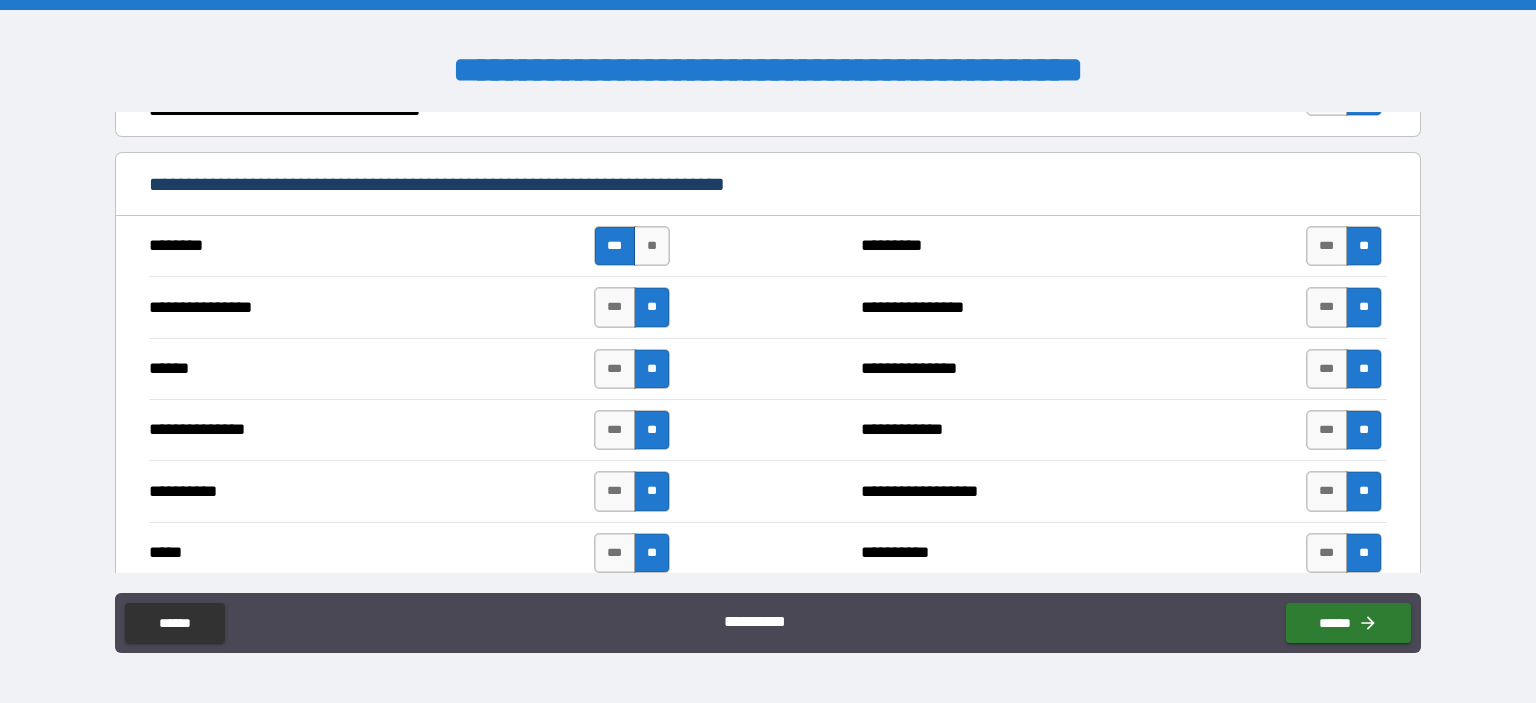 scroll, scrollTop: 1455, scrollLeft: 0, axis: vertical 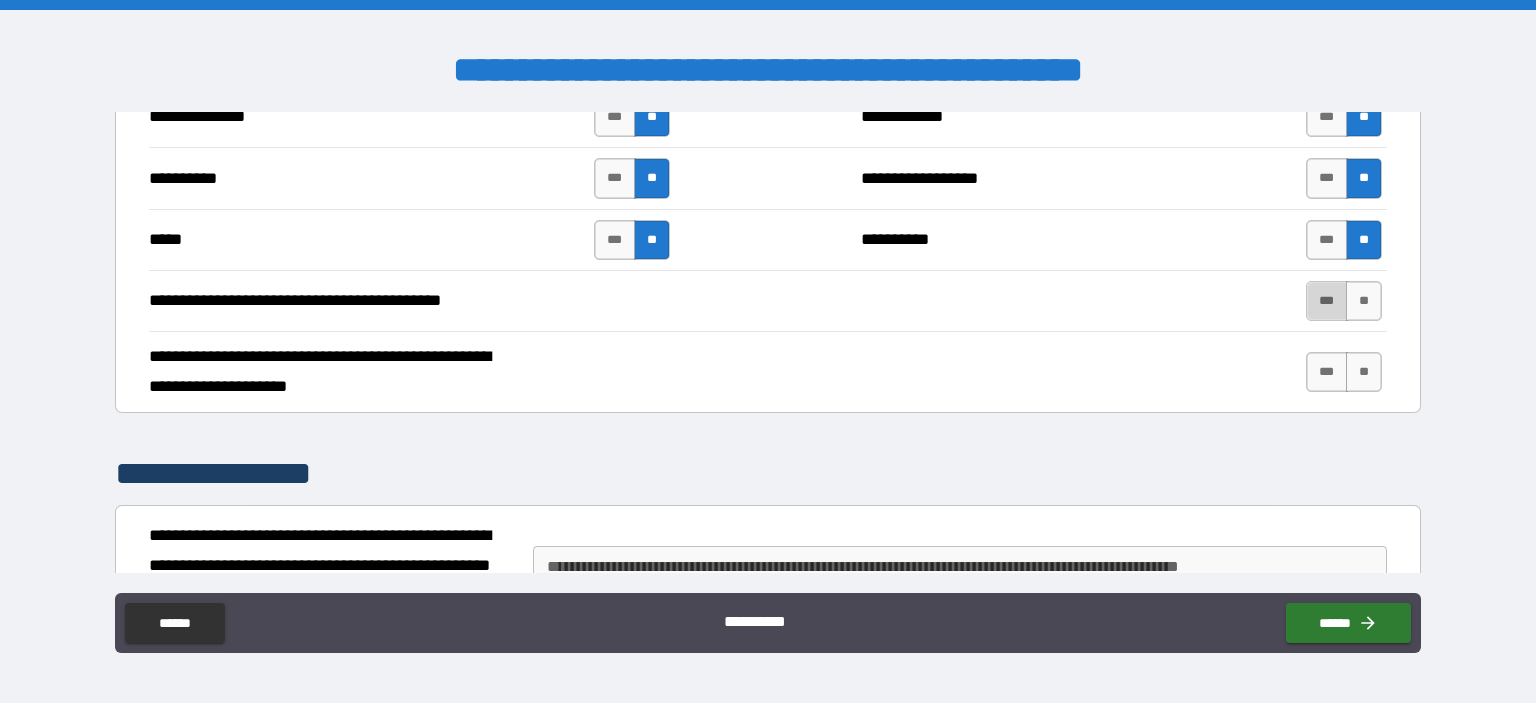 click on "***" at bounding box center [1327, 301] 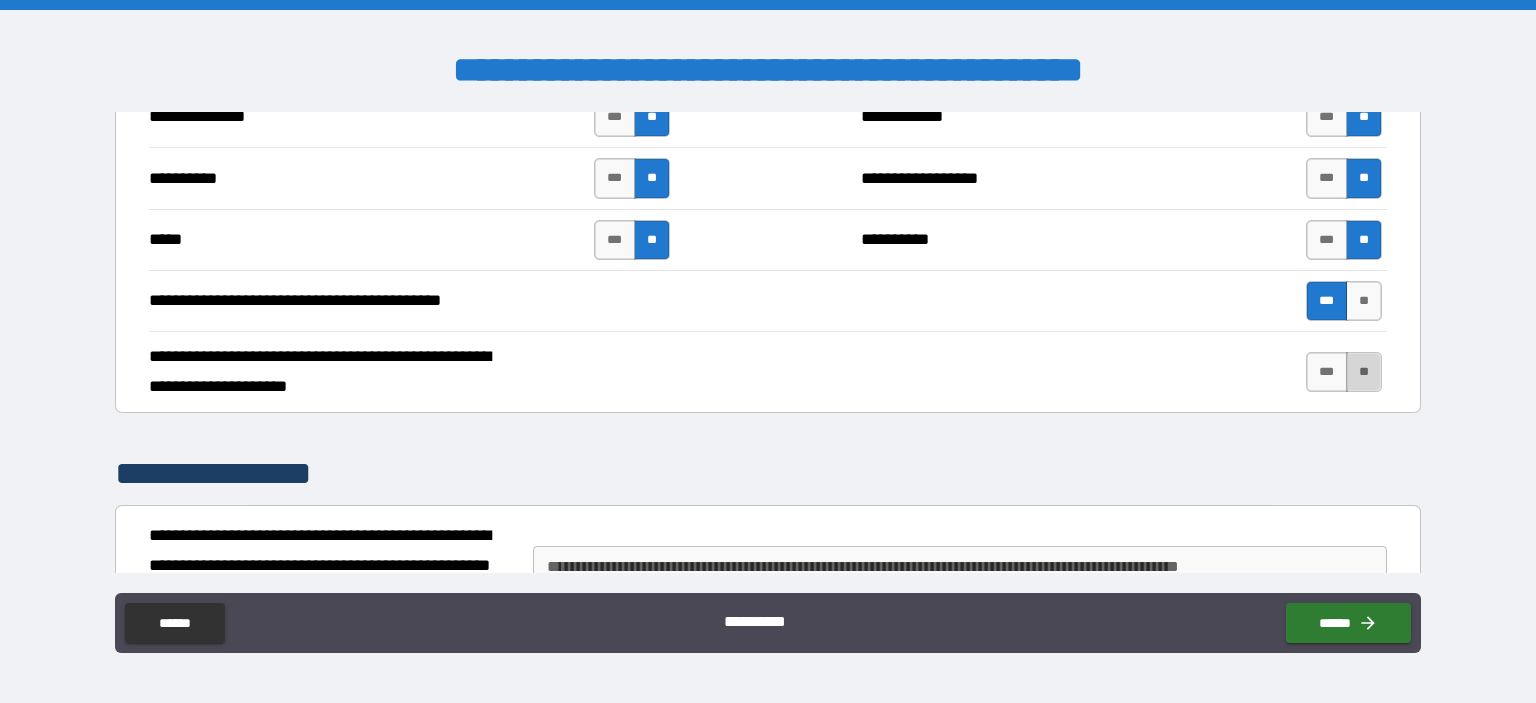 click on "**" at bounding box center (1364, 372) 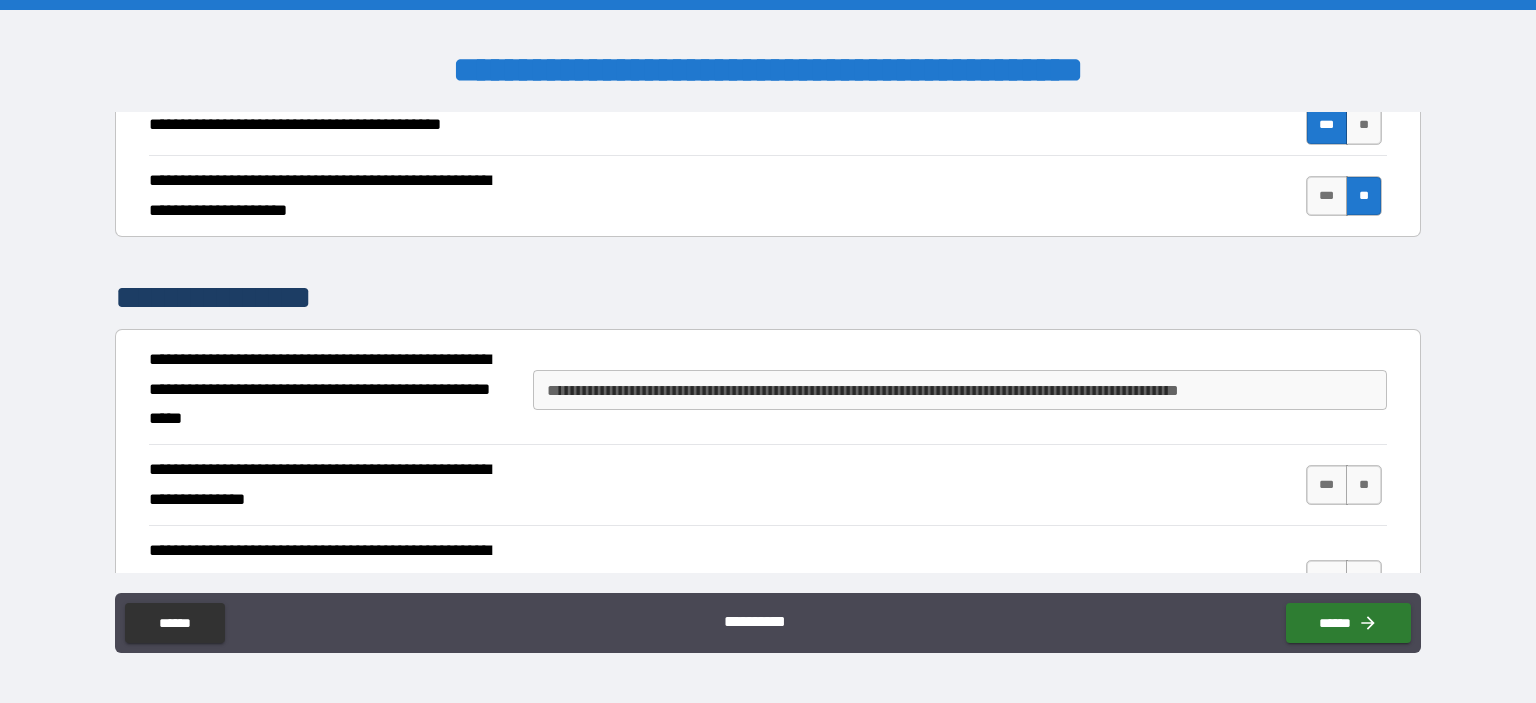 scroll, scrollTop: 1632, scrollLeft: 0, axis: vertical 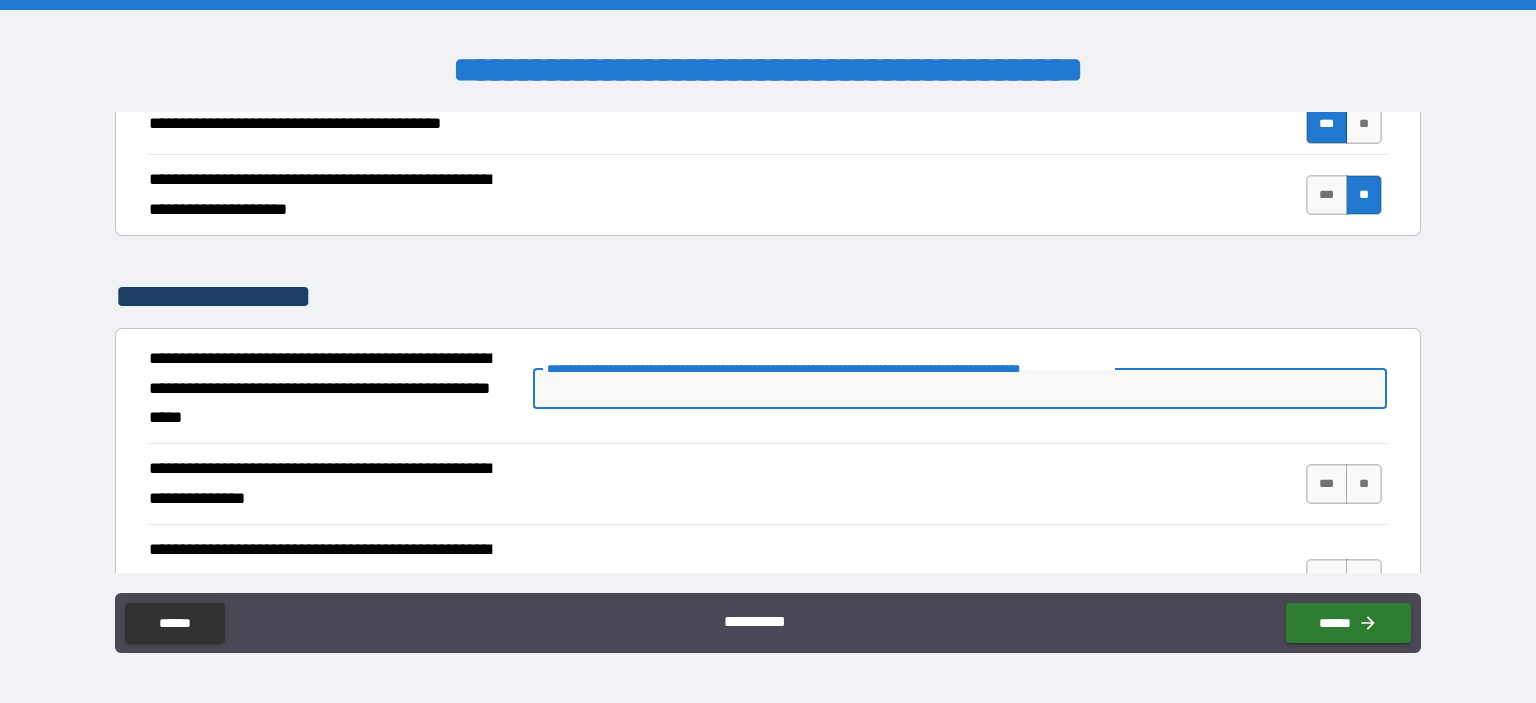 click on "**********" at bounding box center (960, 389) 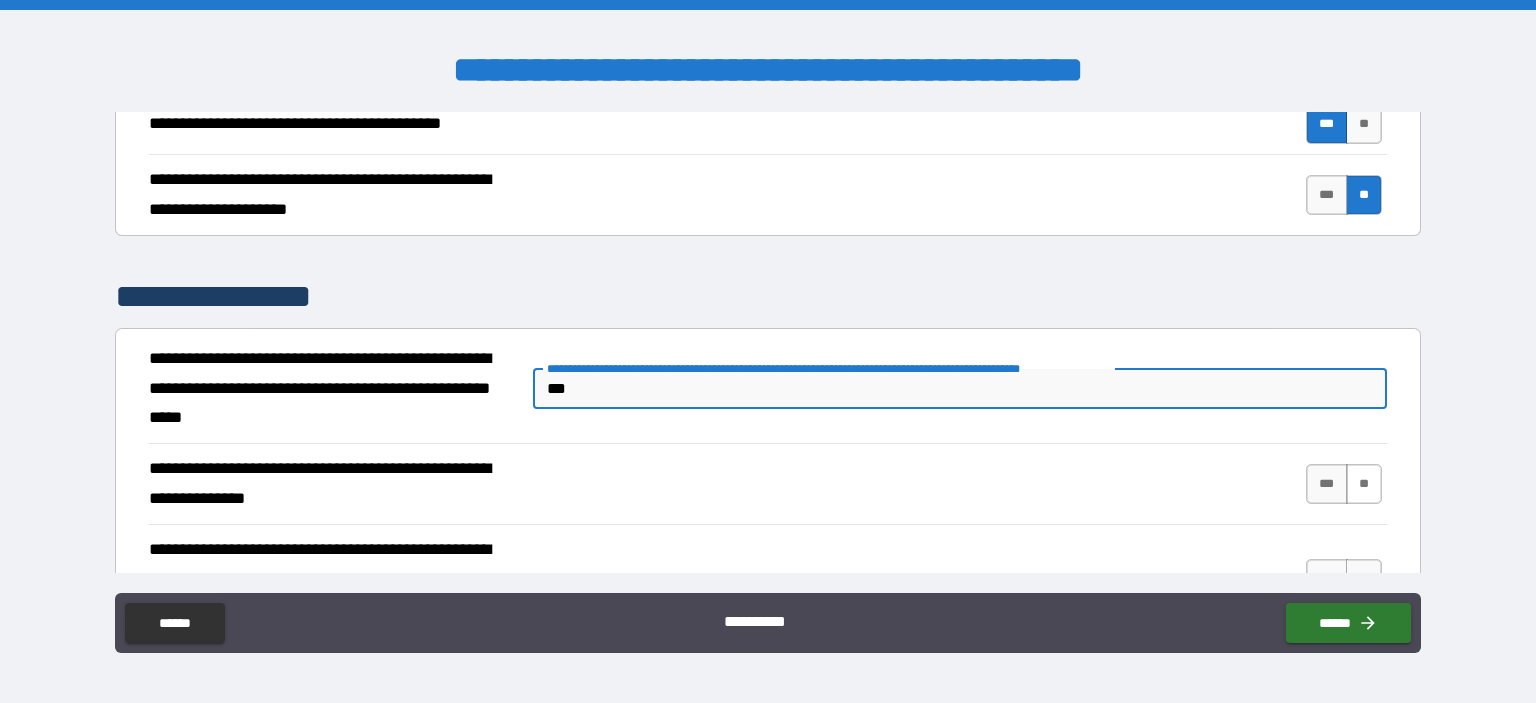 scroll, scrollTop: 1812, scrollLeft: 0, axis: vertical 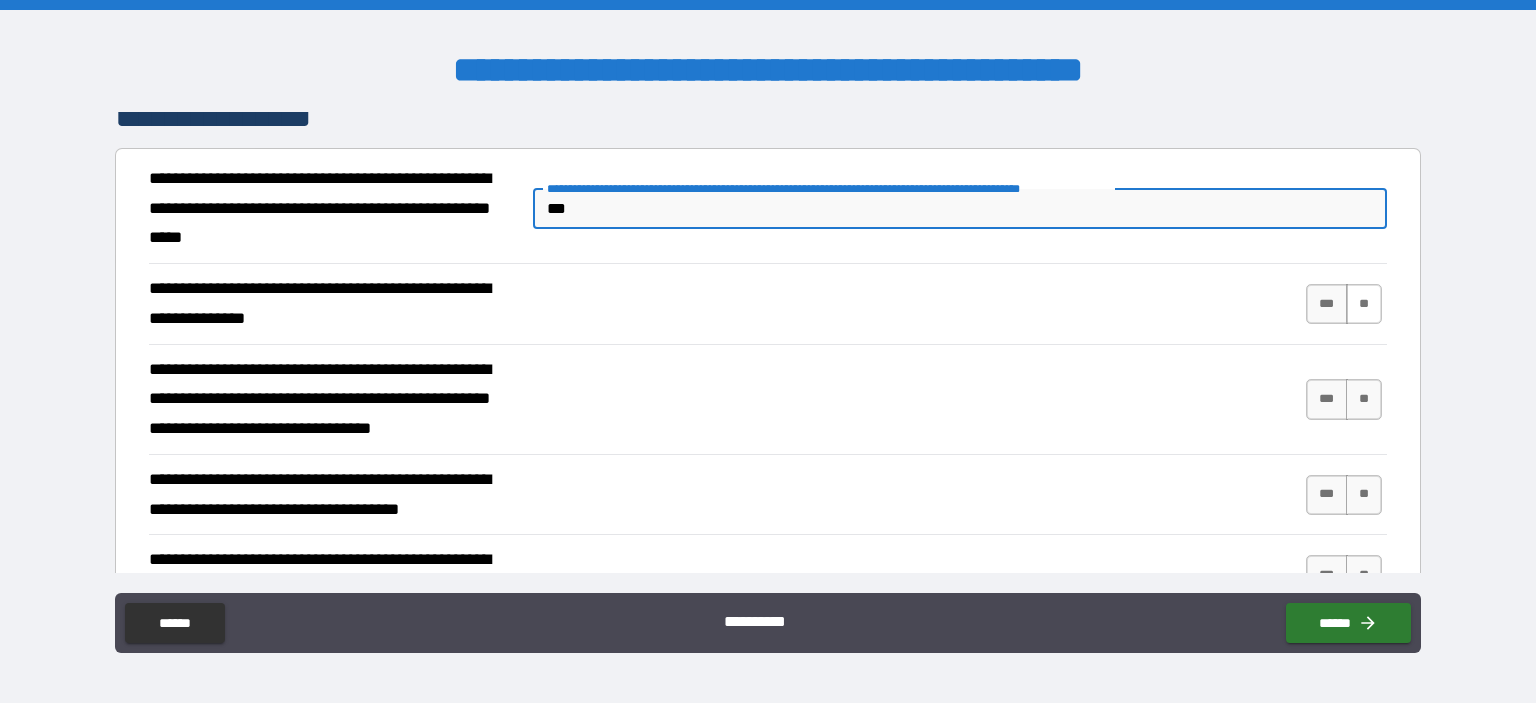 type on "***" 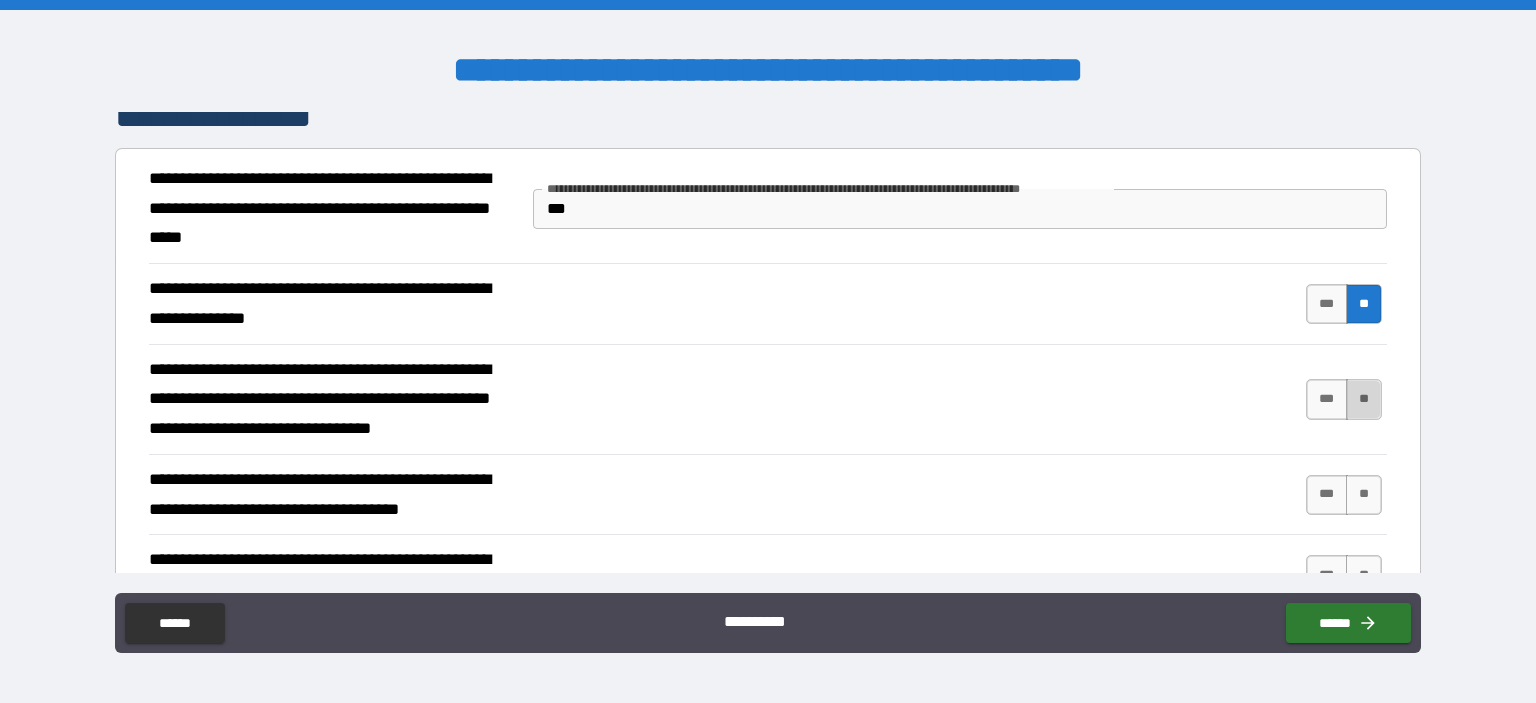 click on "**" at bounding box center [1364, 399] 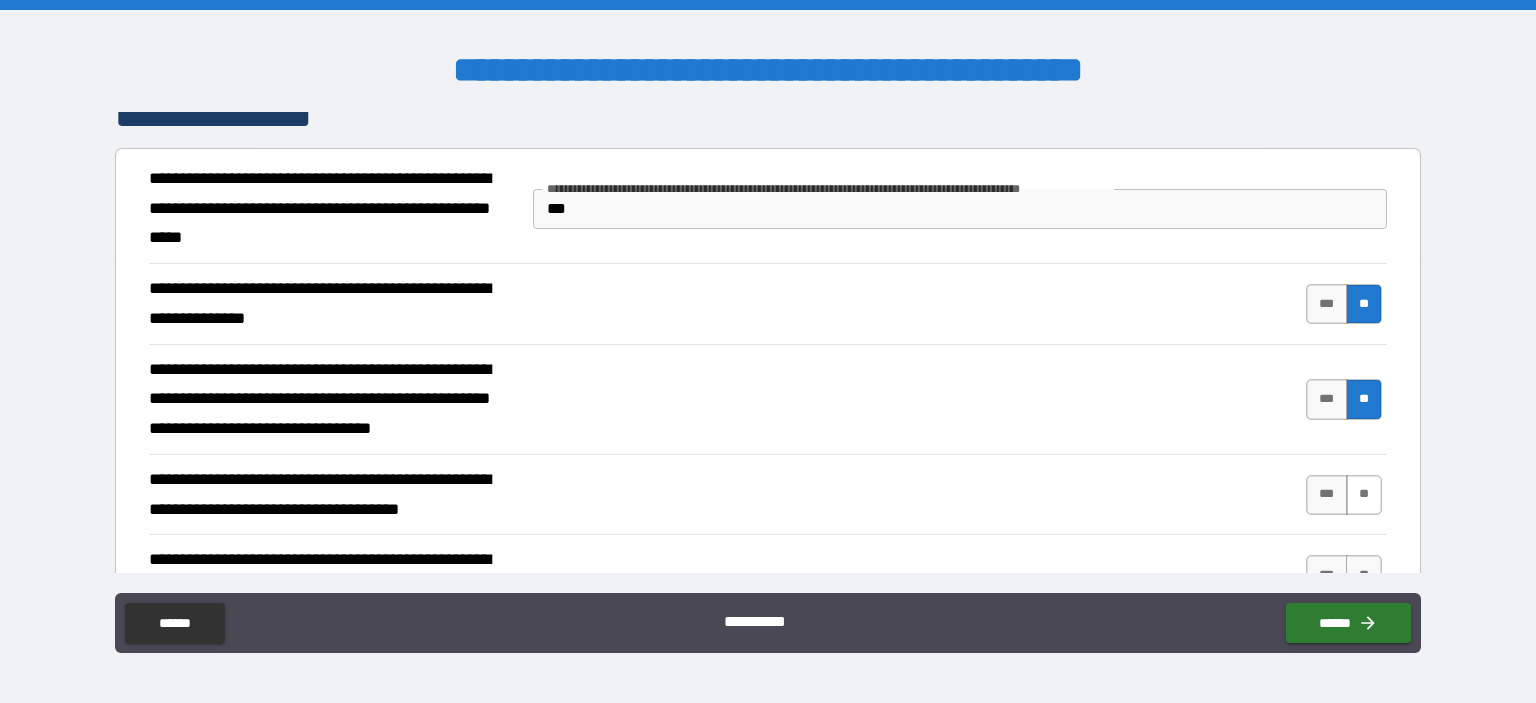 click on "**" at bounding box center (1364, 495) 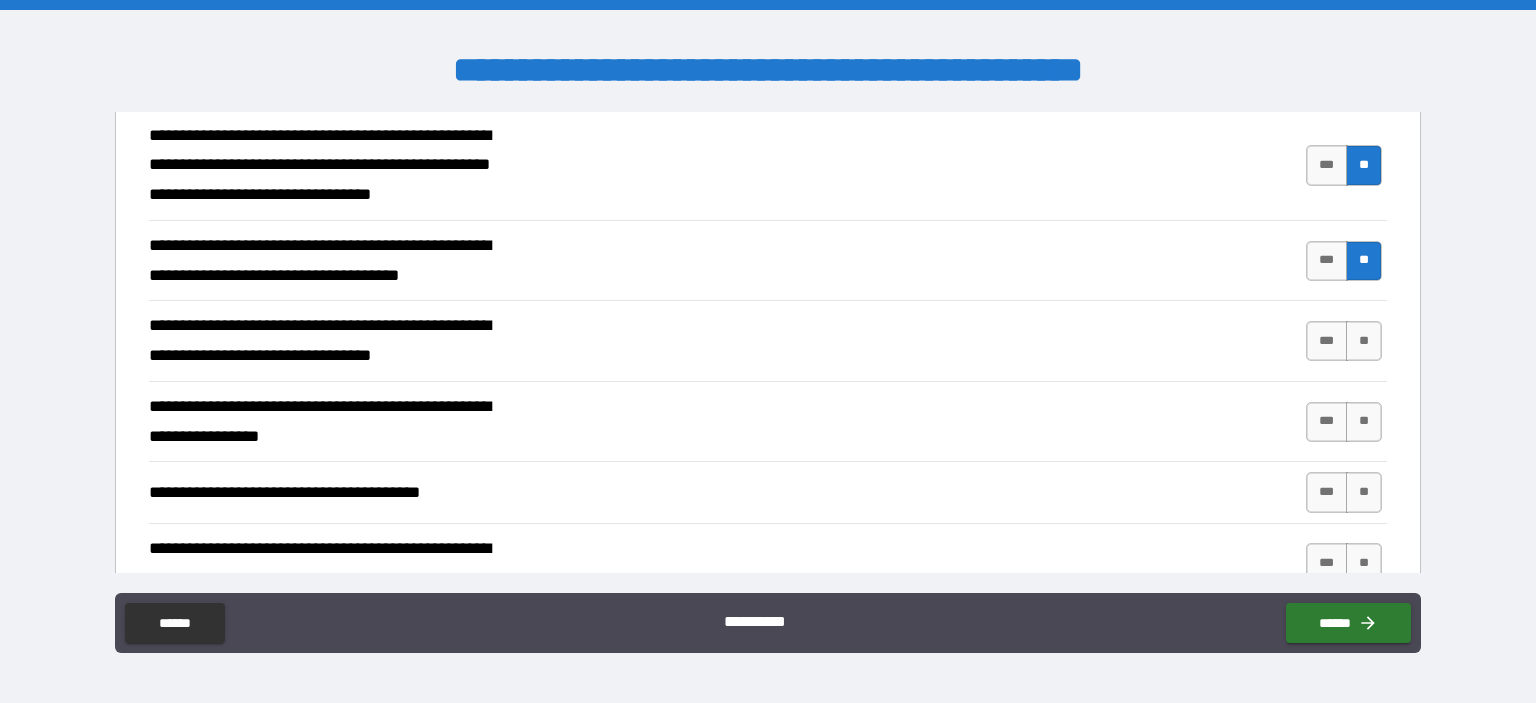 scroll, scrollTop: 2050, scrollLeft: 0, axis: vertical 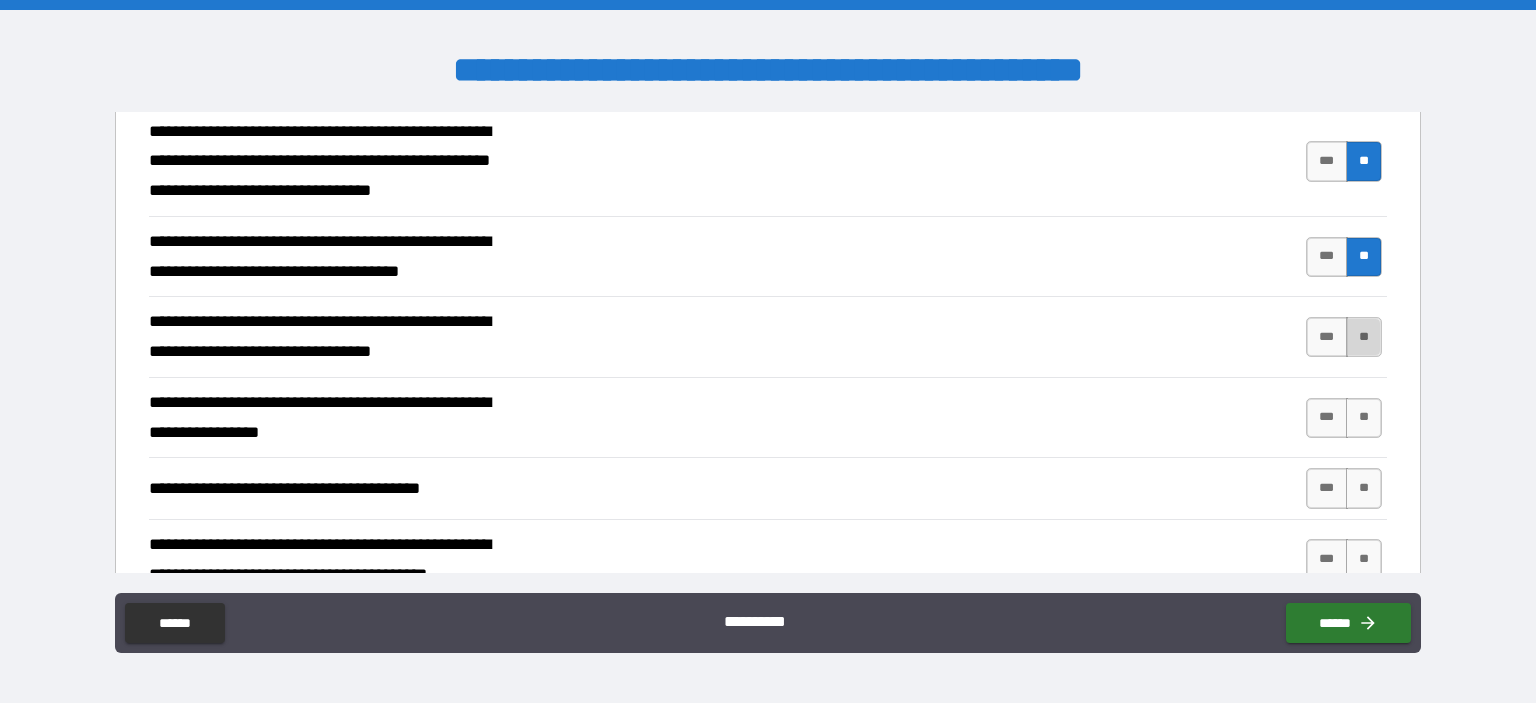 click on "**" at bounding box center [1364, 337] 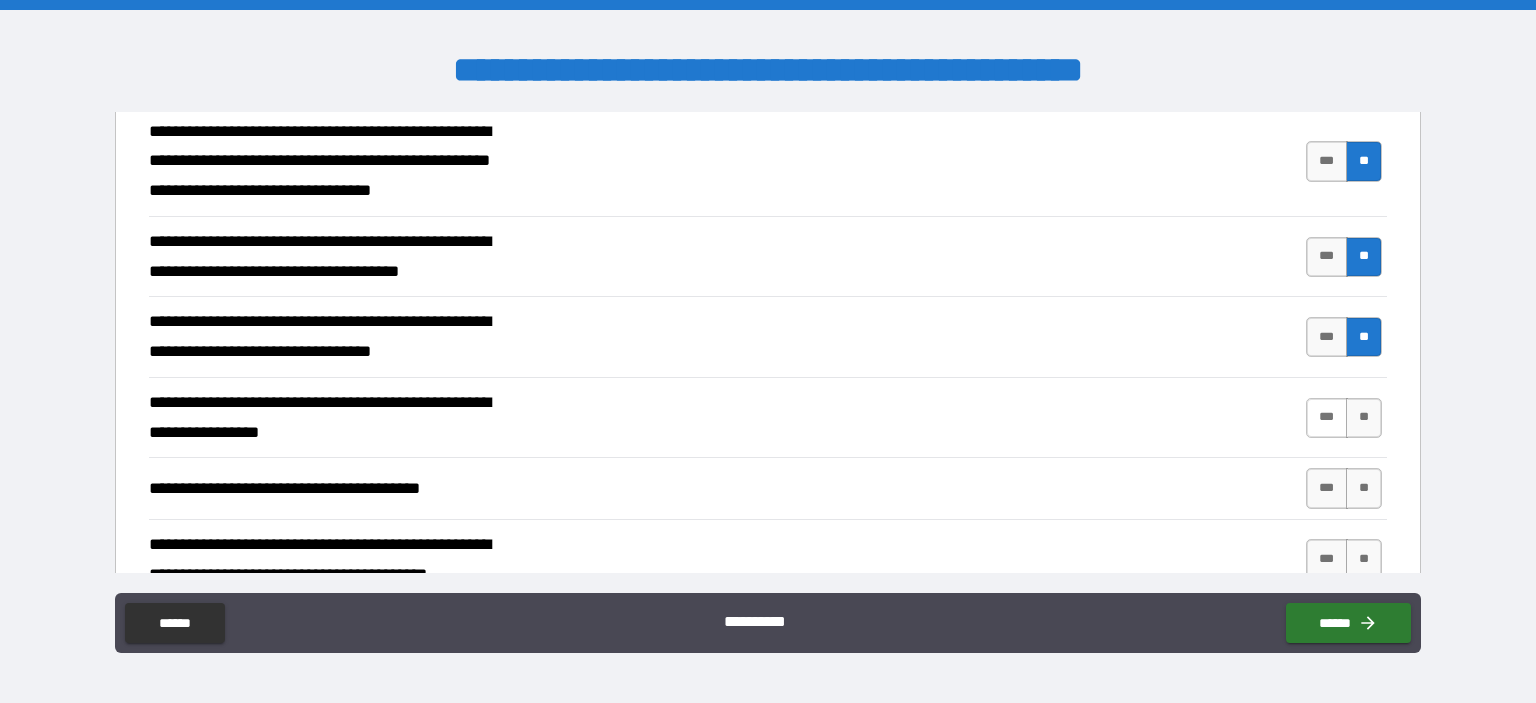 click on "***" at bounding box center (1327, 418) 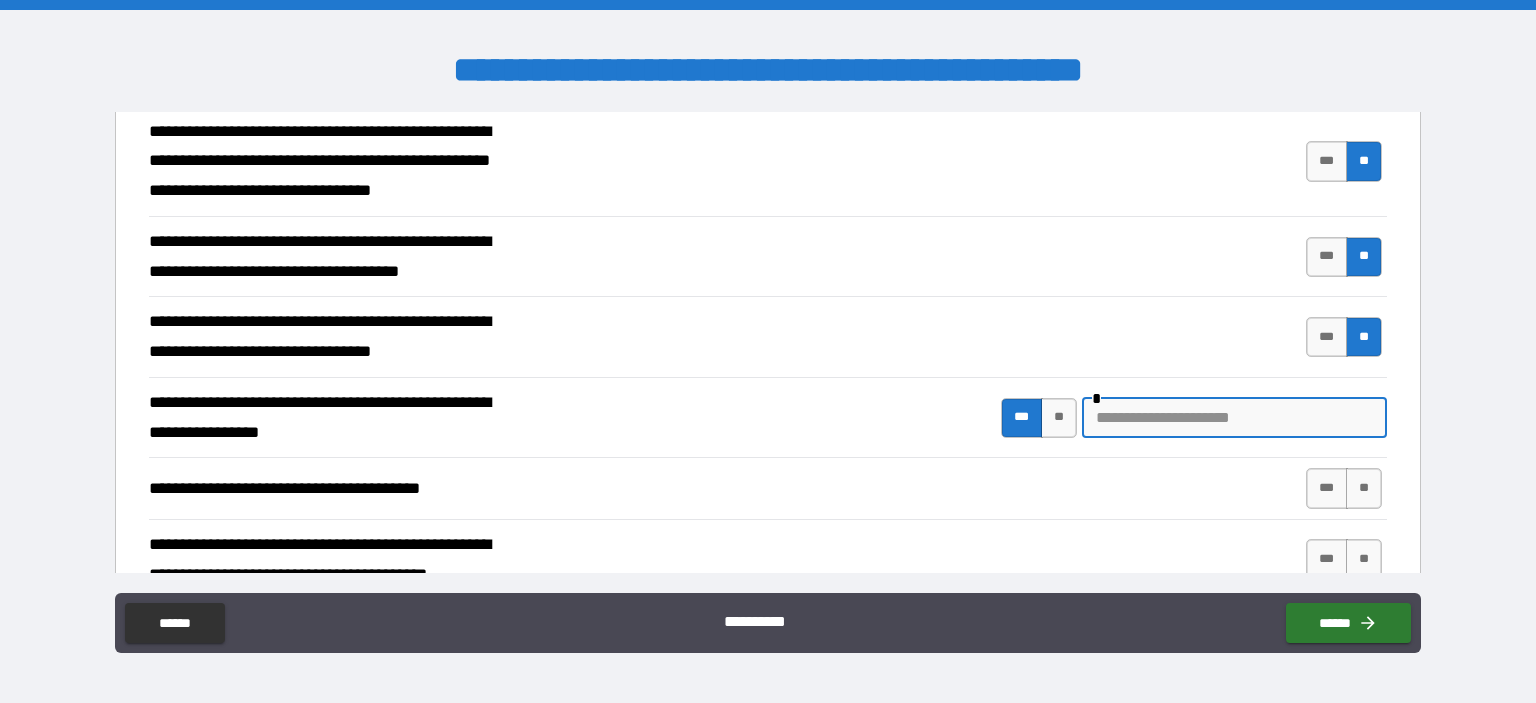 click at bounding box center [1234, 418] 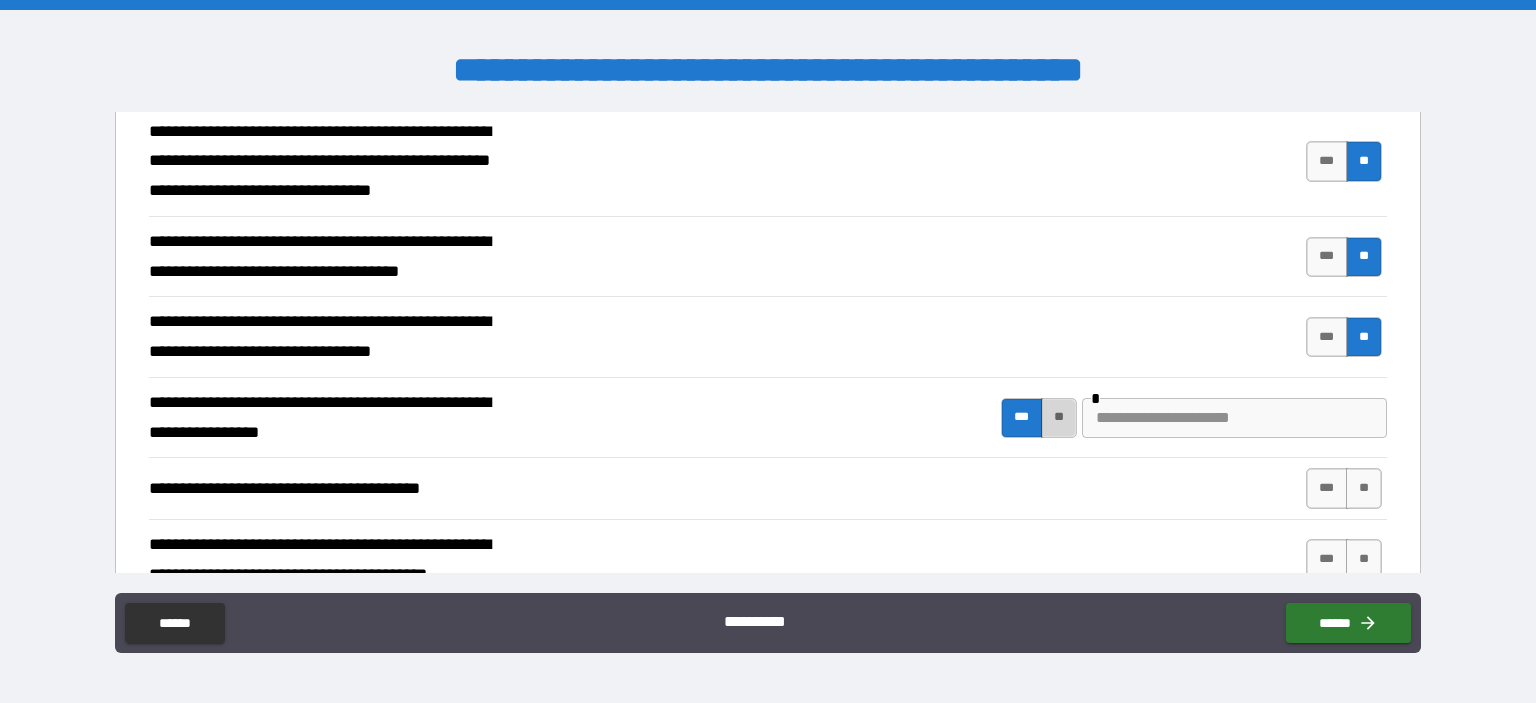 click on "**" at bounding box center [1059, 418] 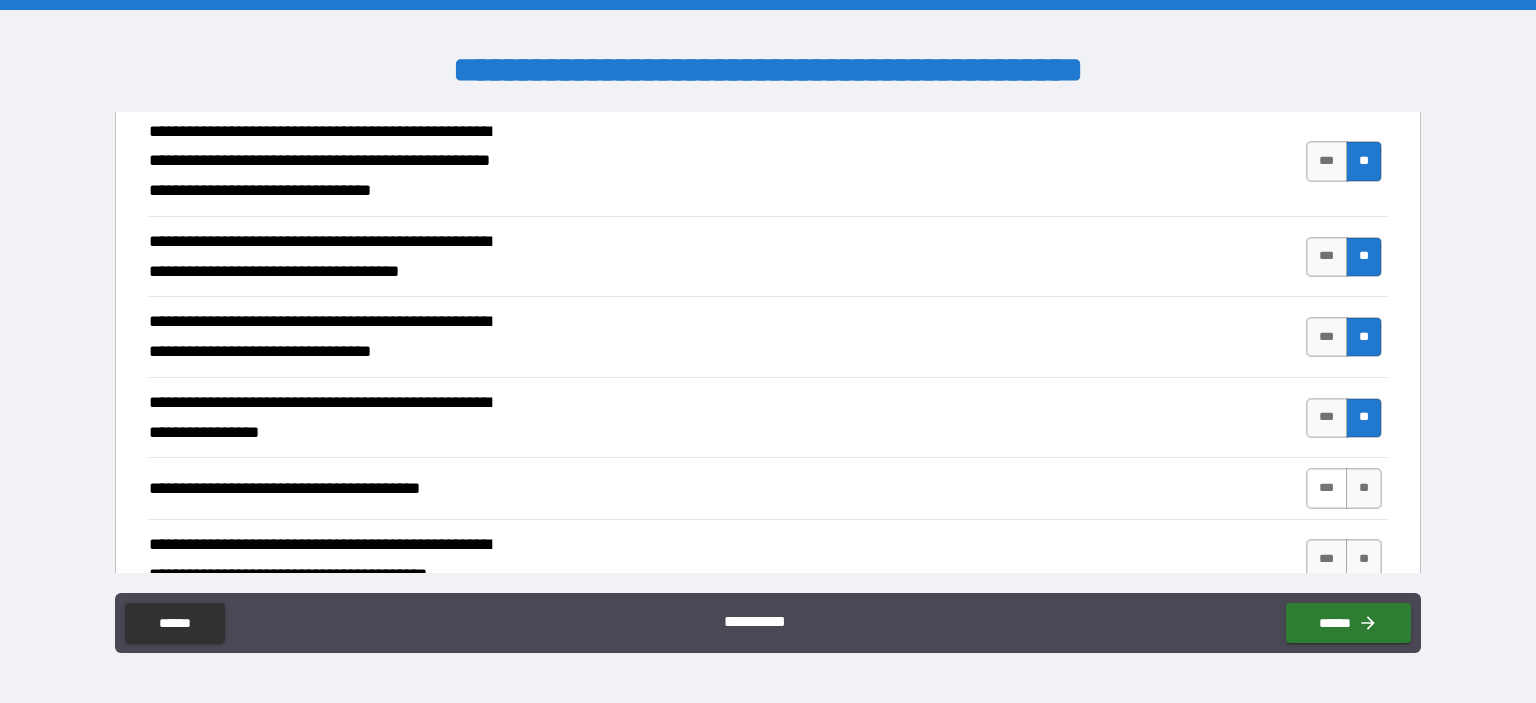 click on "***" at bounding box center (1327, 488) 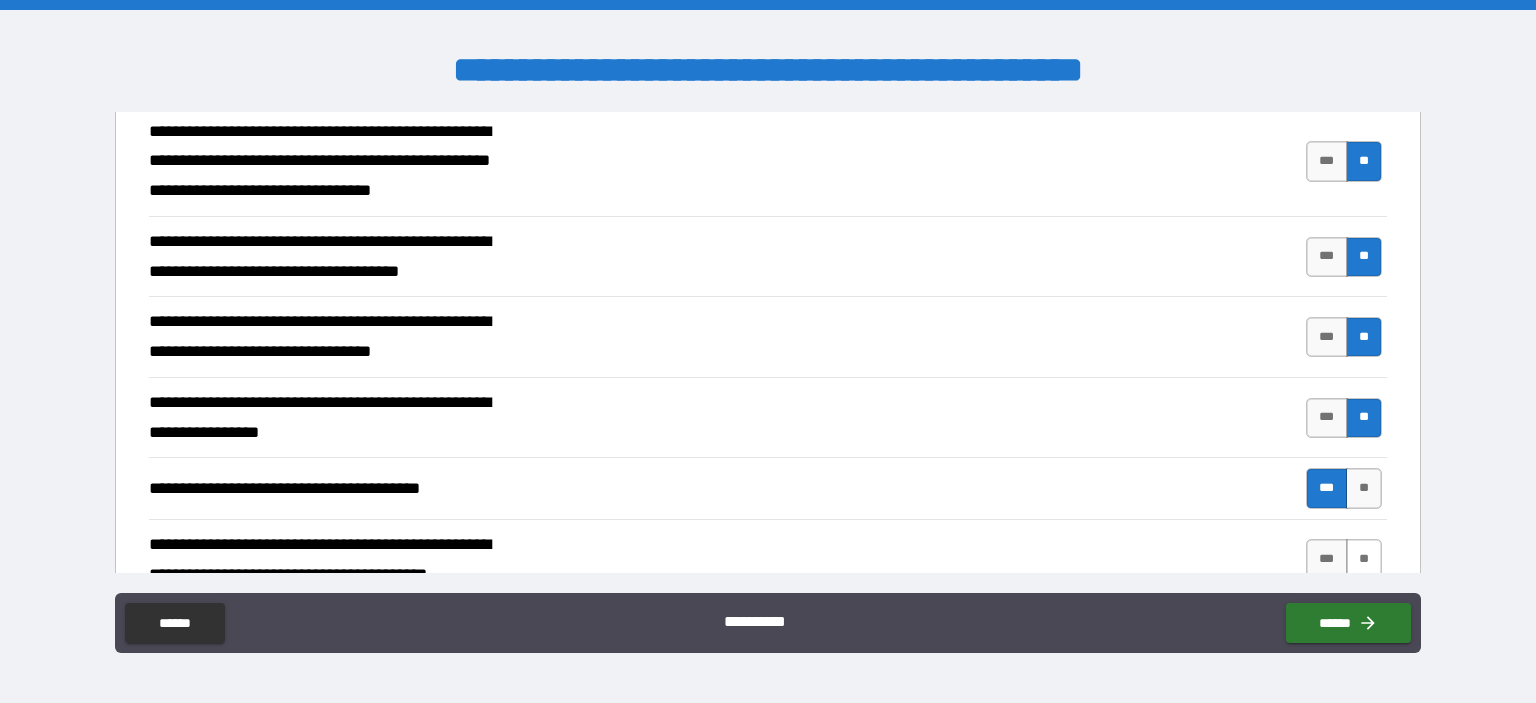 click on "**" at bounding box center (1364, 559) 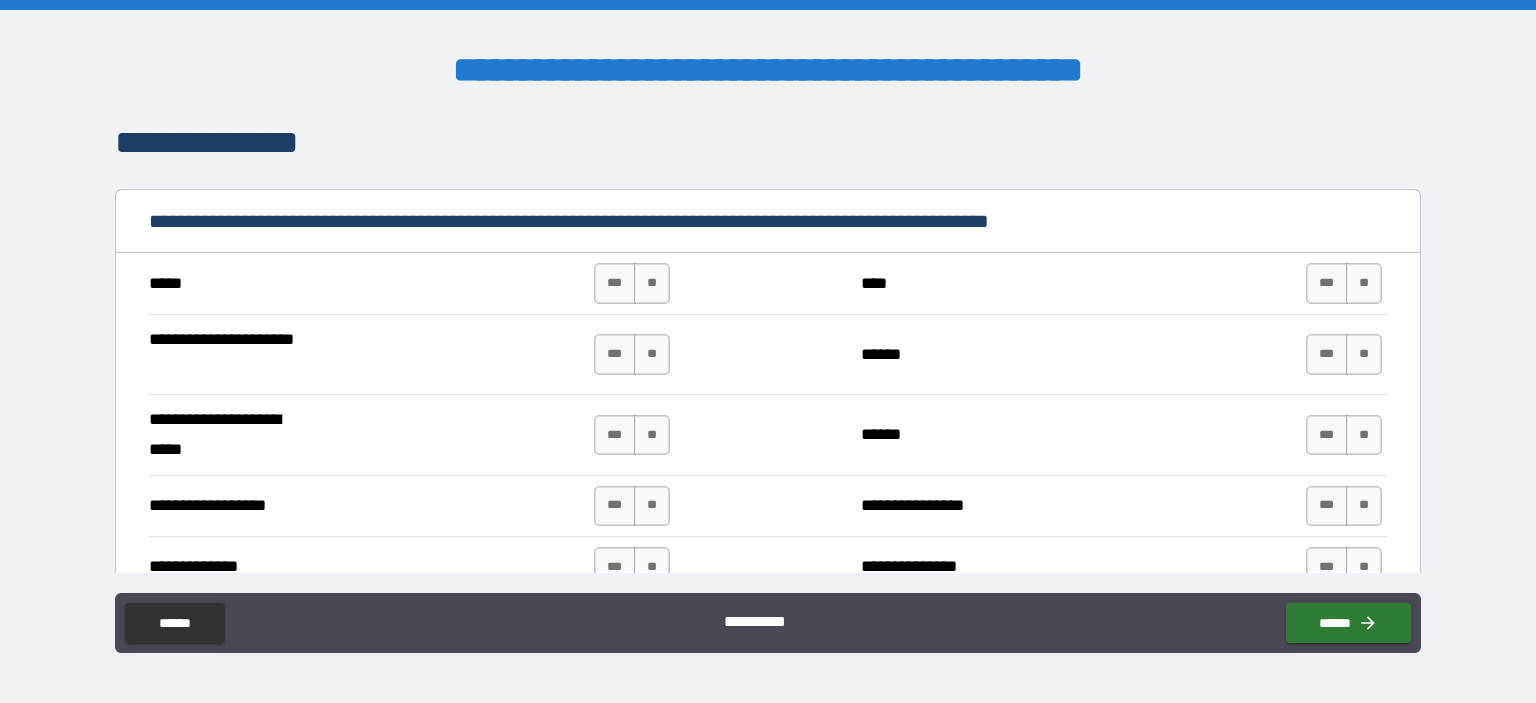 scroll, scrollTop: 2574, scrollLeft: 0, axis: vertical 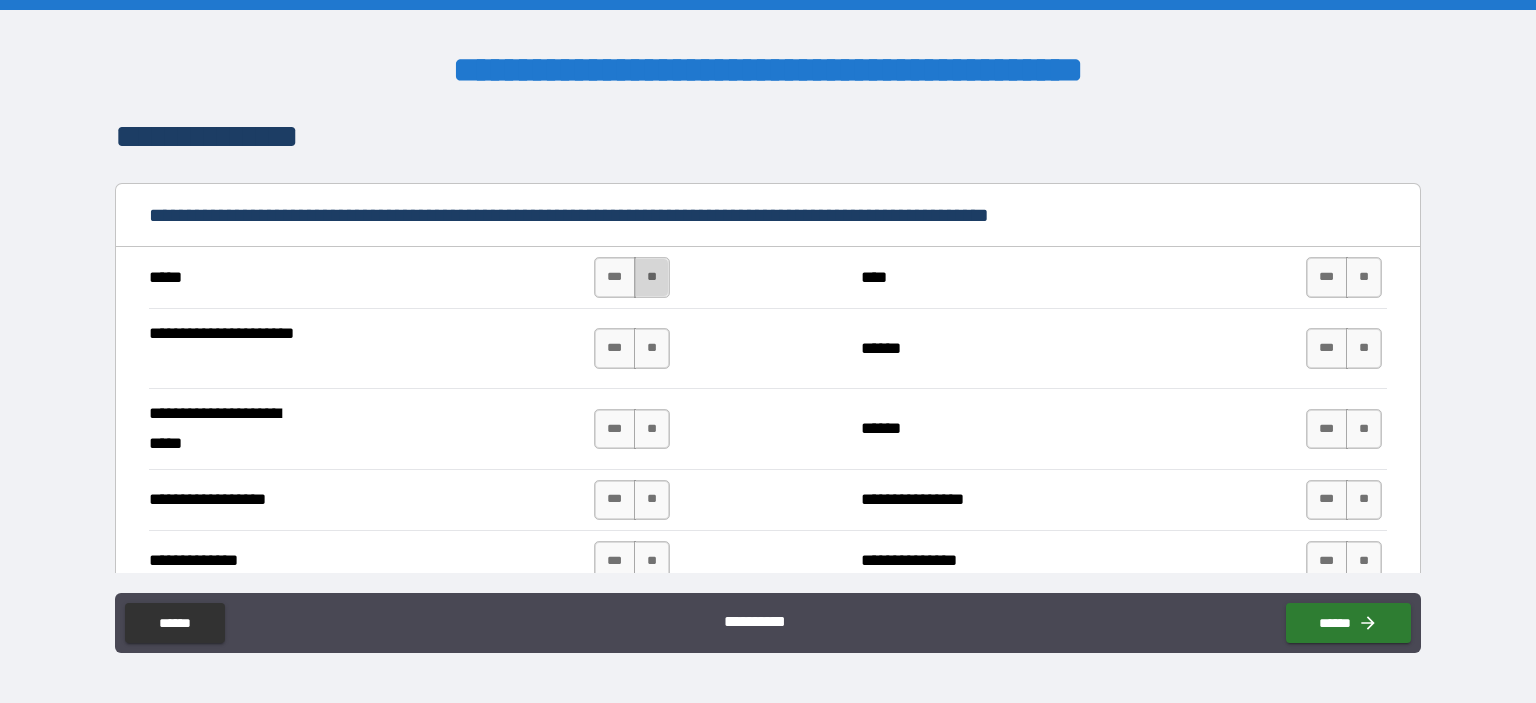 click on "**" at bounding box center (652, 277) 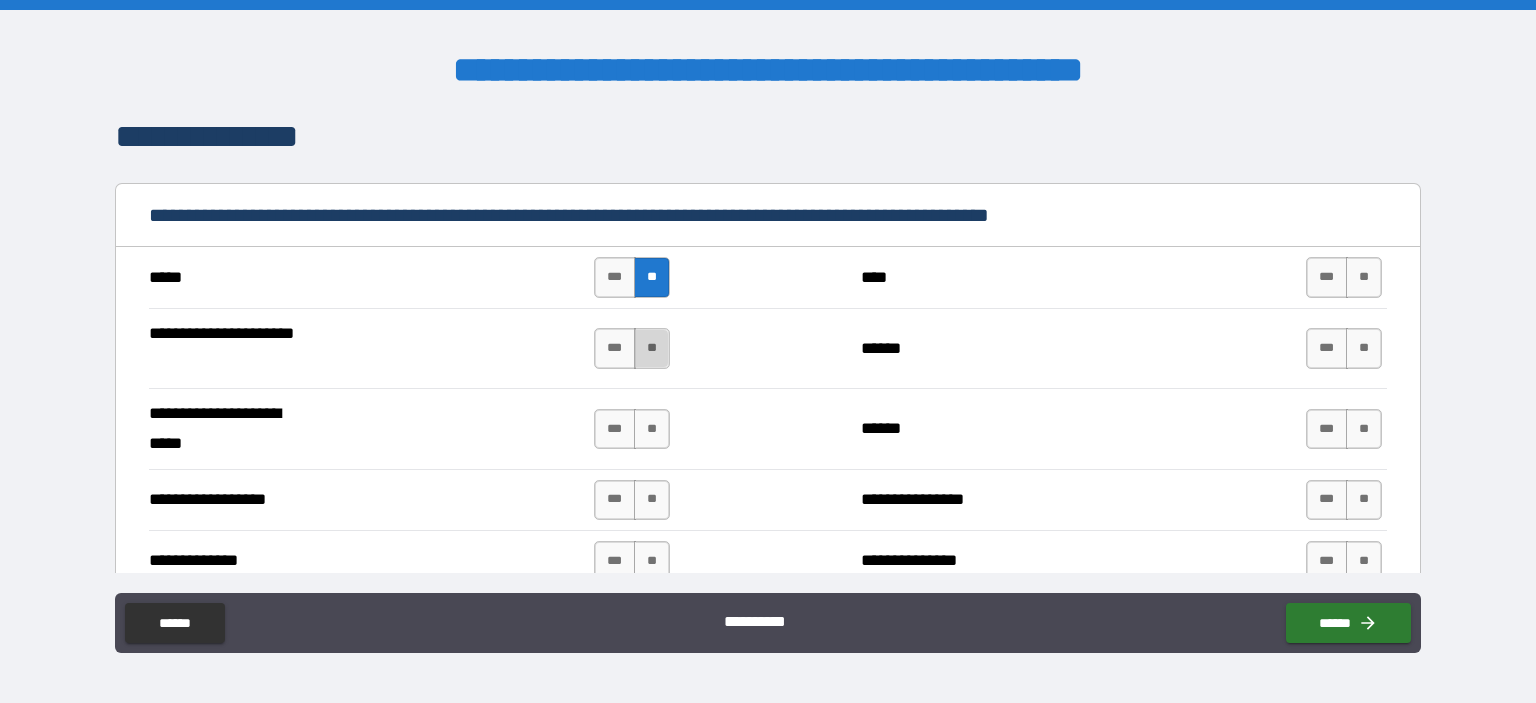 click on "**" at bounding box center [652, 348] 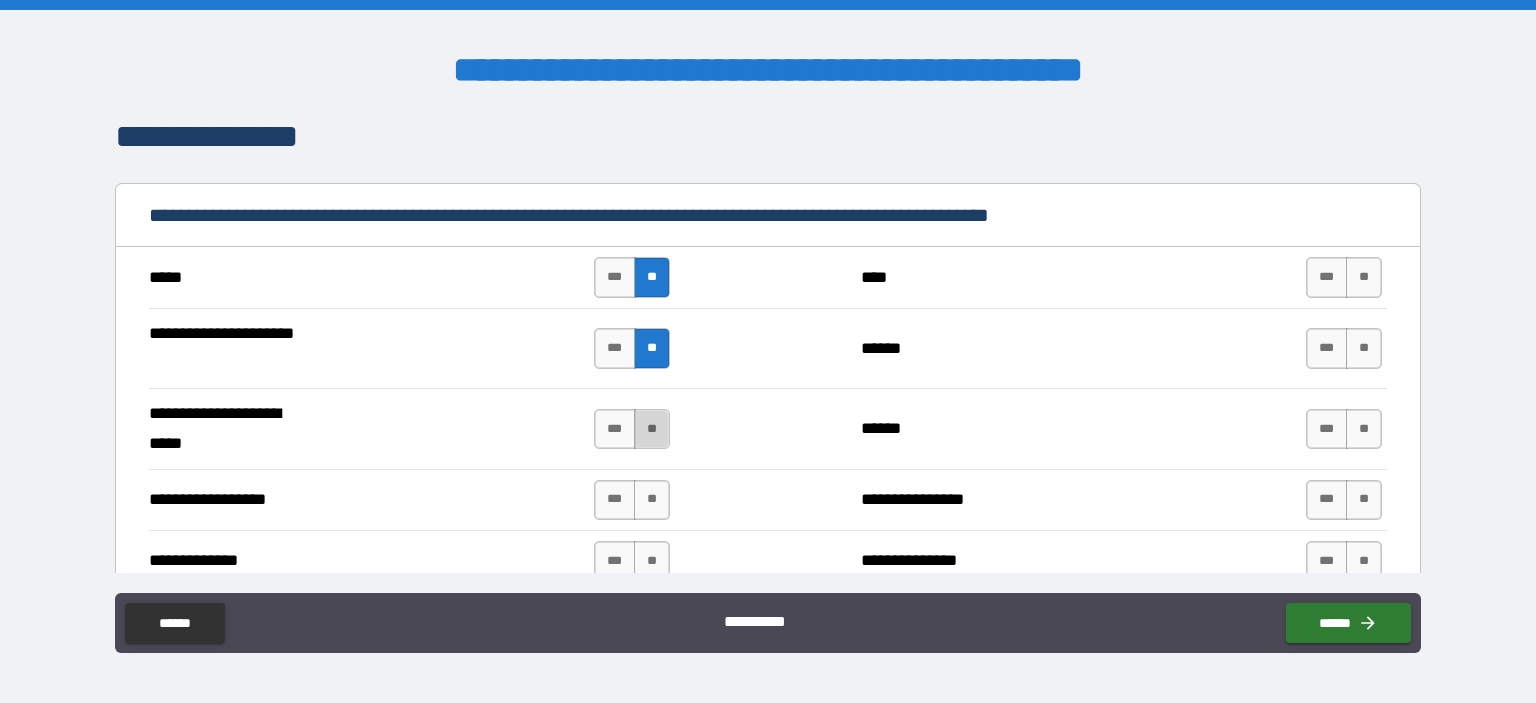 click on "**" at bounding box center [652, 429] 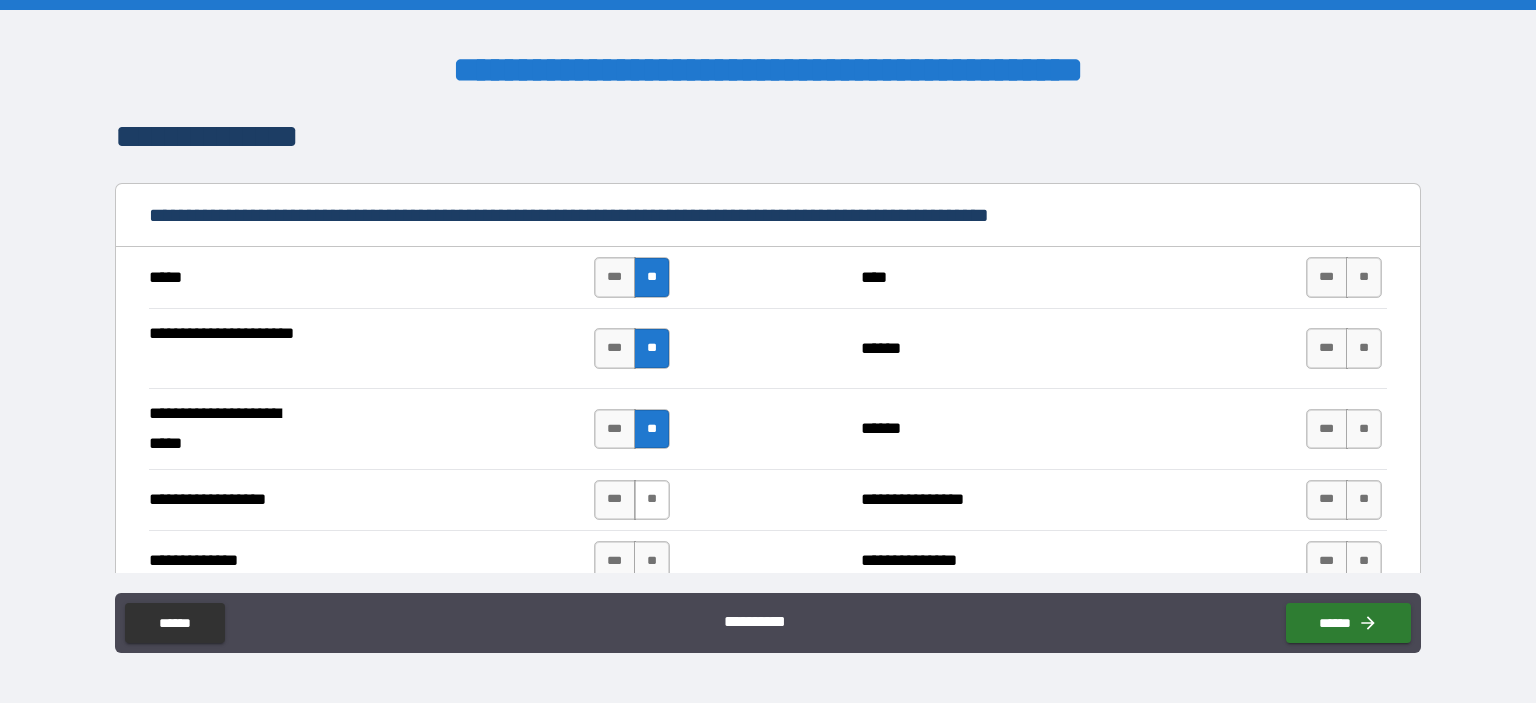 click on "**" at bounding box center [652, 500] 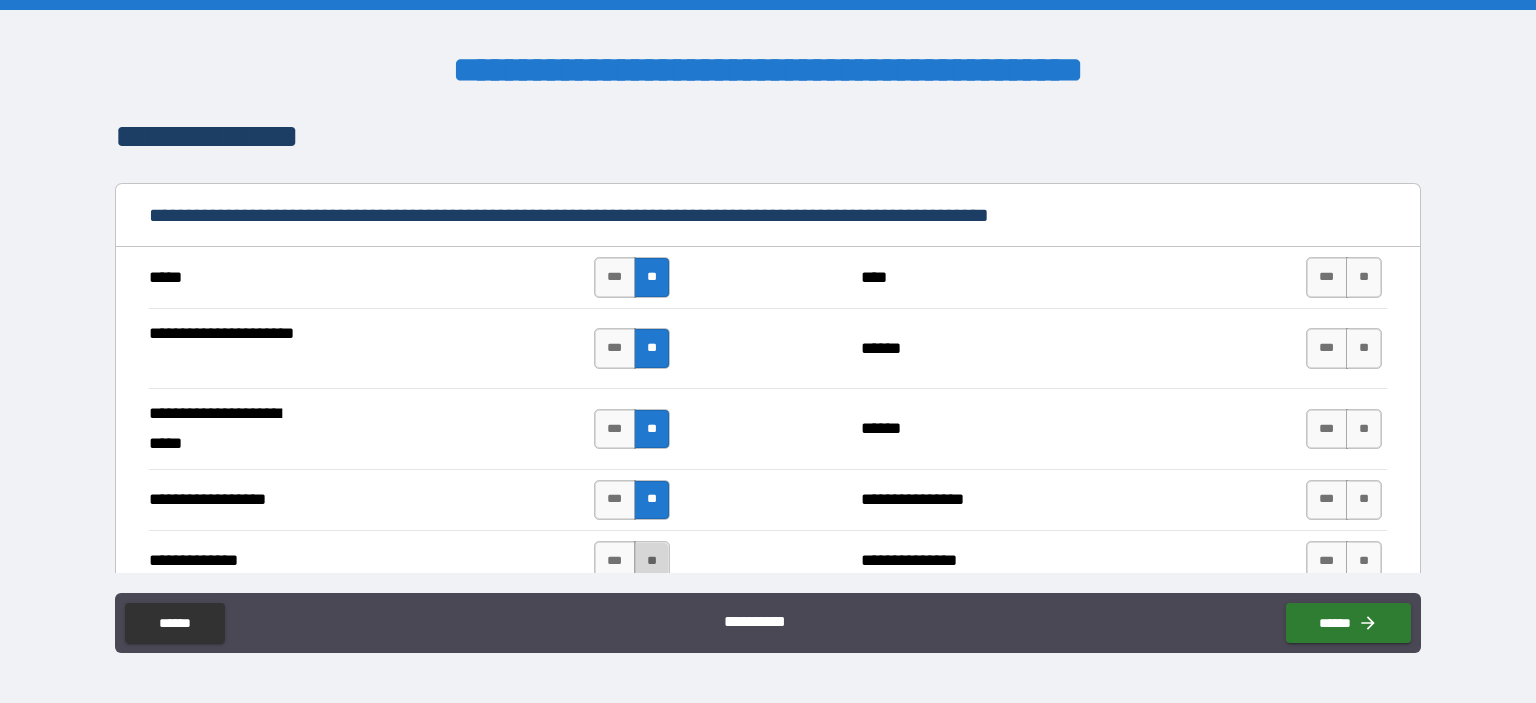 click on "**" at bounding box center [652, 561] 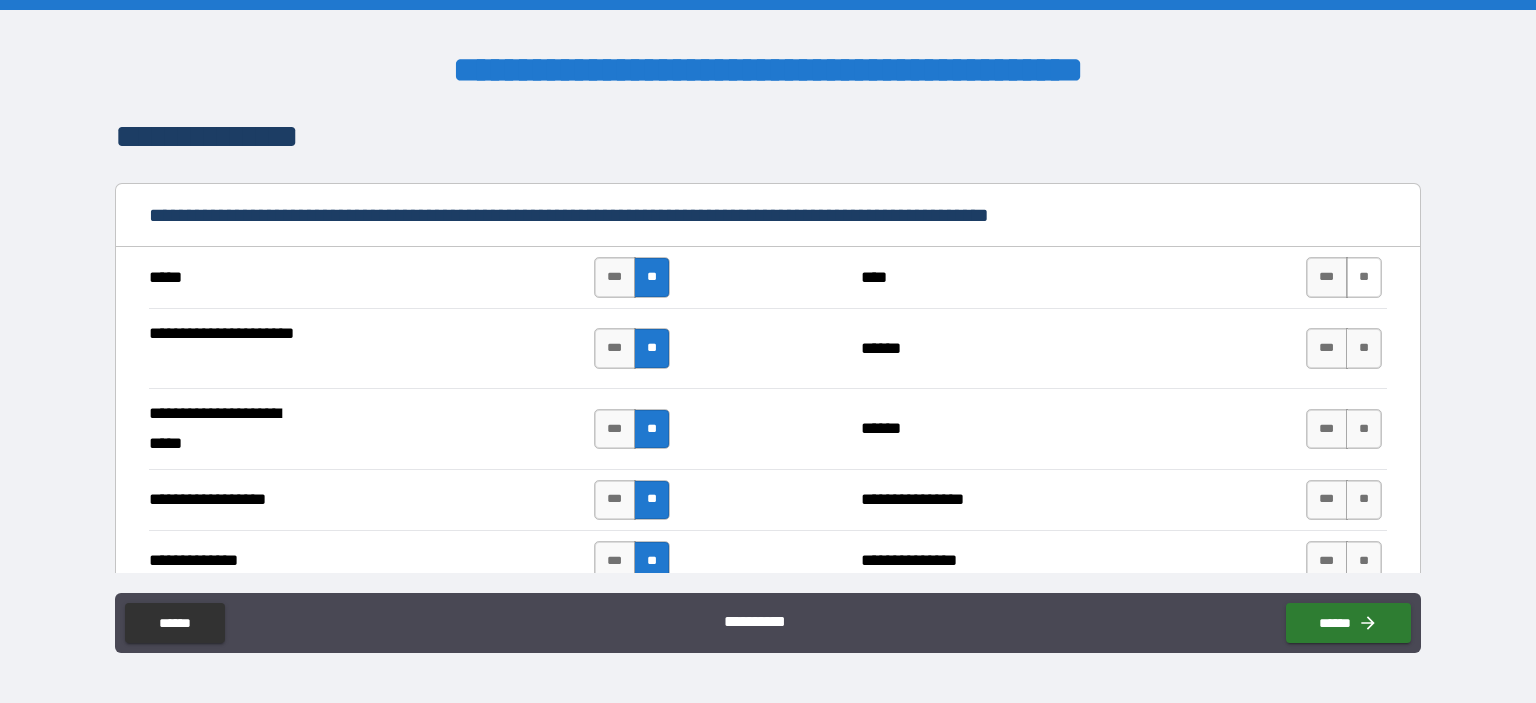 click on "**" at bounding box center (1364, 277) 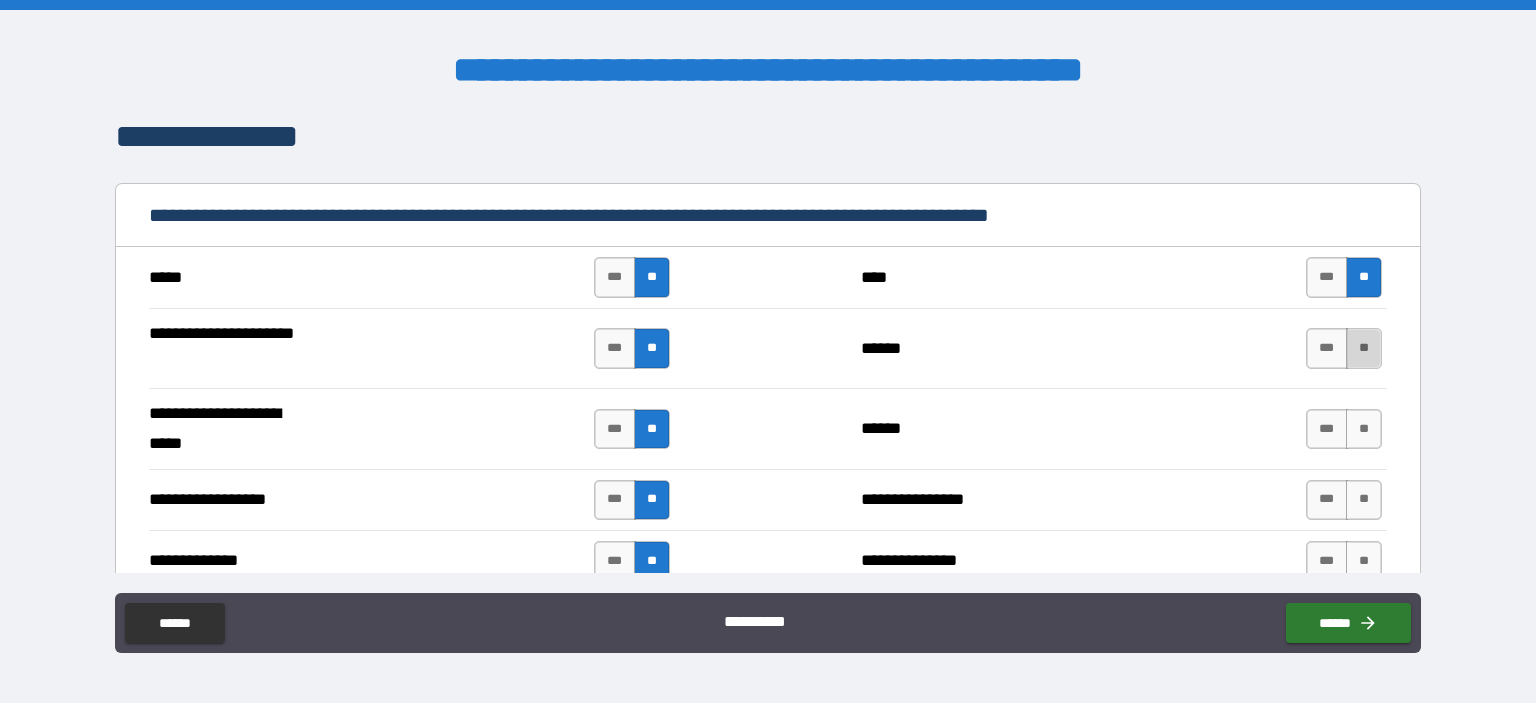 click on "**" at bounding box center (1364, 348) 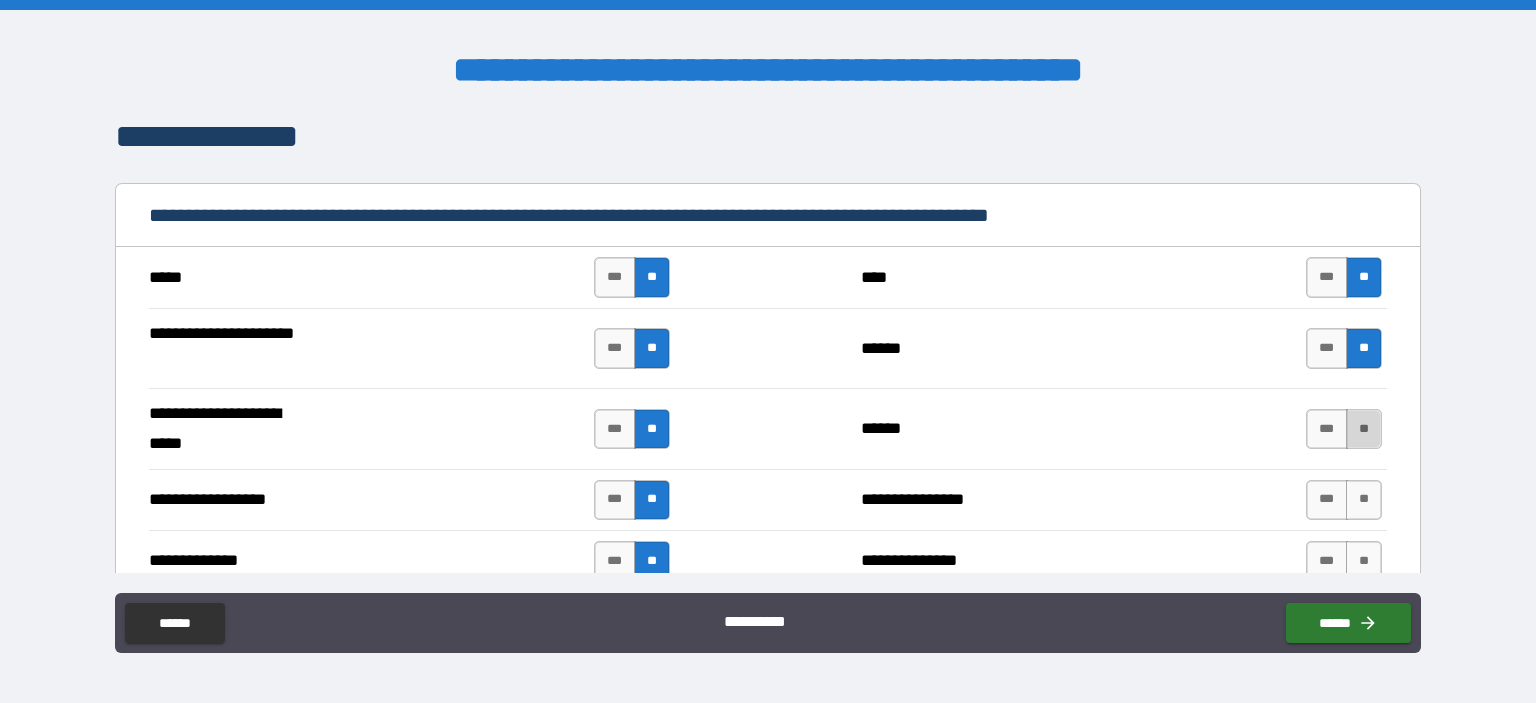 click on "**" at bounding box center [1364, 429] 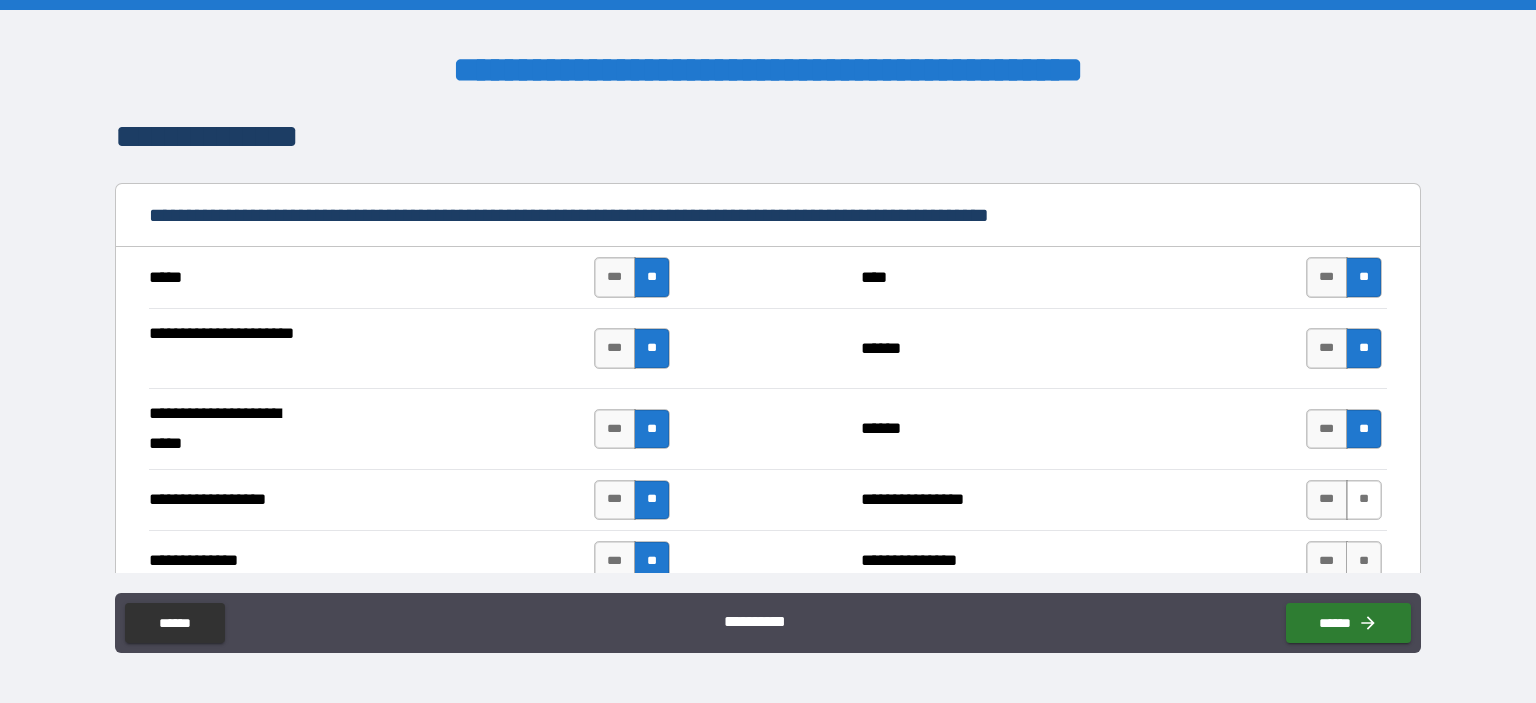 click on "**" at bounding box center (1364, 500) 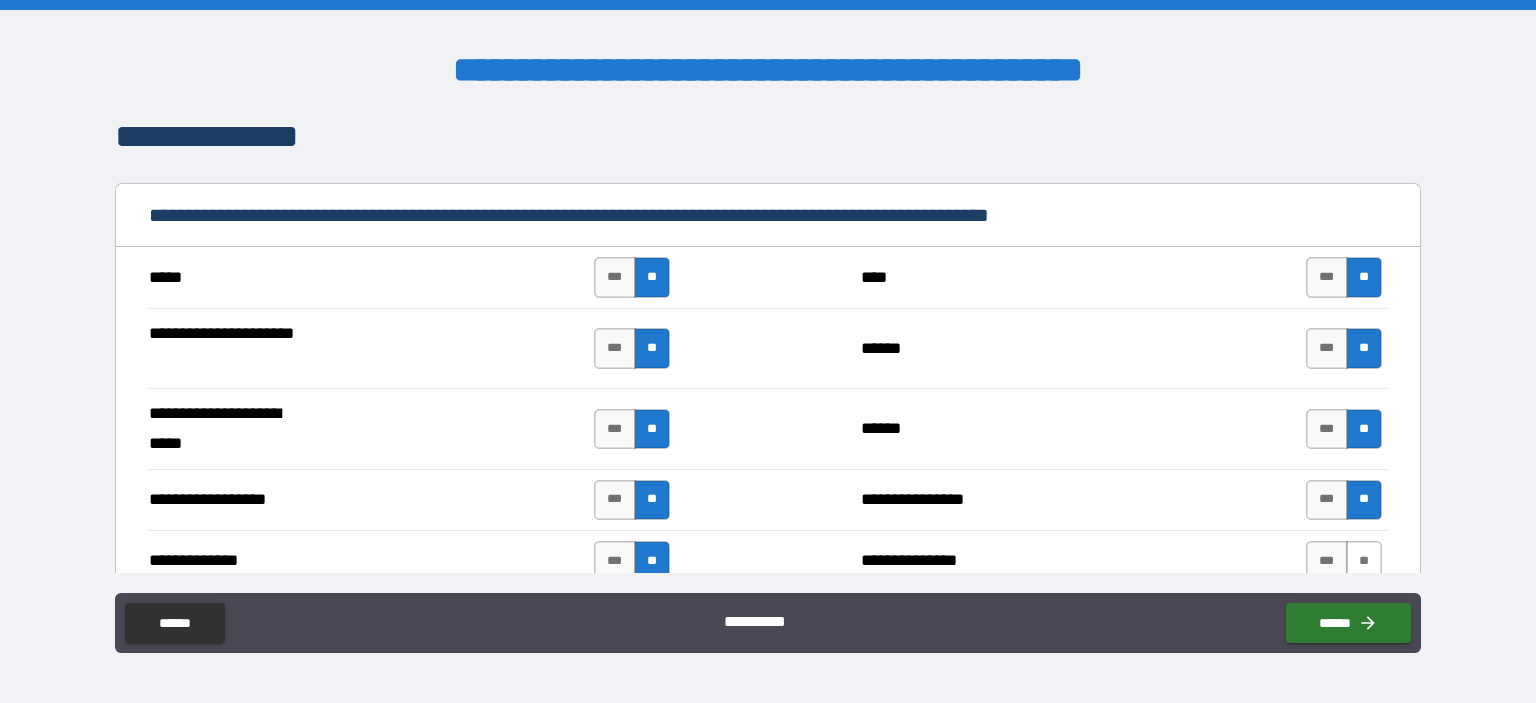 click on "**" at bounding box center (1364, 561) 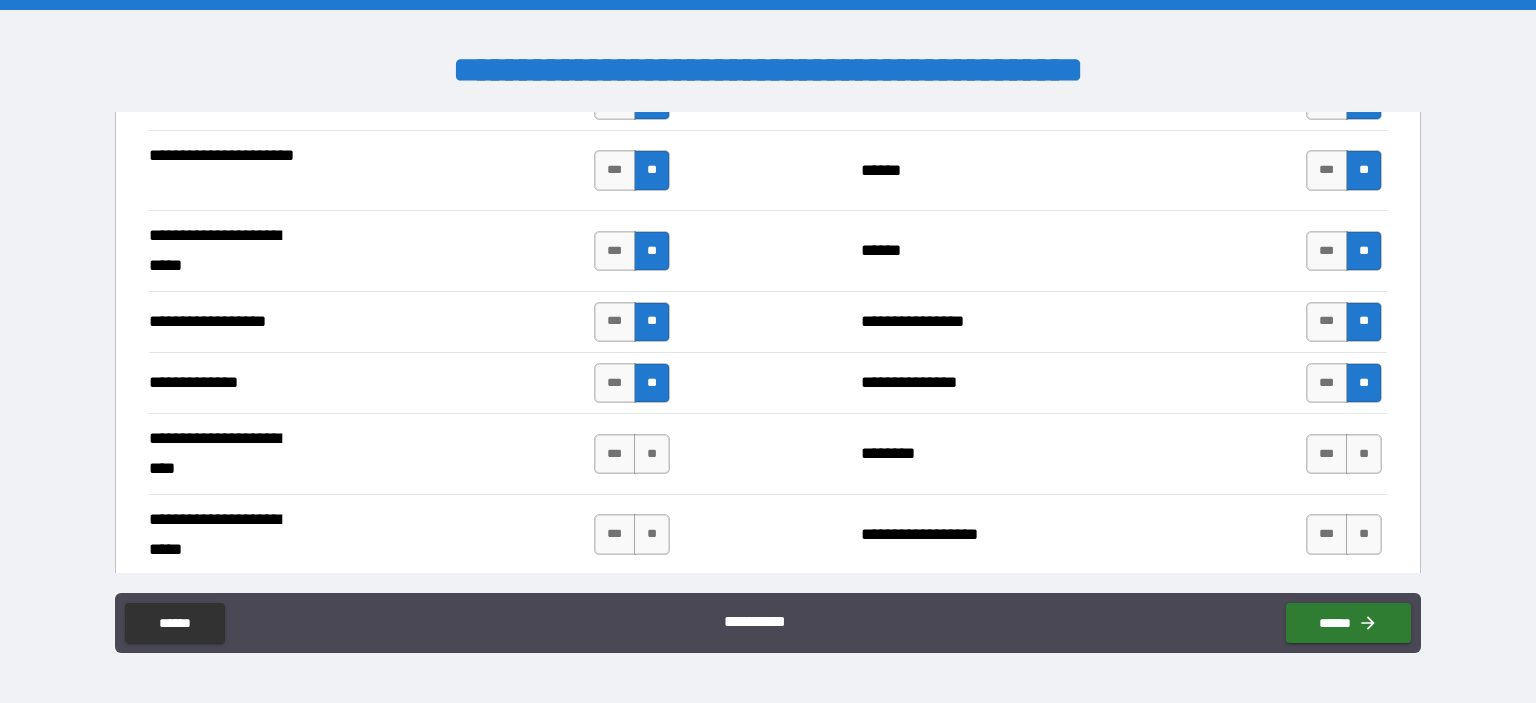 scroll, scrollTop: 2763, scrollLeft: 0, axis: vertical 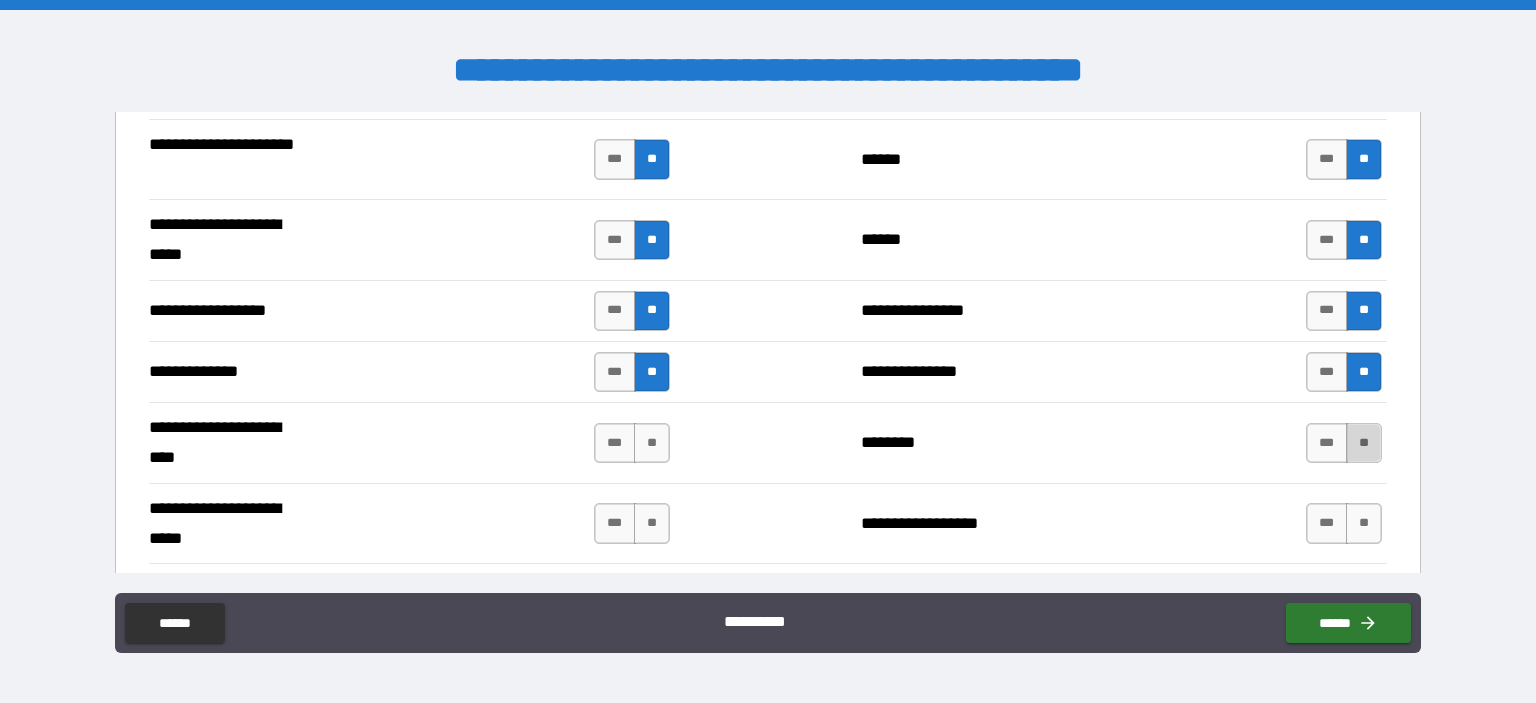 click on "**" at bounding box center (1364, 443) 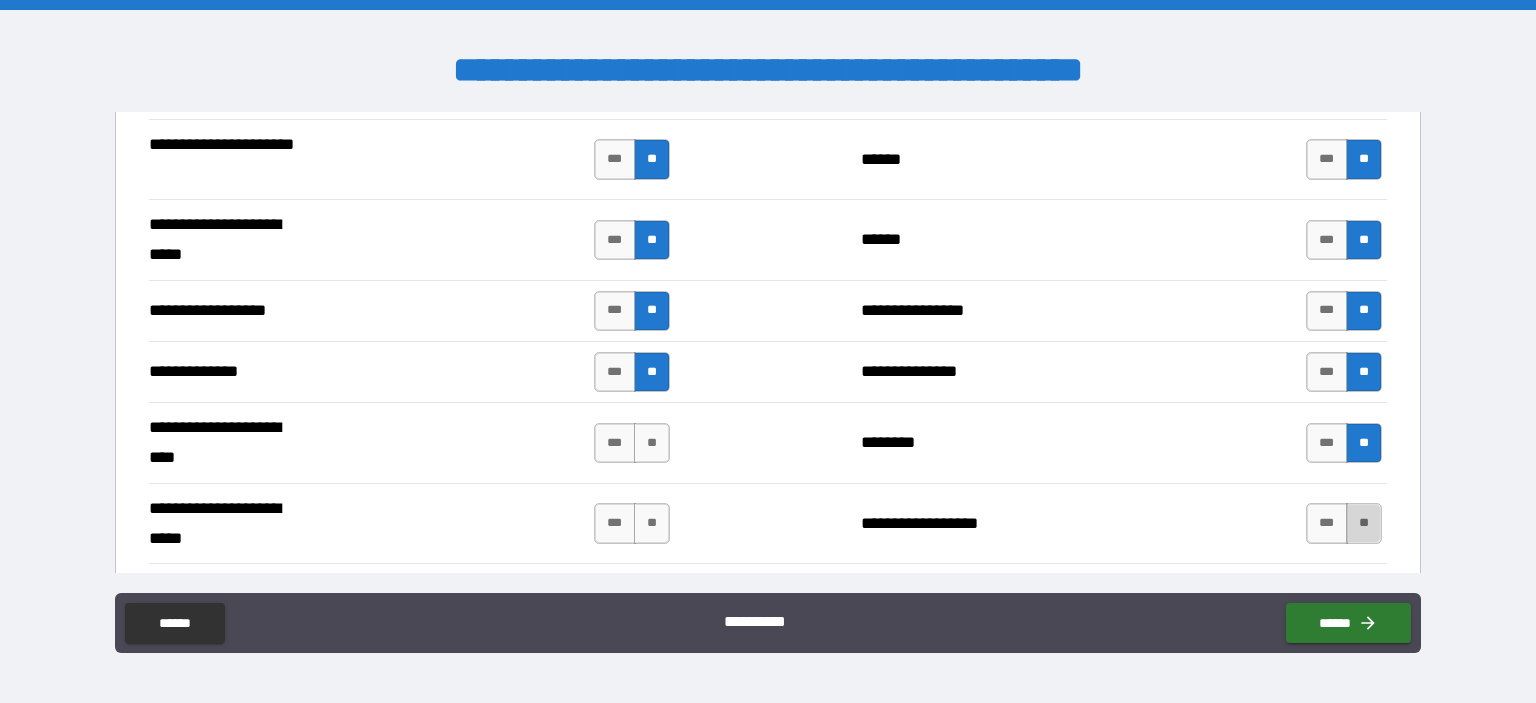 click on "**" at bounding box center [1364, 523] 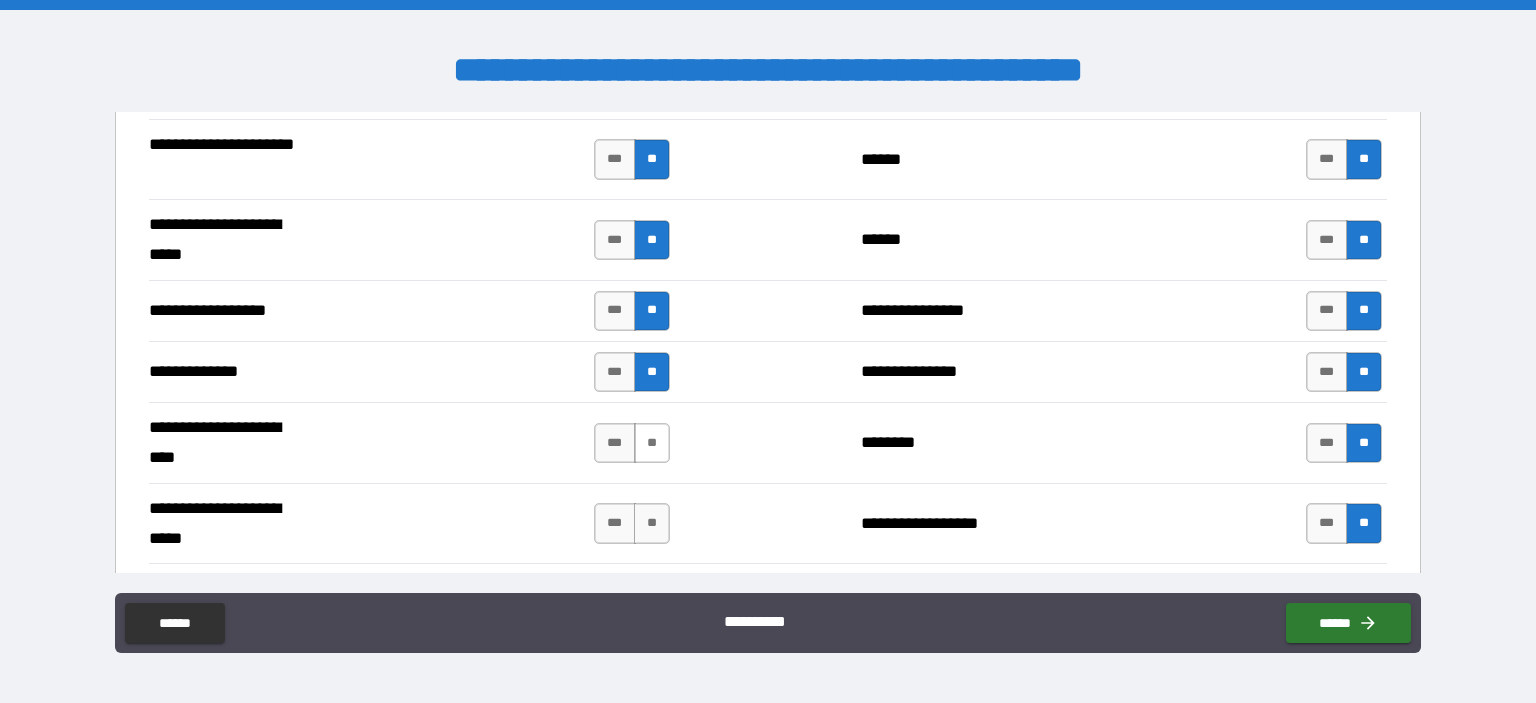 click on "**" at bounding box center (652, 443) 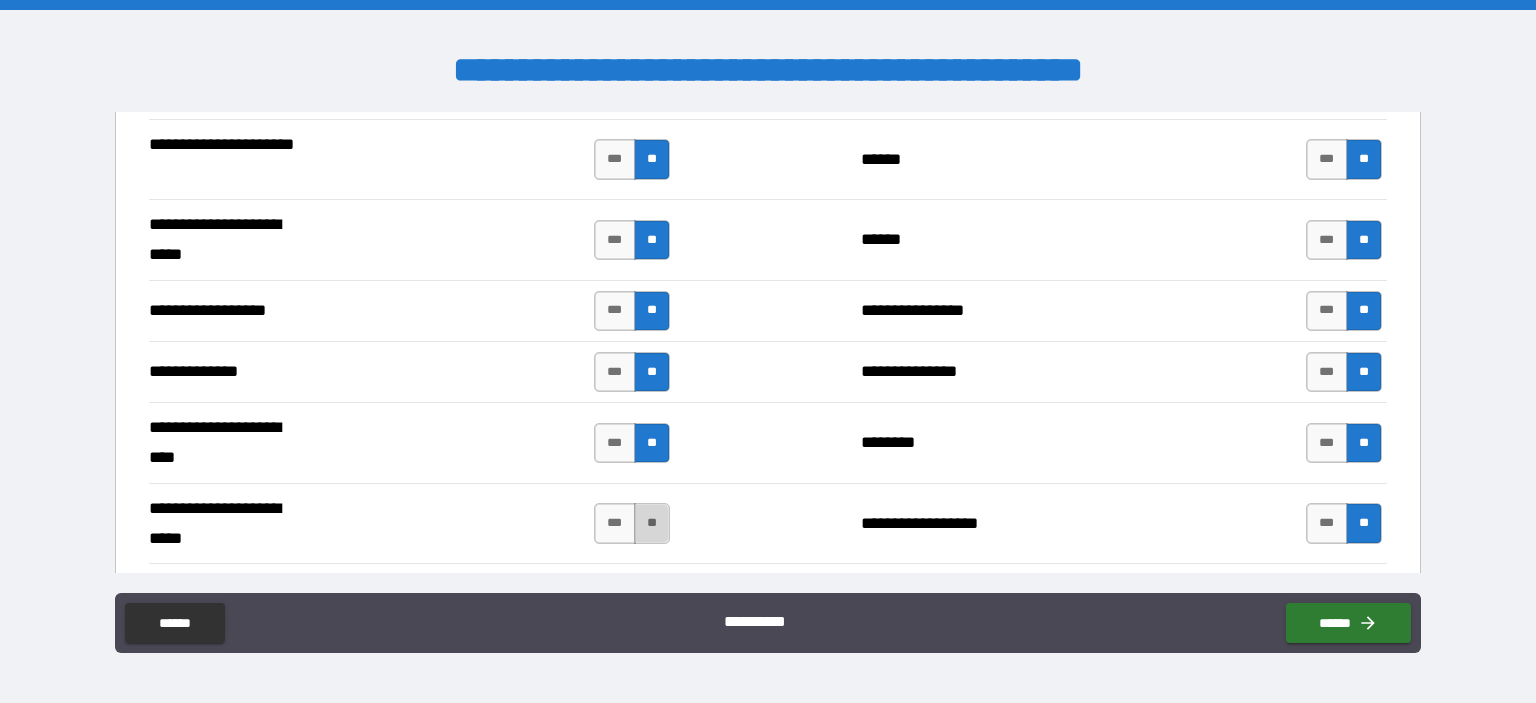 click on "**" at bounding box center [652, 523] 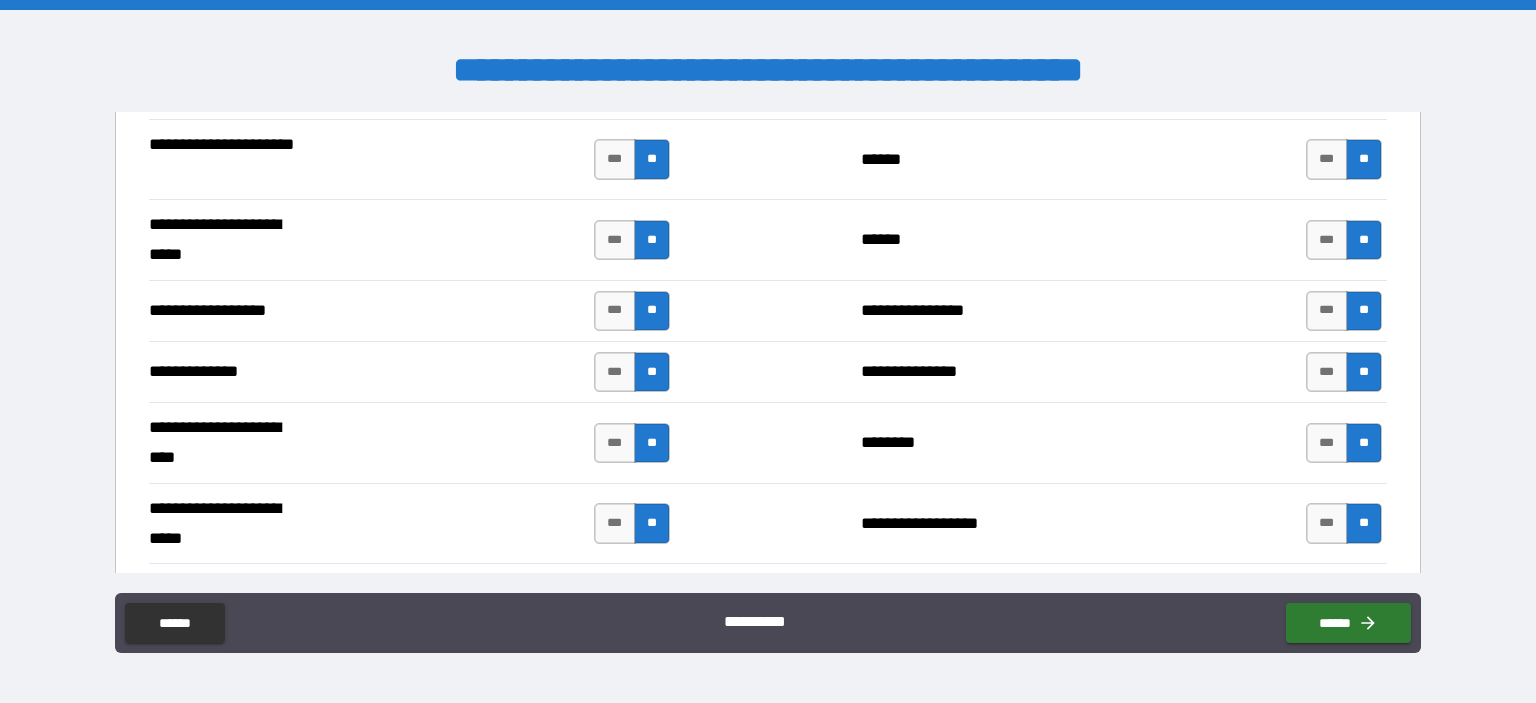 scroll, scrollTop: 2956, scrollLeft: 0, axis: vertical 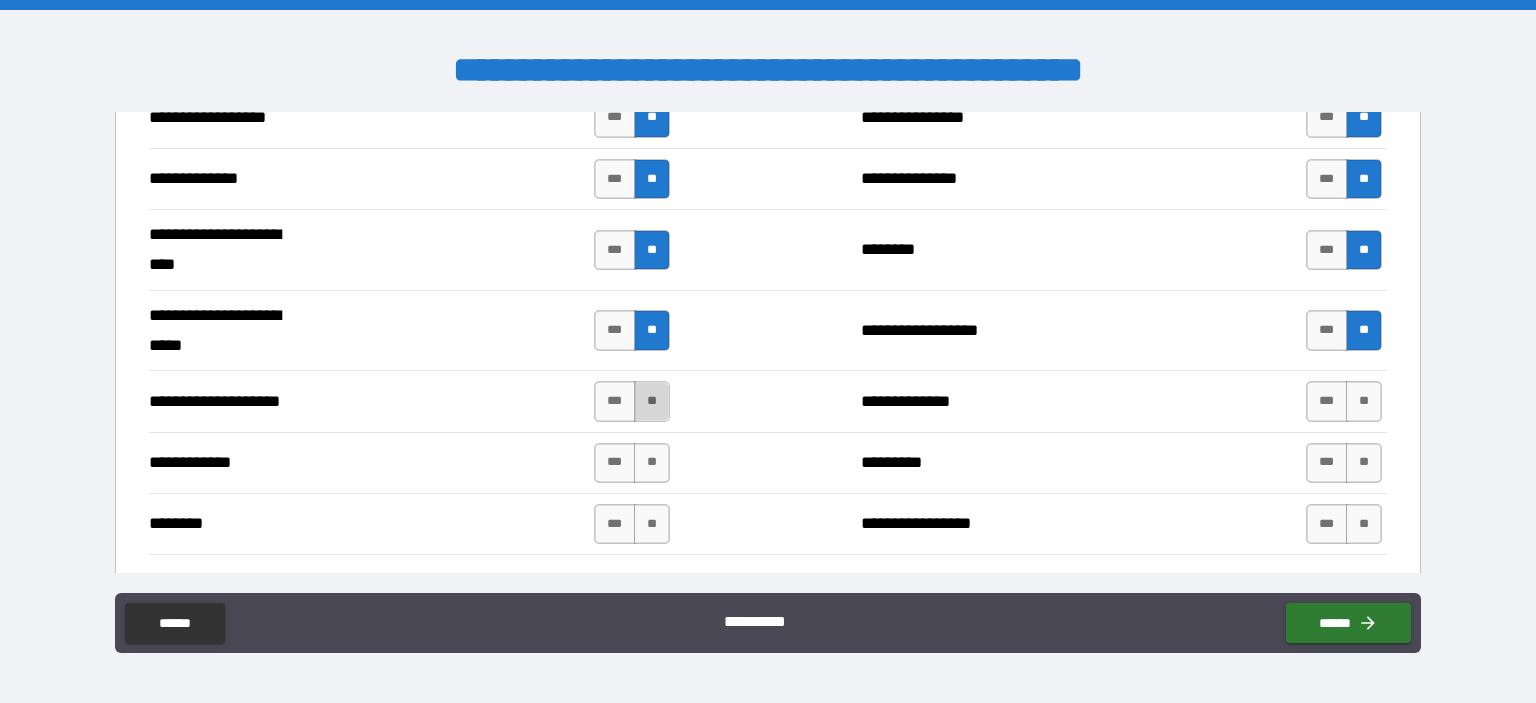 click on "**" at bounding box center [652, 401] 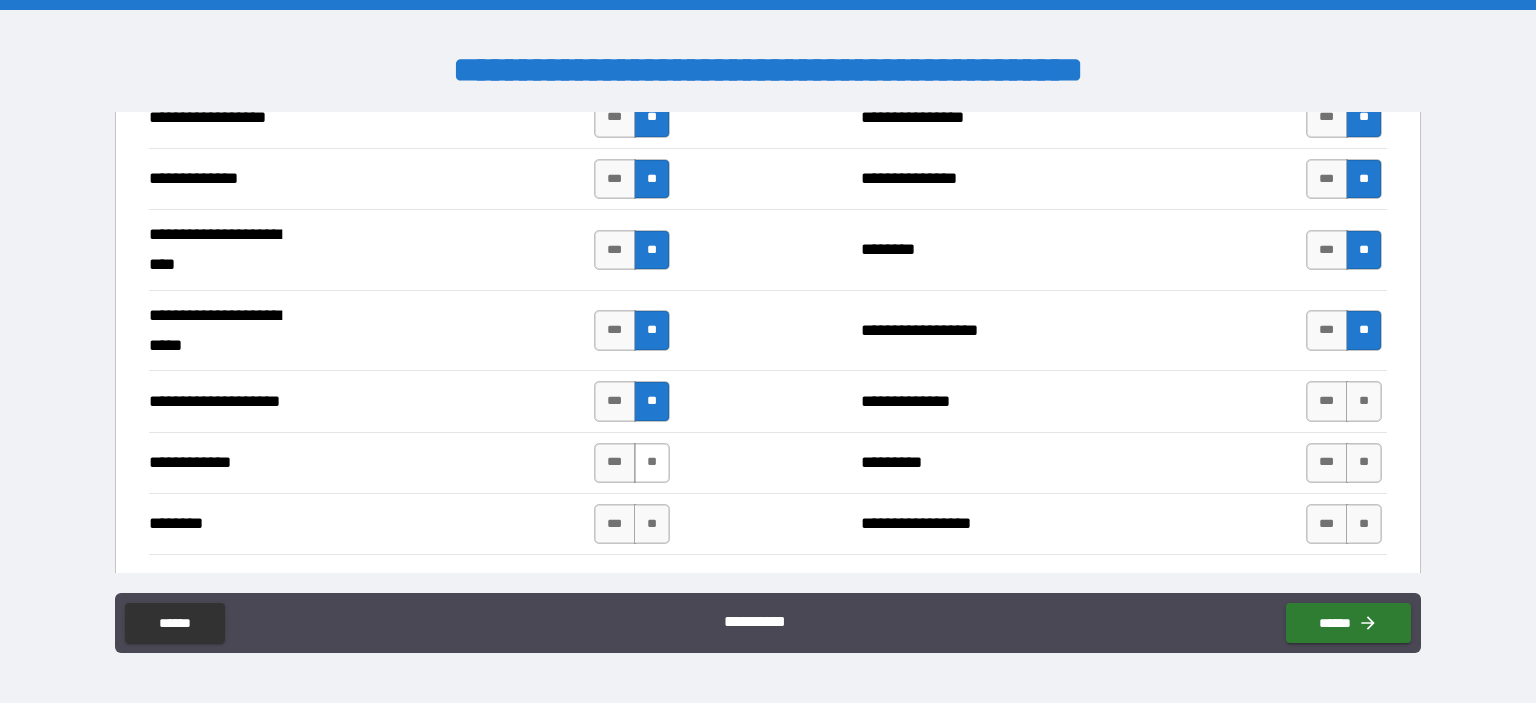 click on "**" at bounding box center [652, 463] 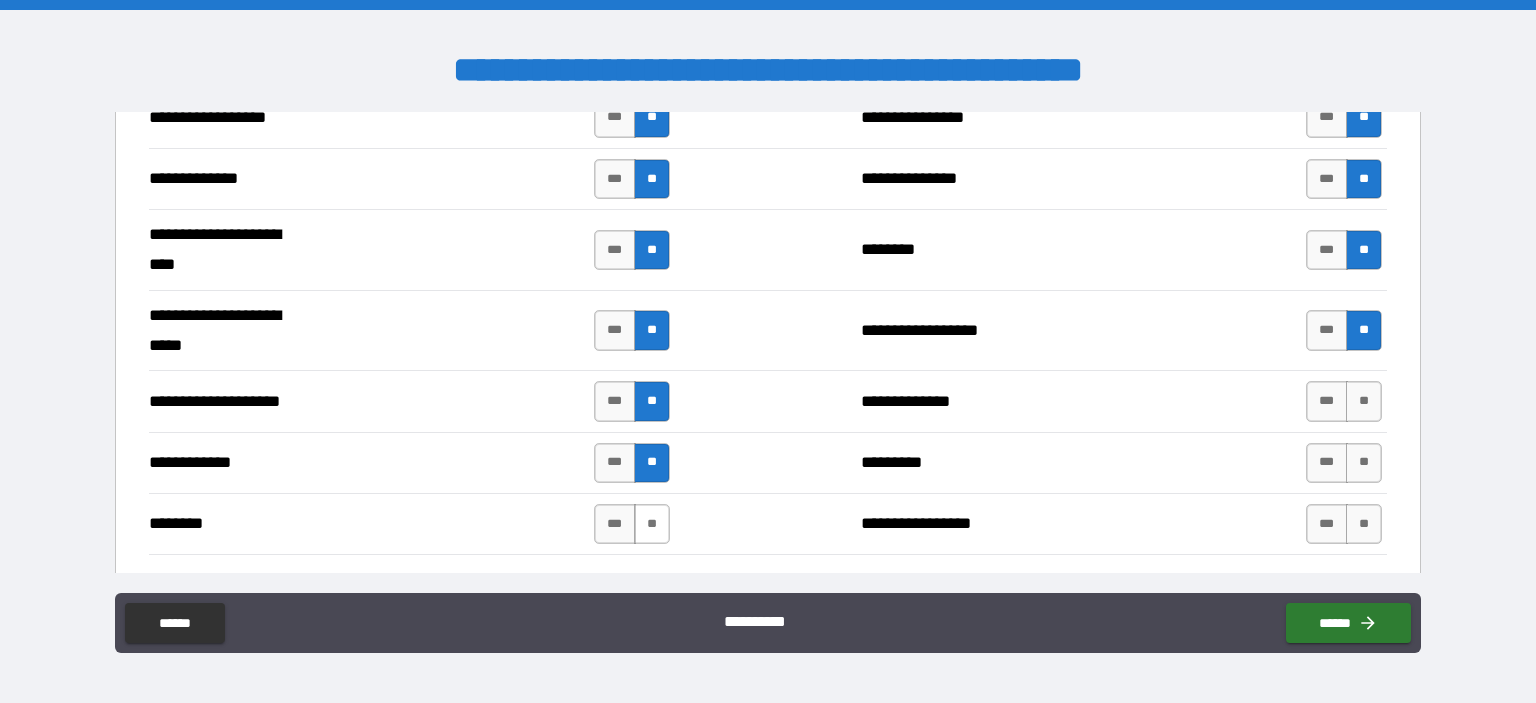 click on "**" at bounding box center (652, 524) 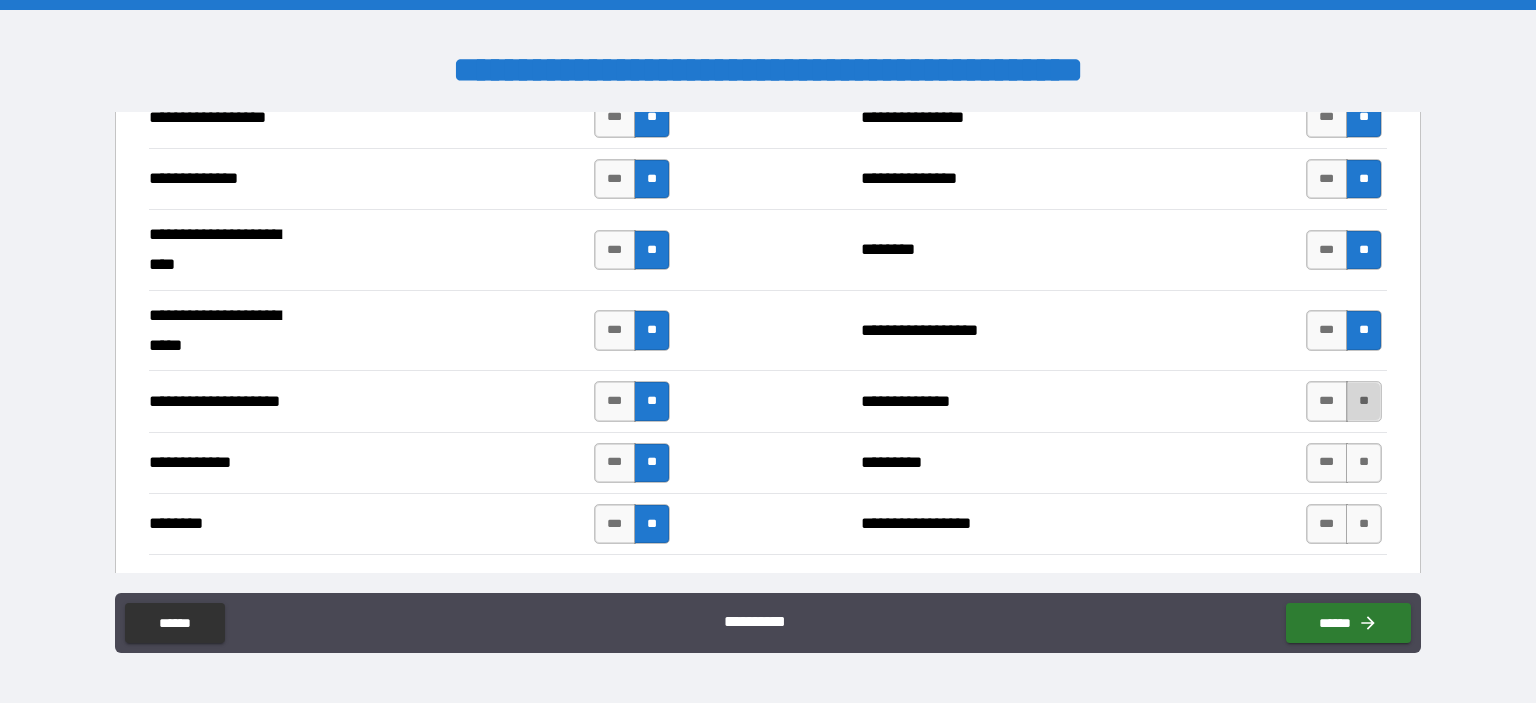 click on "**" at bounding box center (1364, 401) 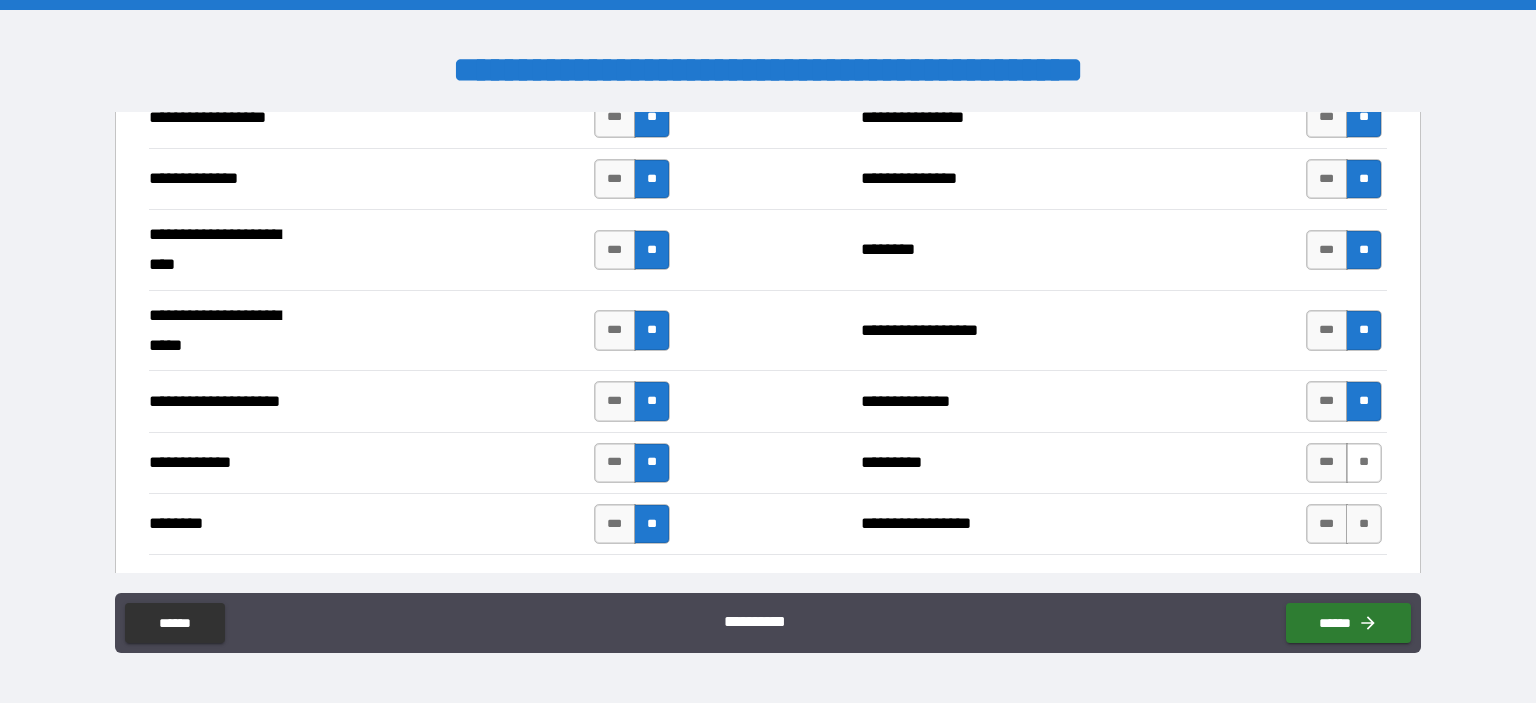 click on "**" at bounding box center (1364, 463) 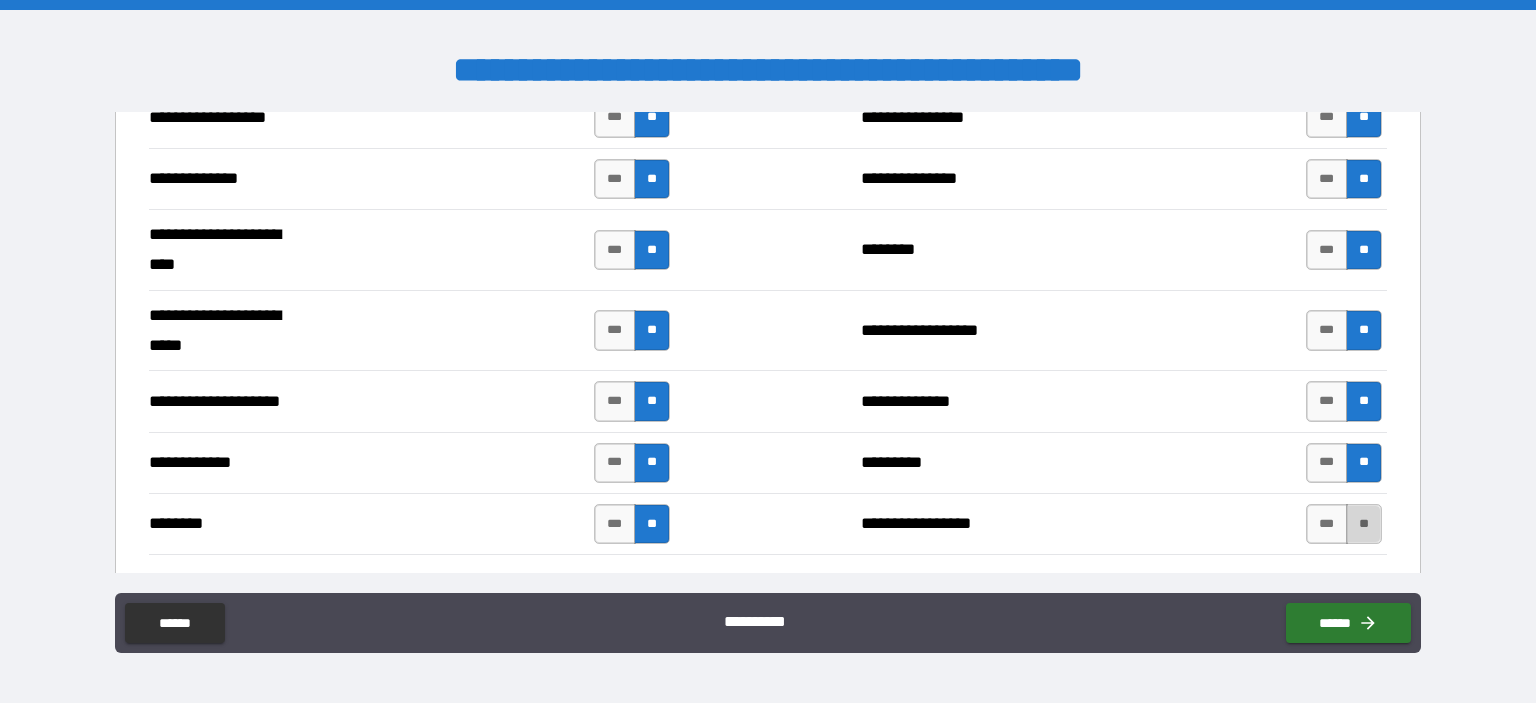 click on "**" at bounding box center (1364, 524) 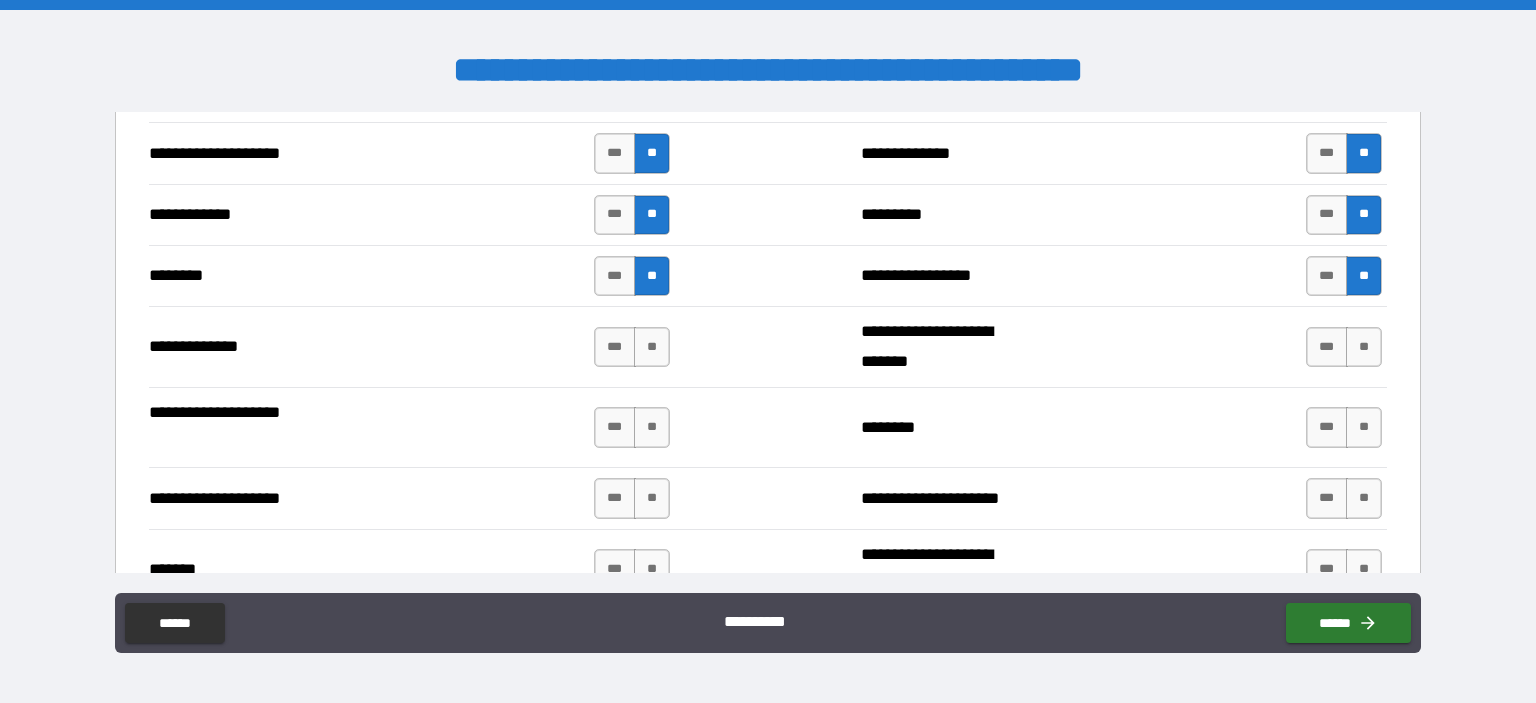 scroll, scrollTop: 3207, scrollLeft: 0, axis: vertical 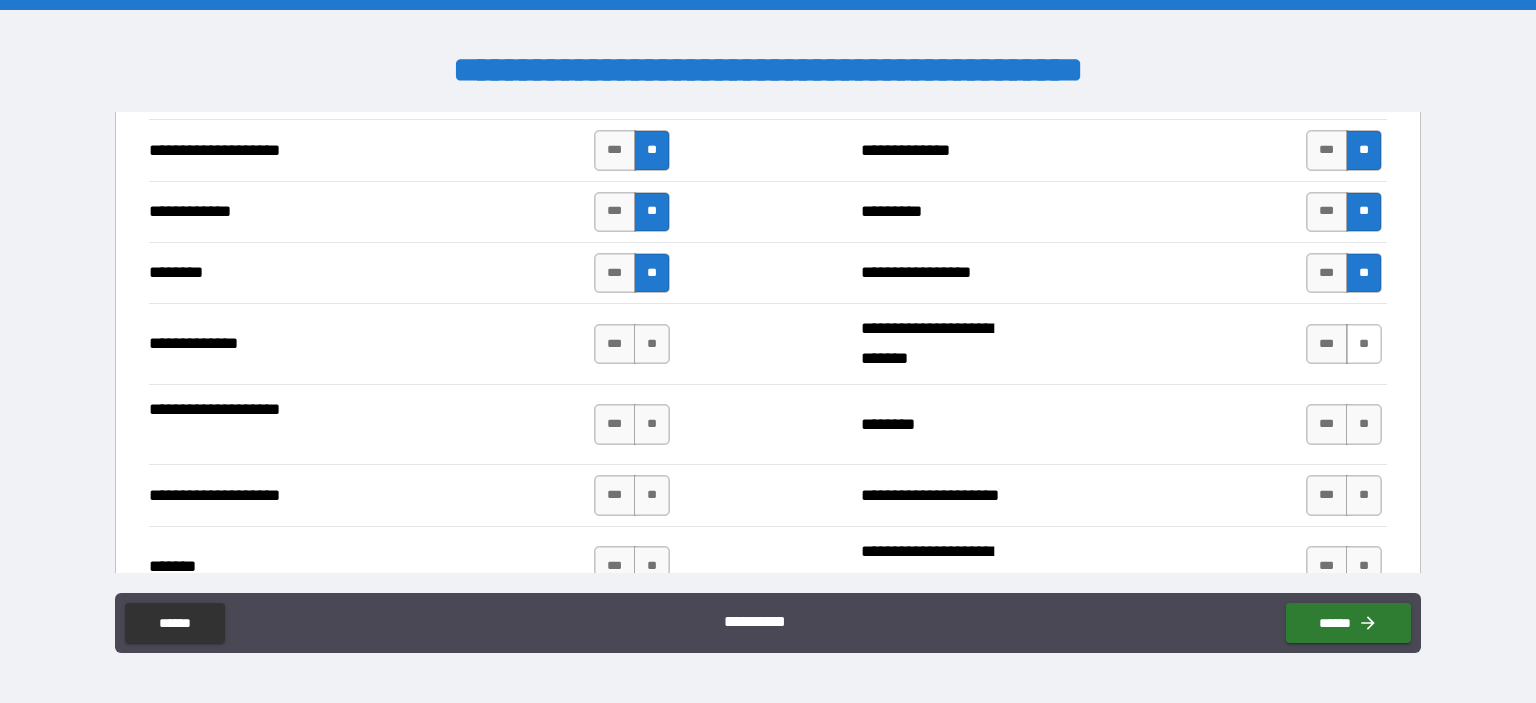 click on "**" at bounding box center (1364, 344) 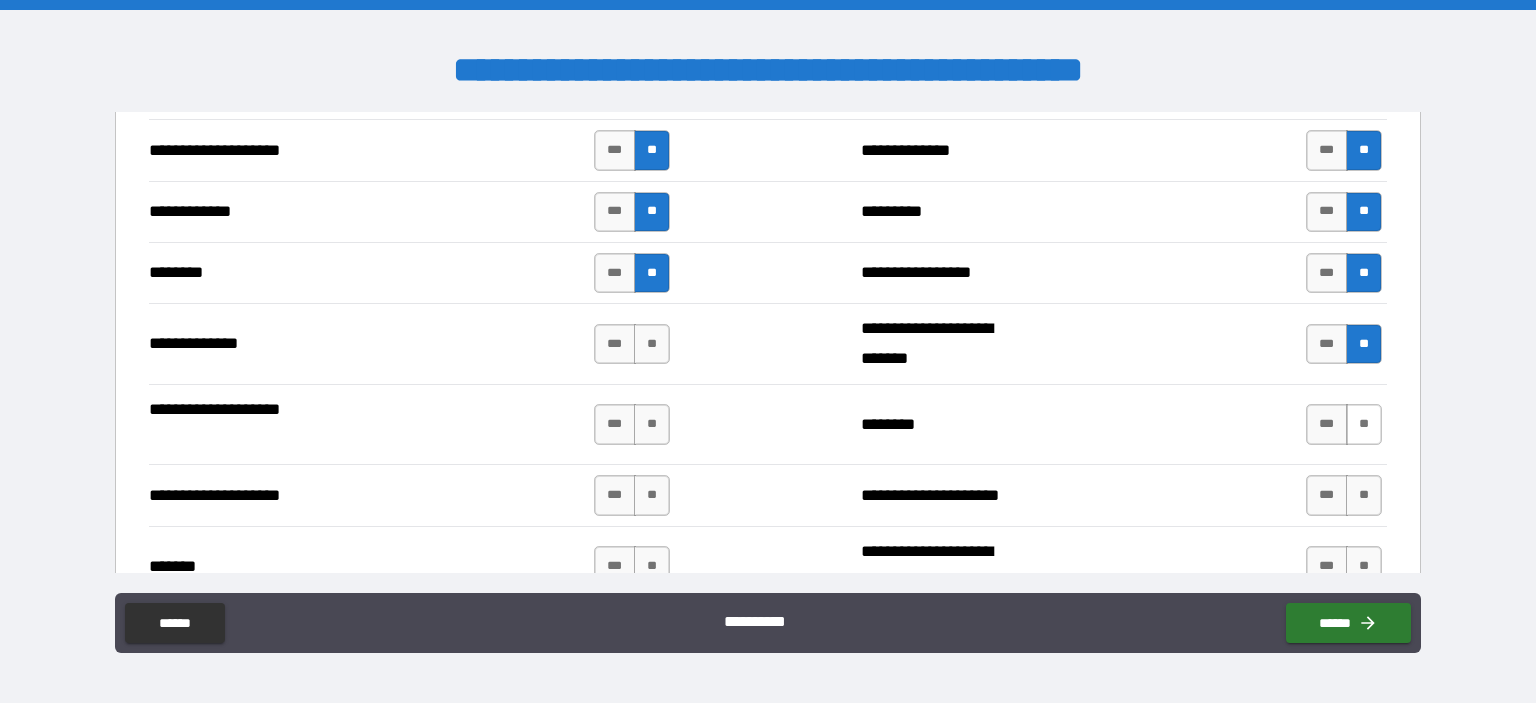 click on "**" at bounding box center (1364, 424) 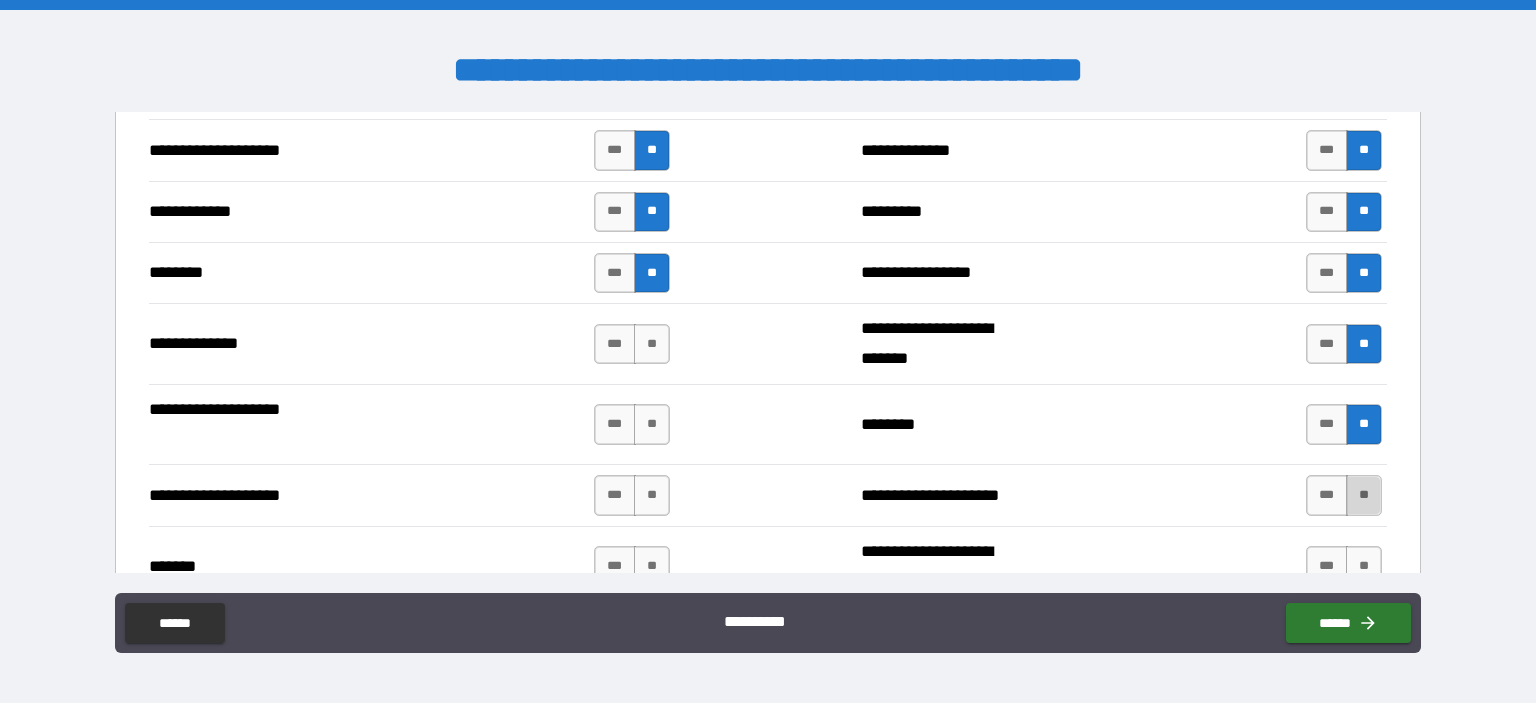 click on "**" at bounding box center (1364, 495) 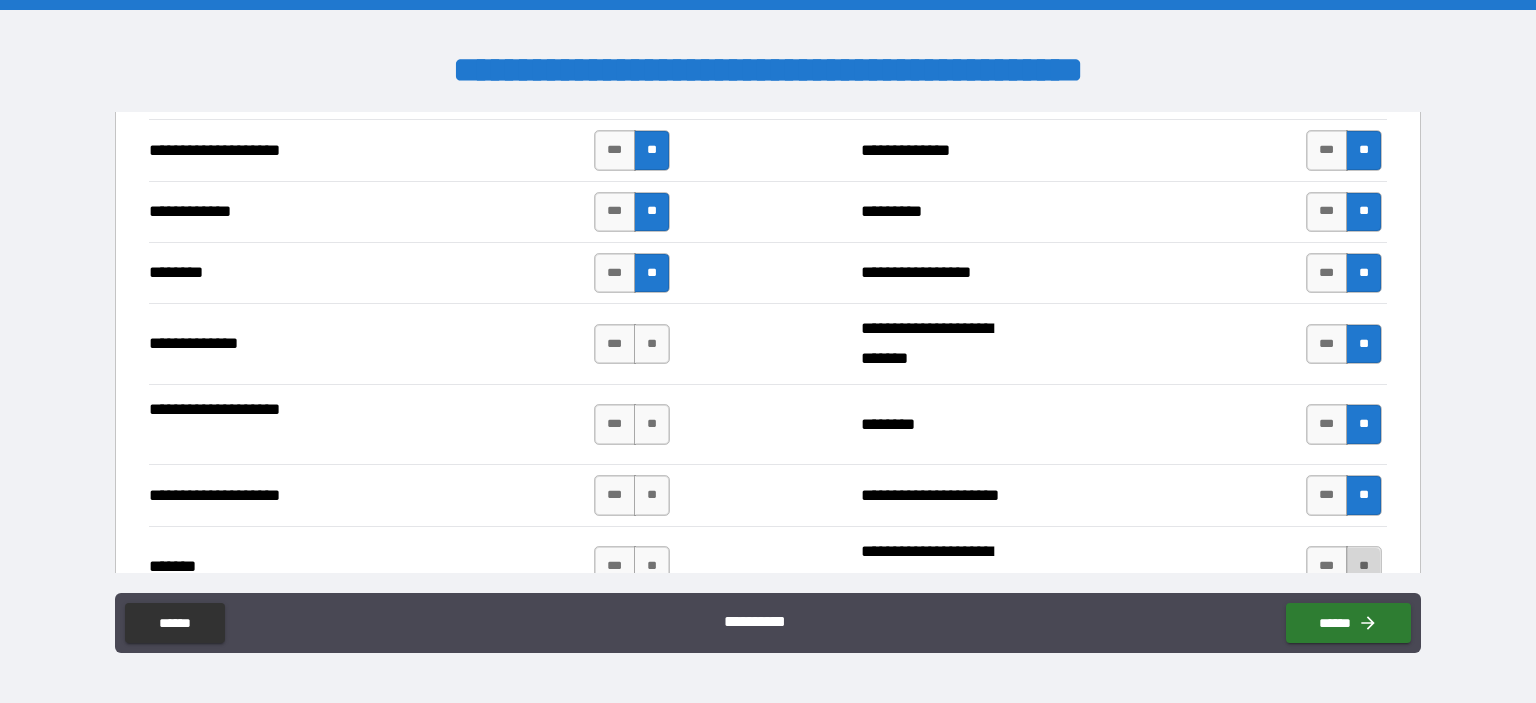 click on "**" at bounding box center (1364, 566) 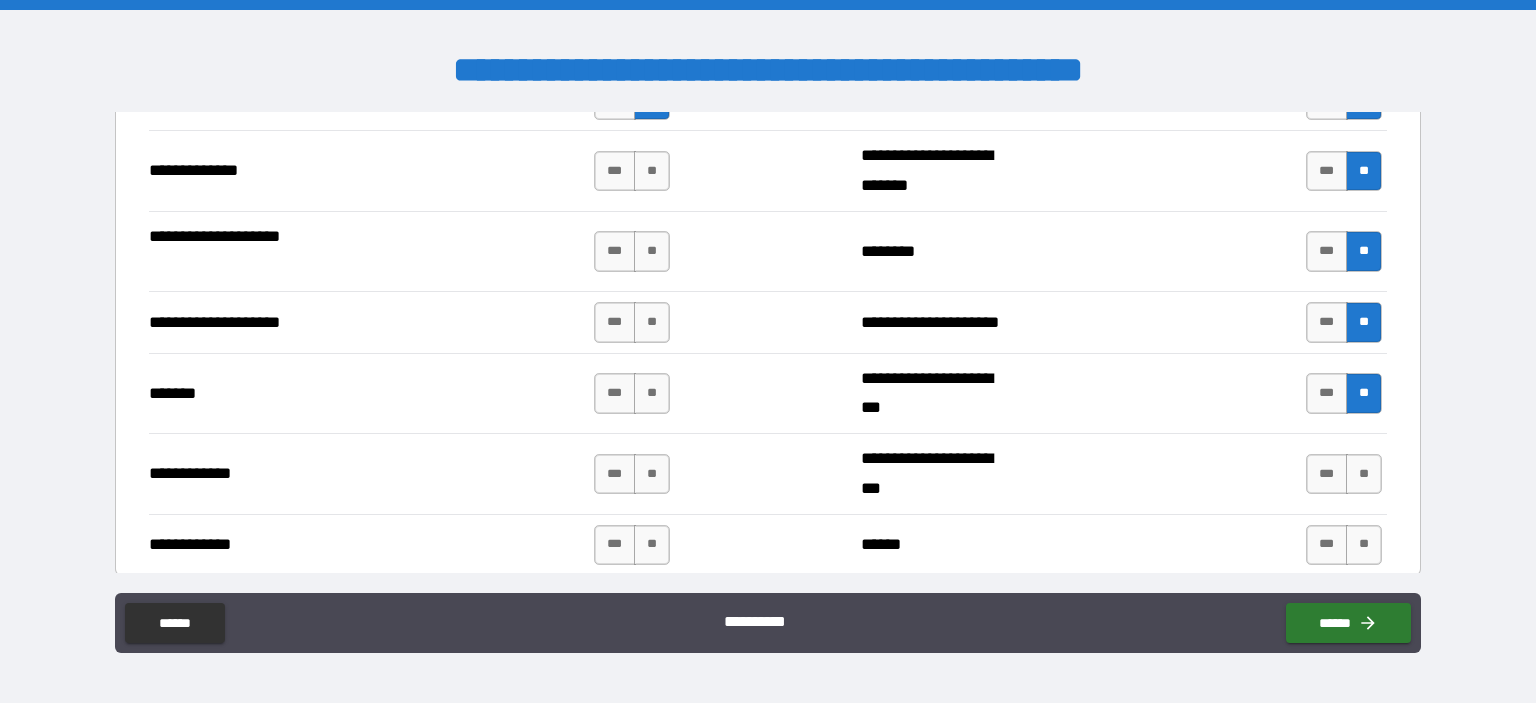 scroll, scrollTop: 3380, scrollLeft: 0, axis: vertical 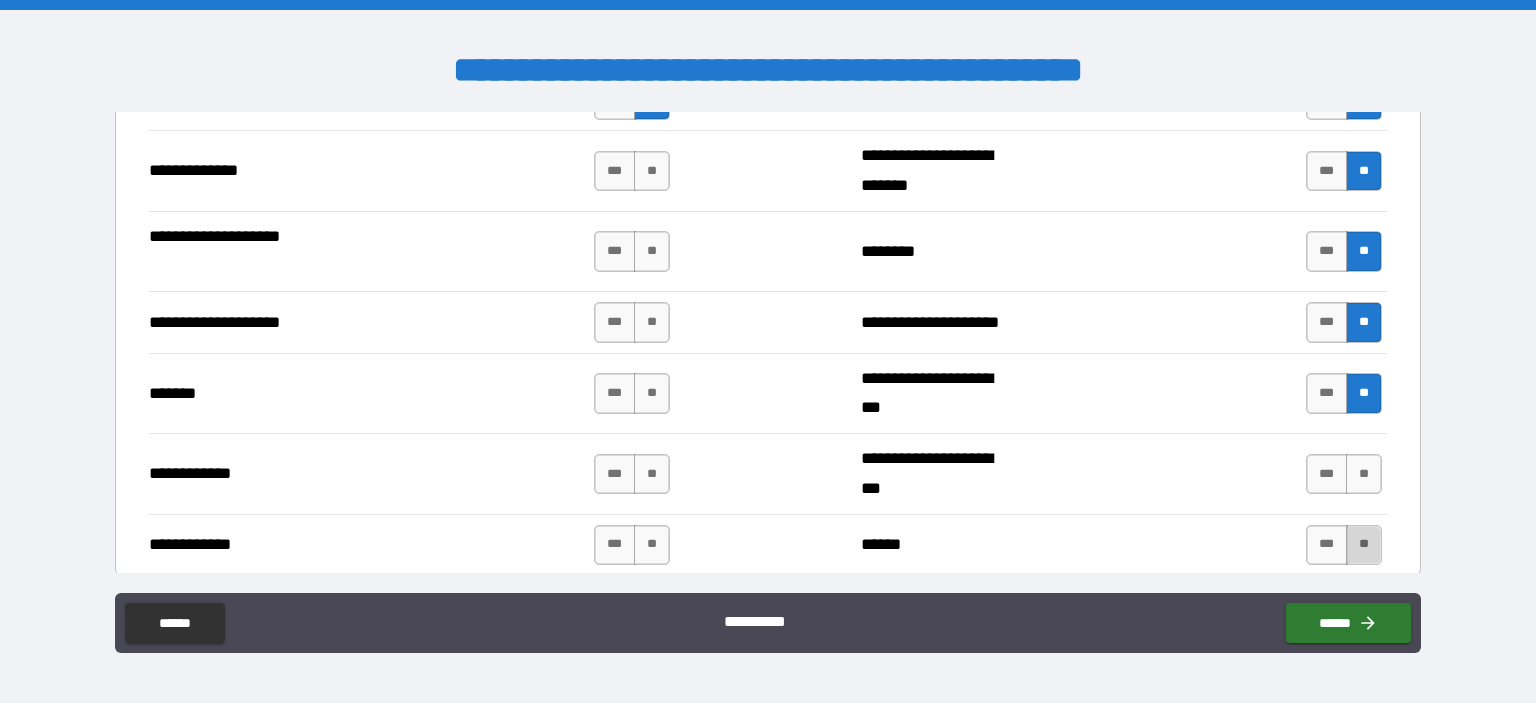 click on "**" at bounding box center (1364, 545) 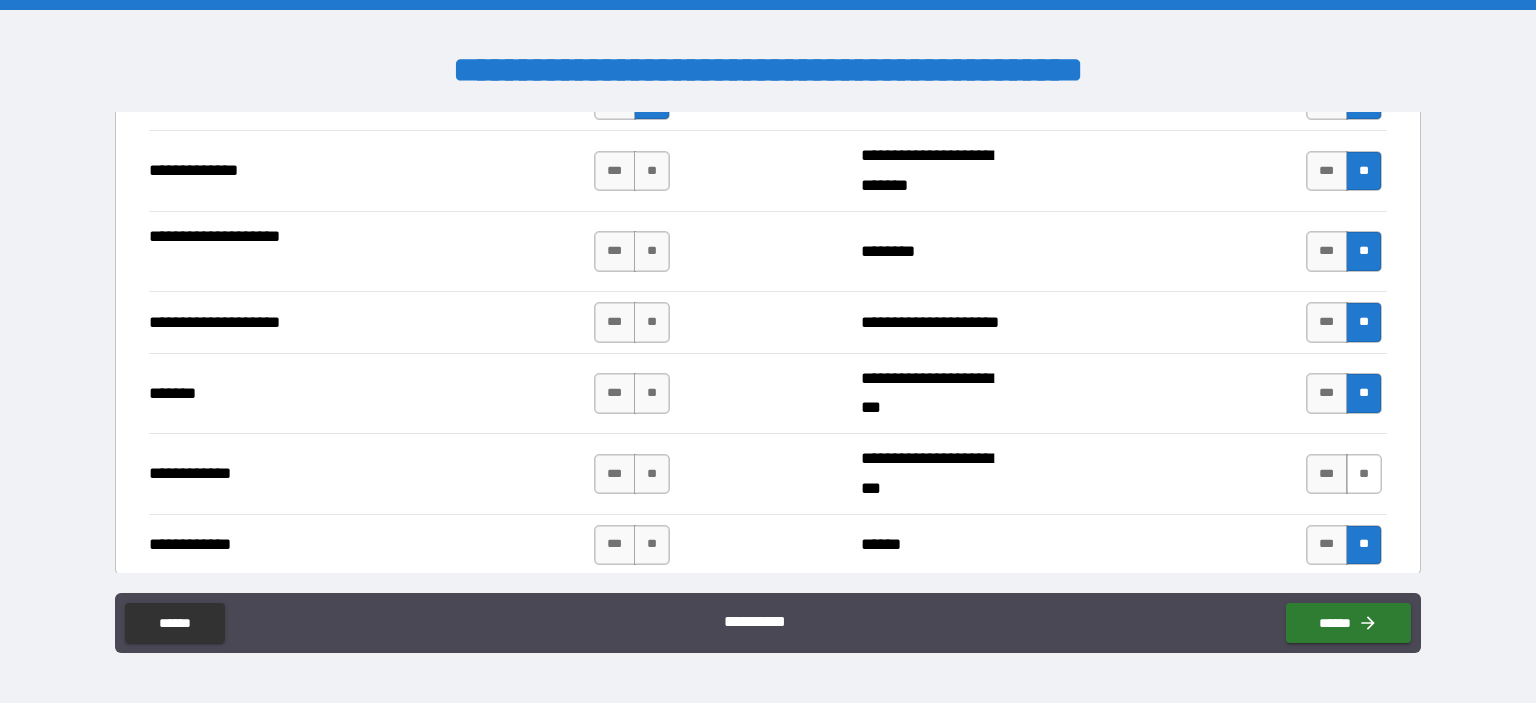 click on "**" at bounding box center (1364, 474) 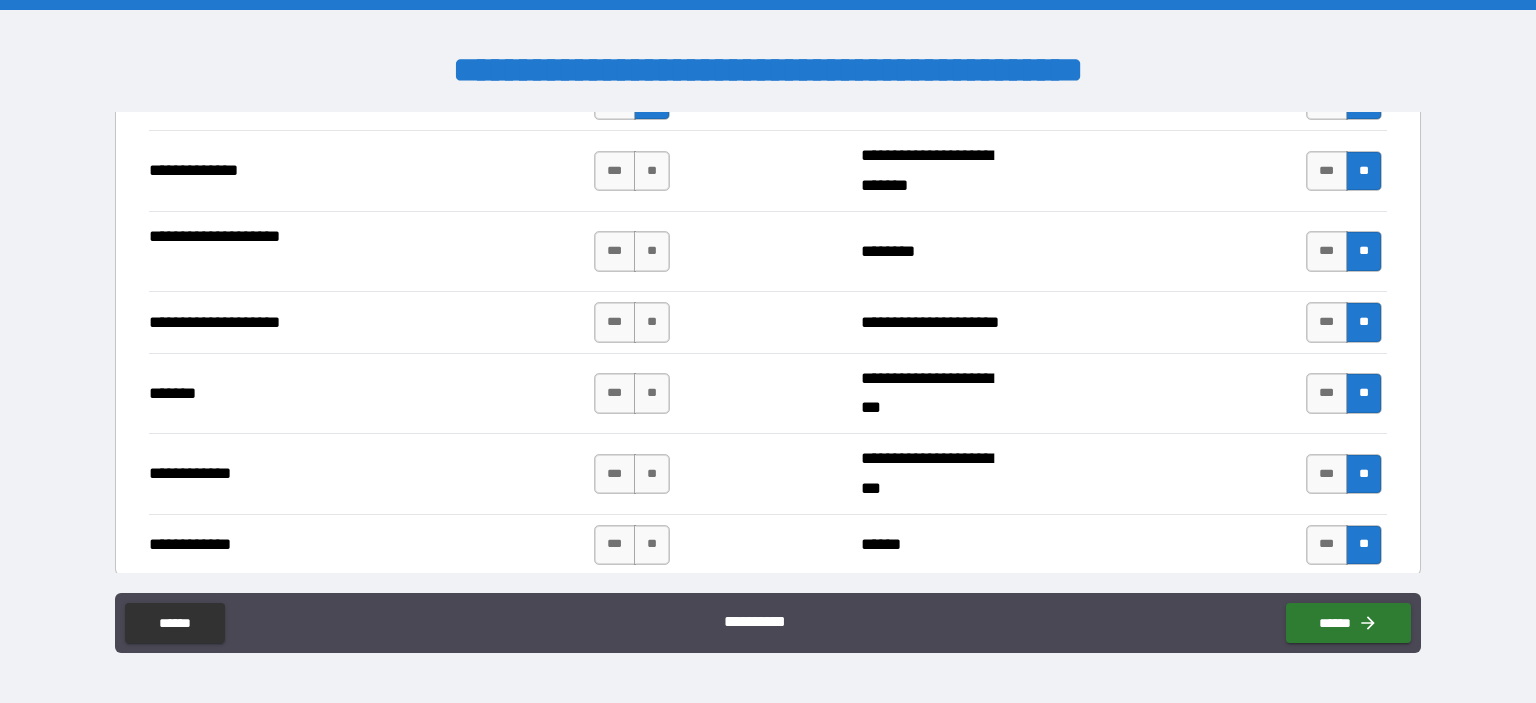 scroll, scrollTop: 3200, scrollLeft: 0, axis: vertical 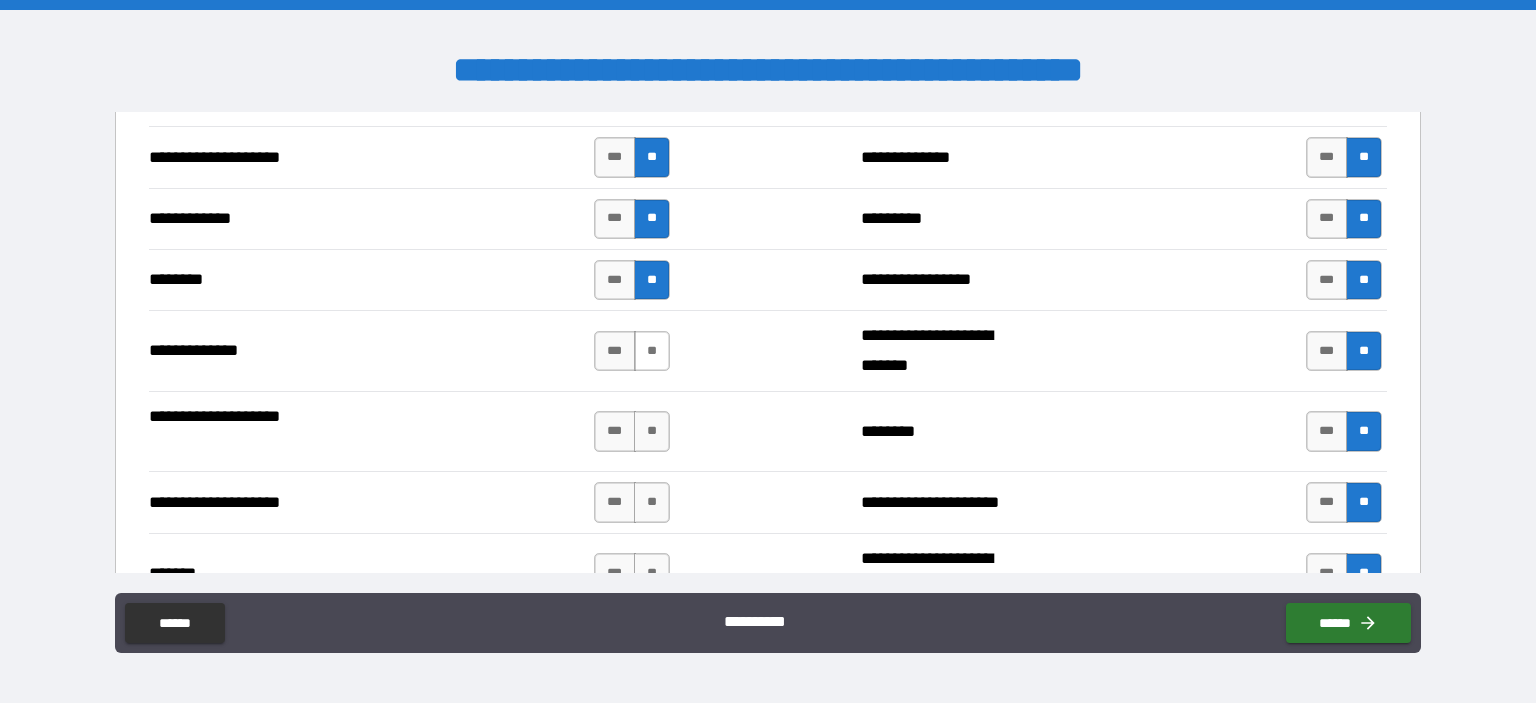 click on "**" at bounding box center (652, 351) 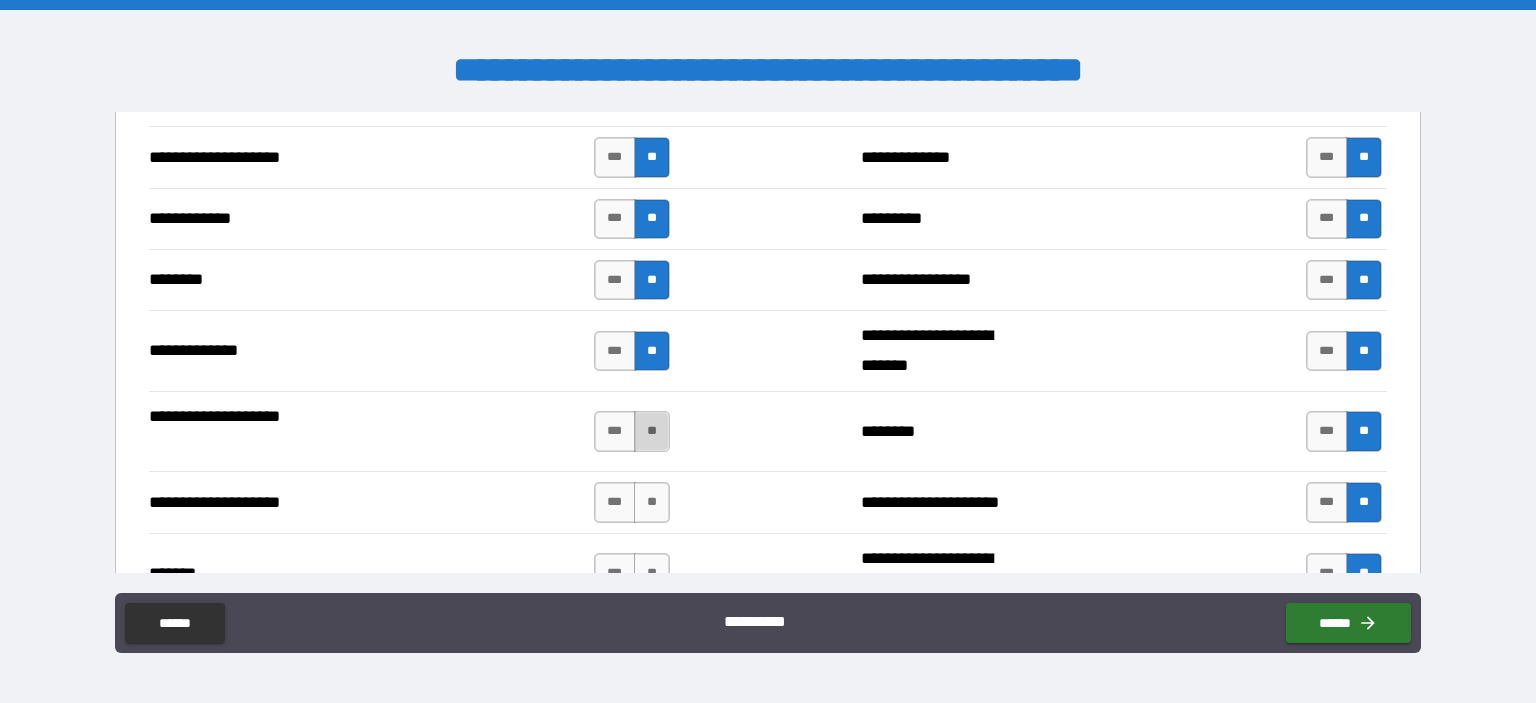 click on "**" at bounding box center (652, 431) 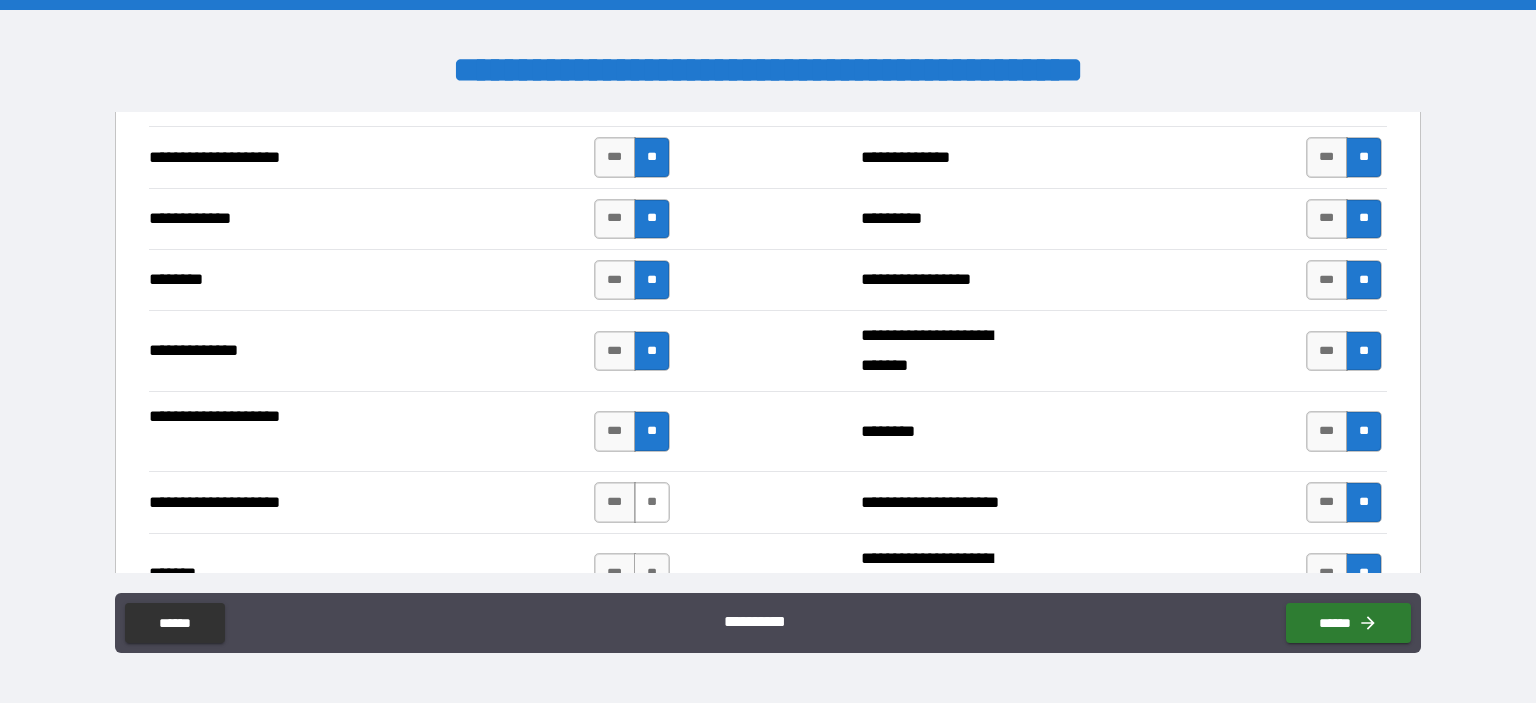 click on "**" at bounding box center (652, 502) 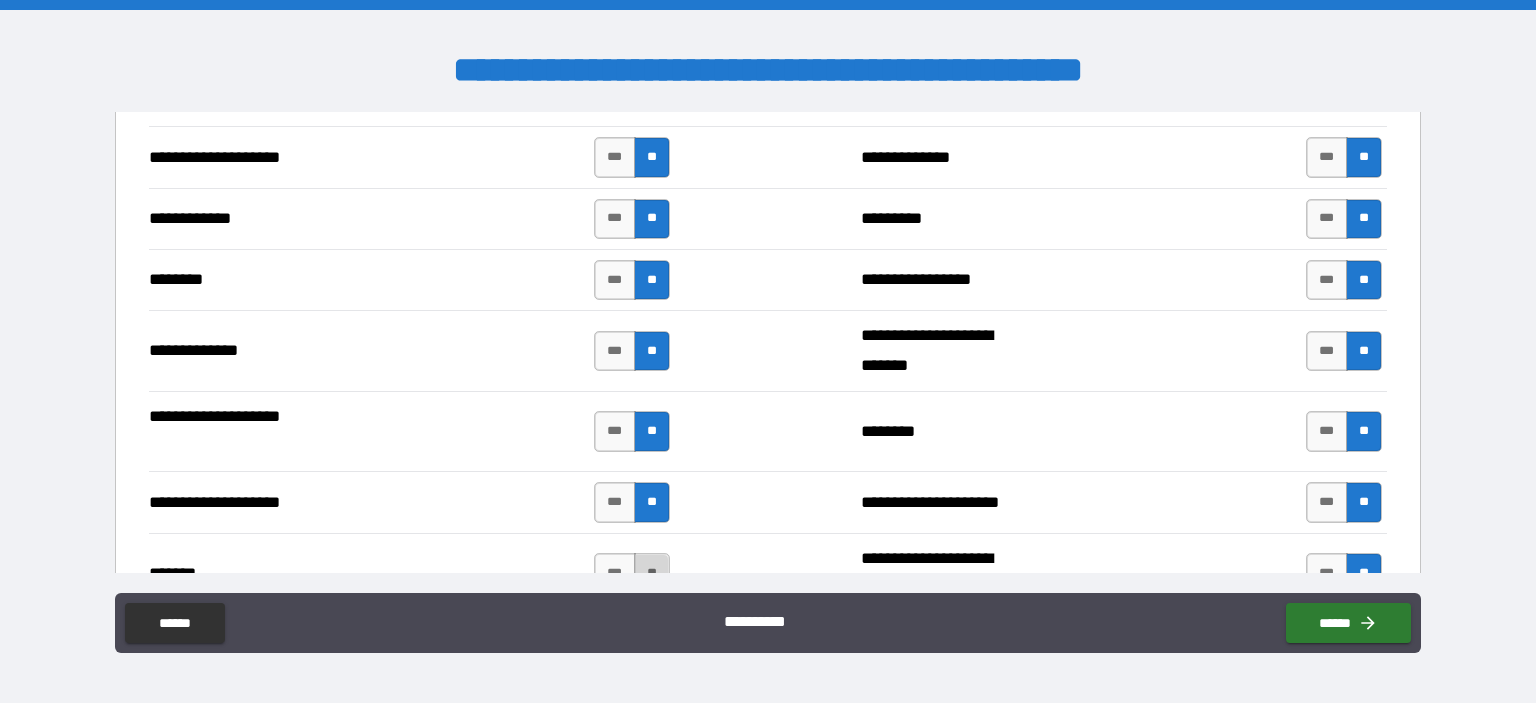 click on "**" at bounding box center [652, 573] 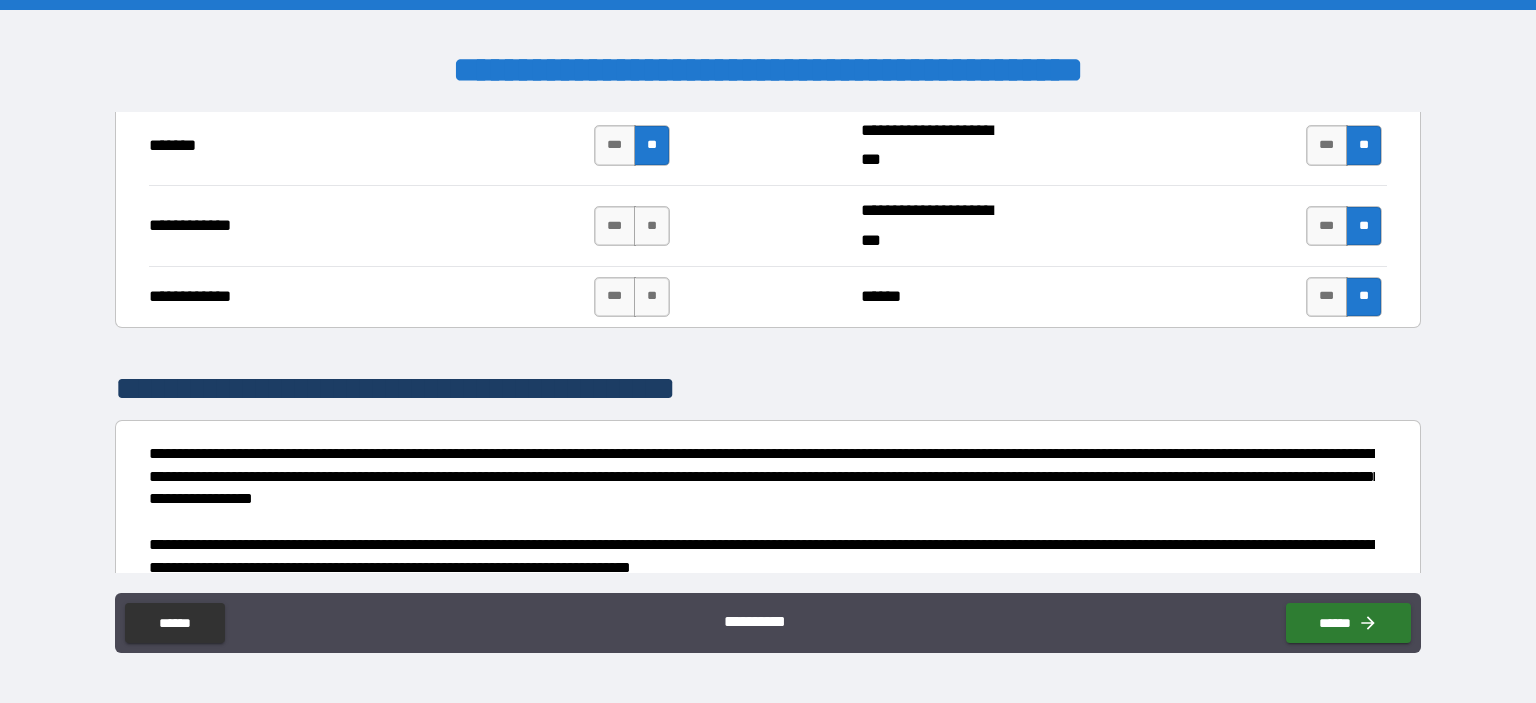 scroll, scrollTop: 3628, scrollLeft: 0, axis: vertical 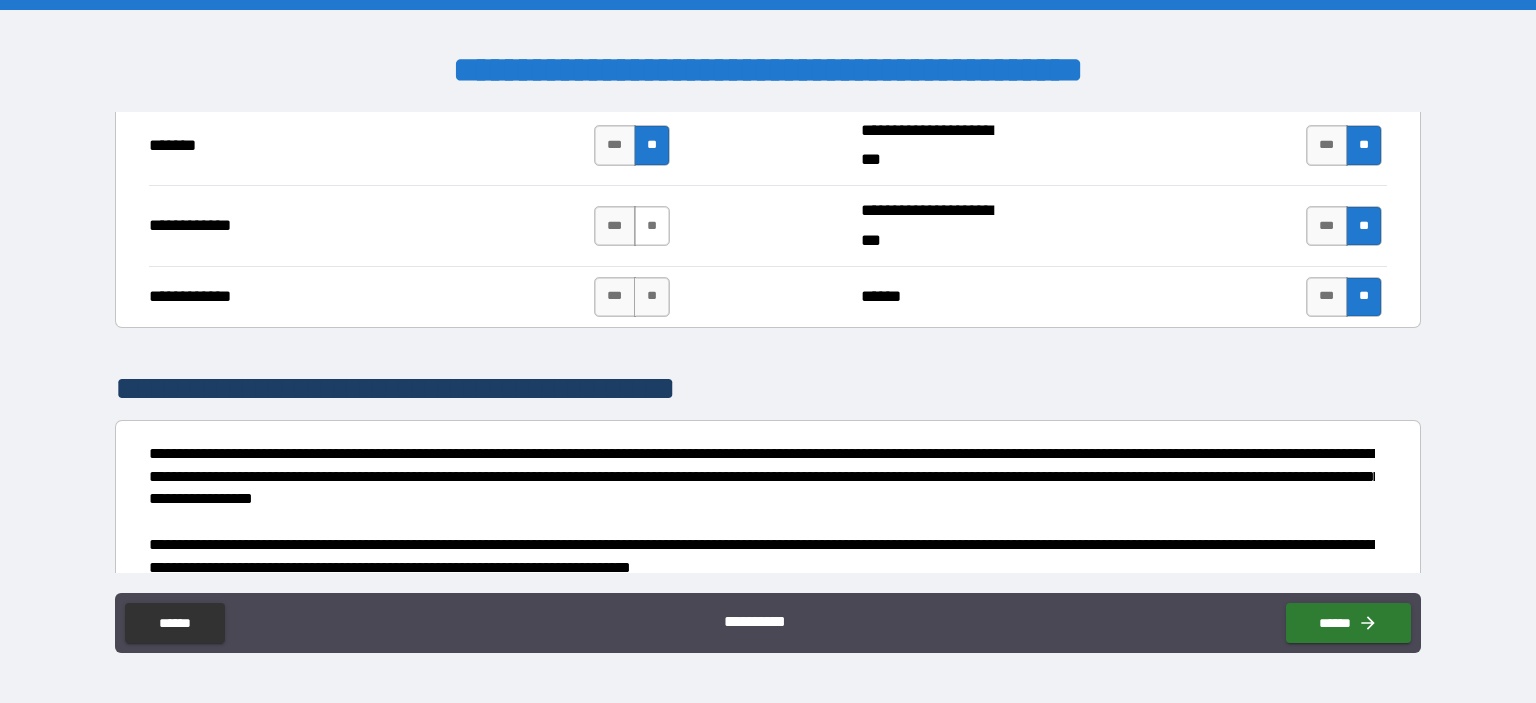 click on "**" at bounding box center (652, 226) 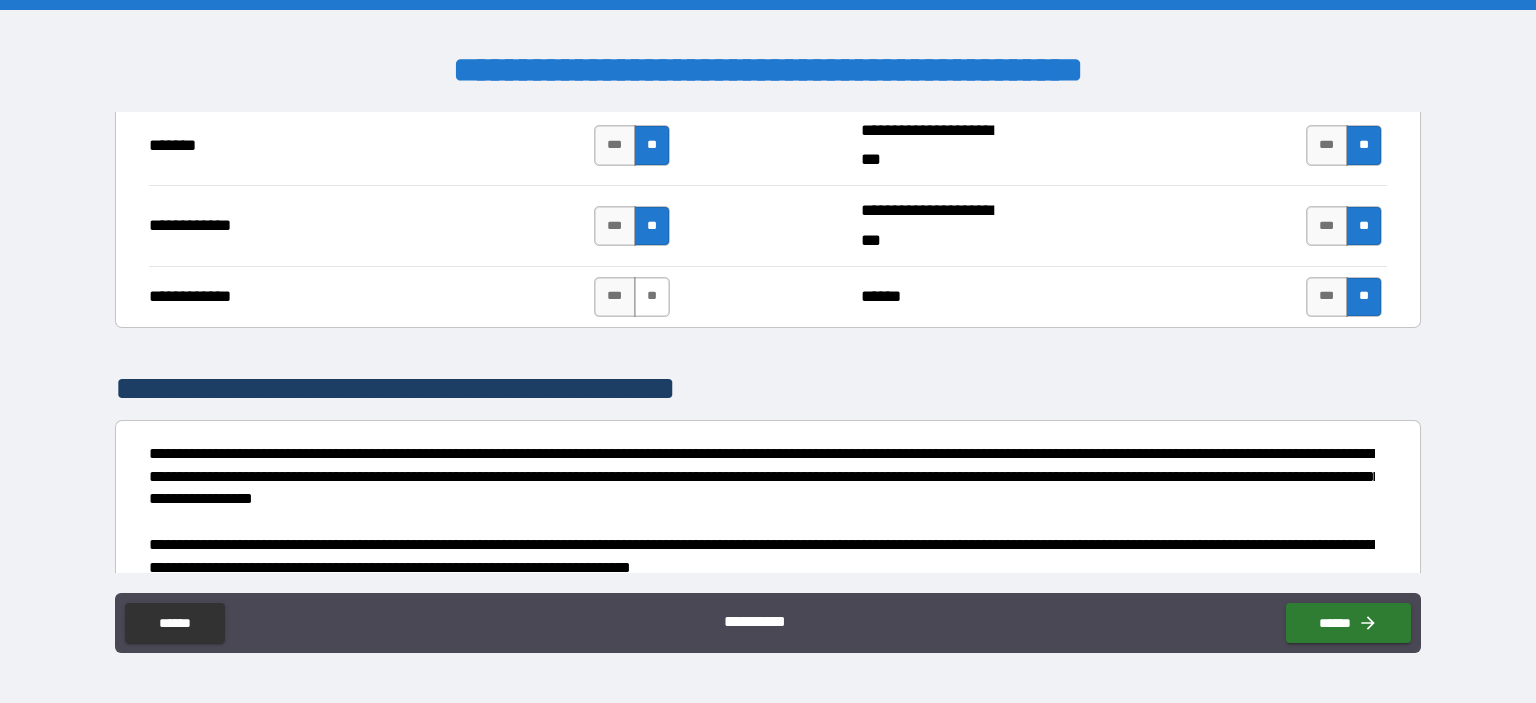 click on "**" at bounding box center (652, 297) 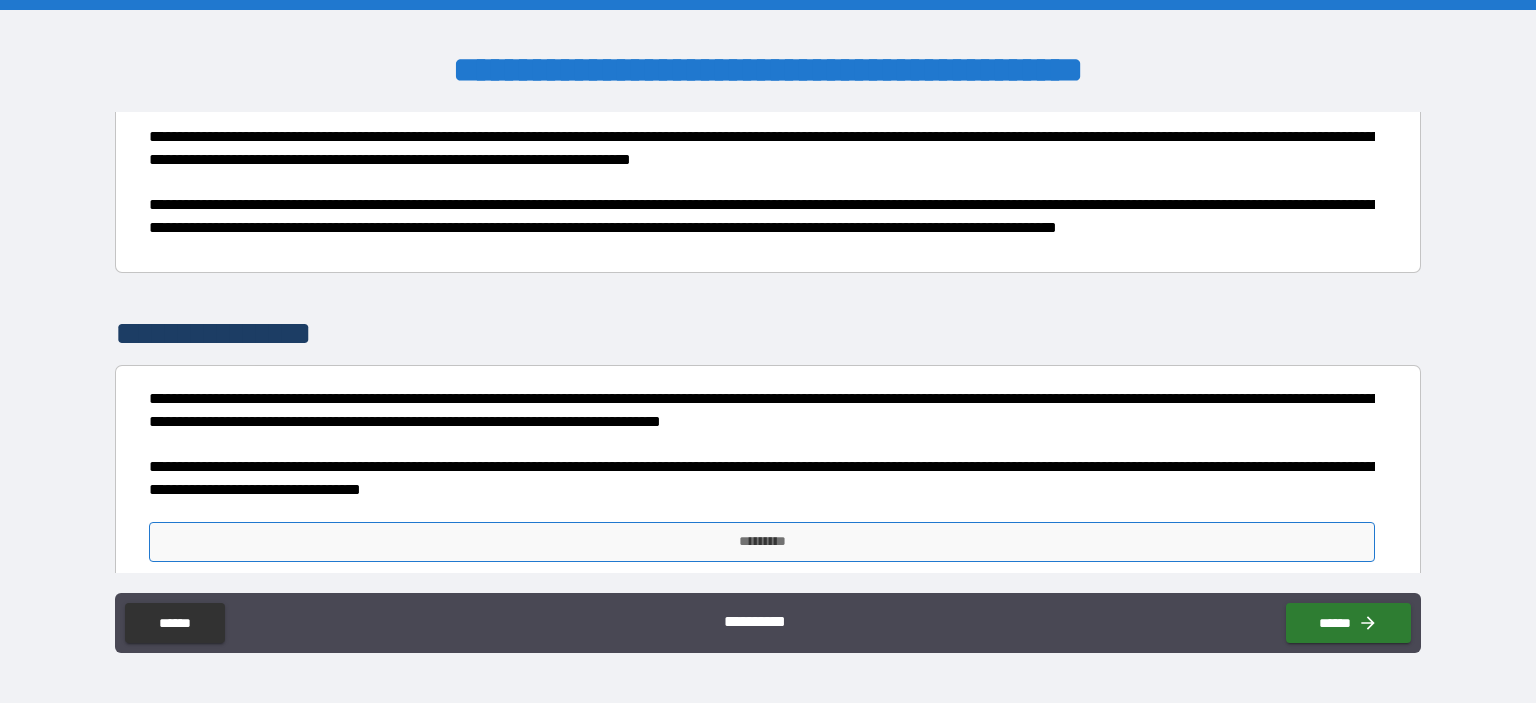 scroll, scrollTop: 4044, scrollLeft: 0, axis: vertical 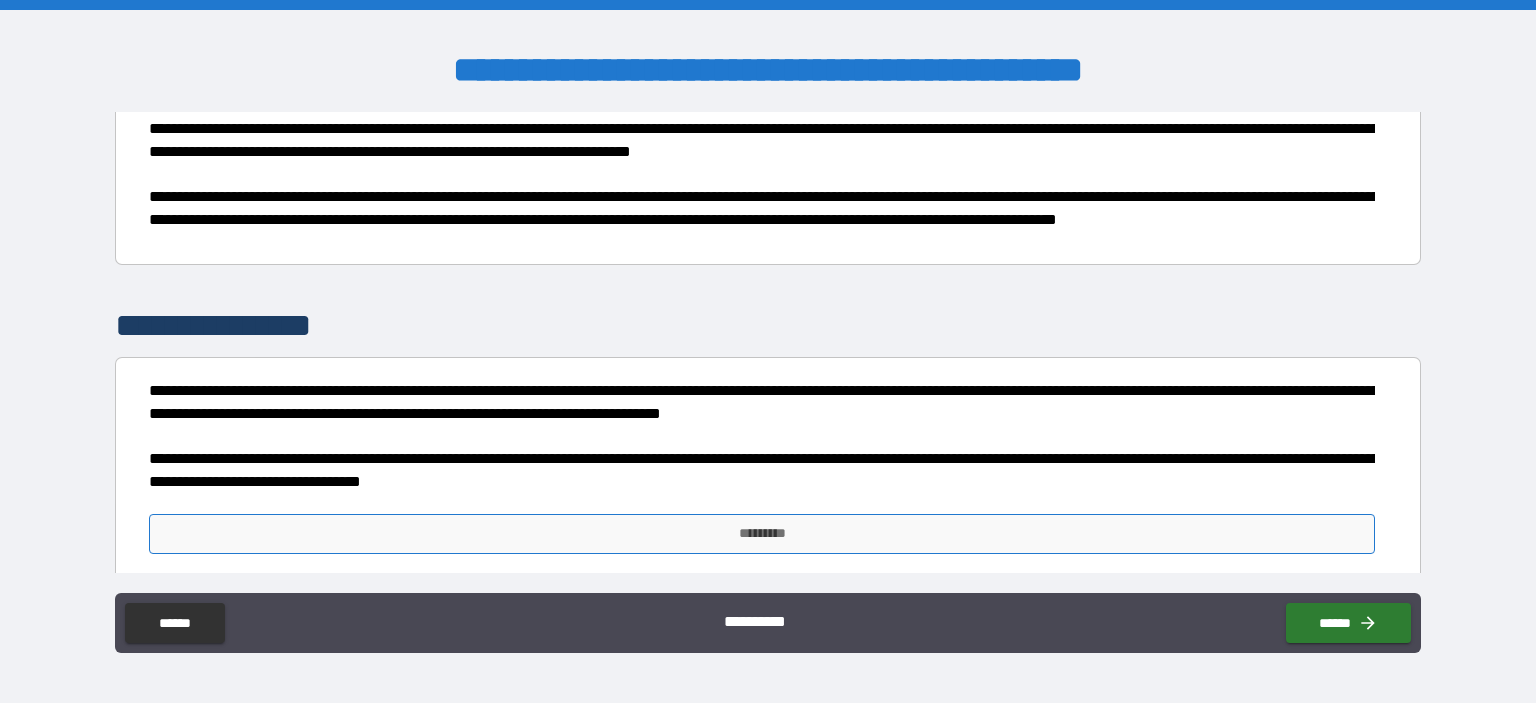 click on "*********" at bounding box center [762, 534] 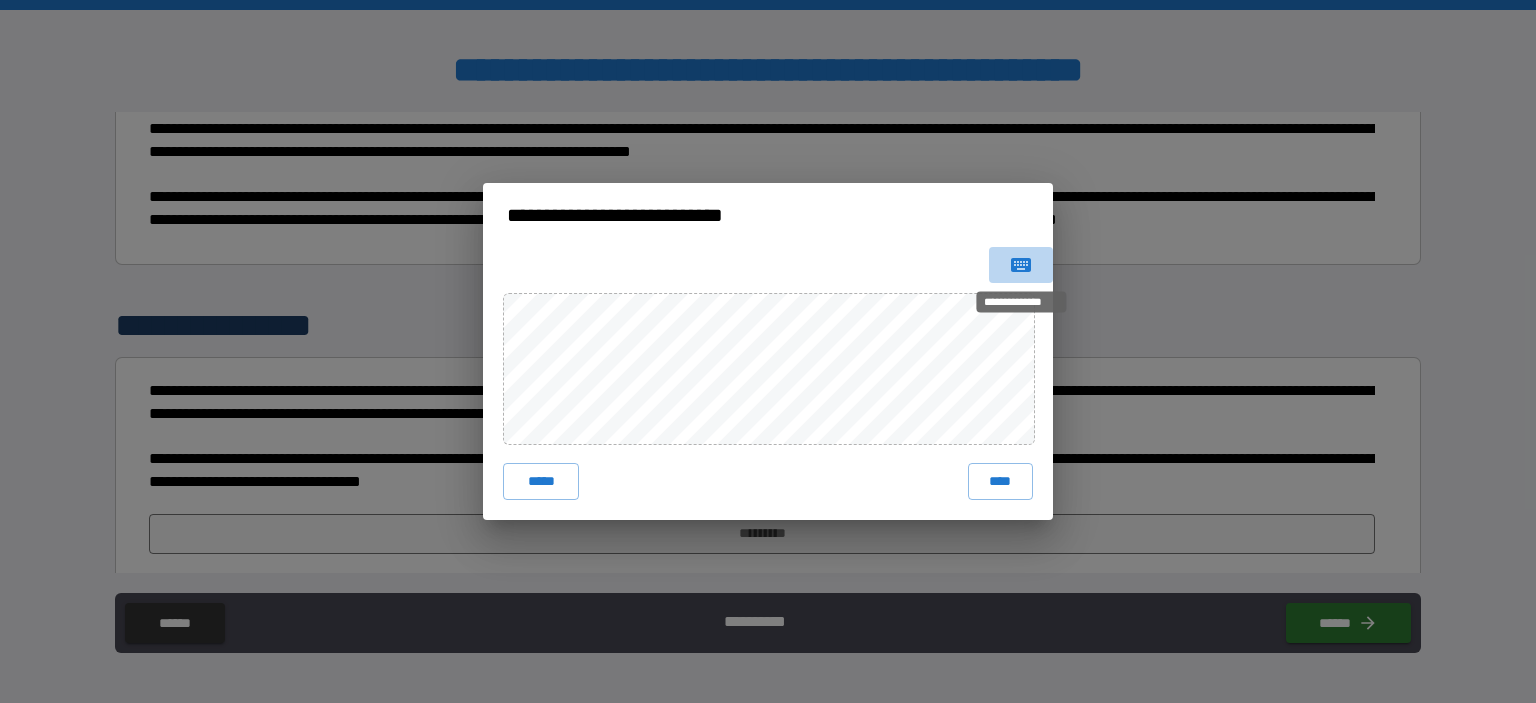 click 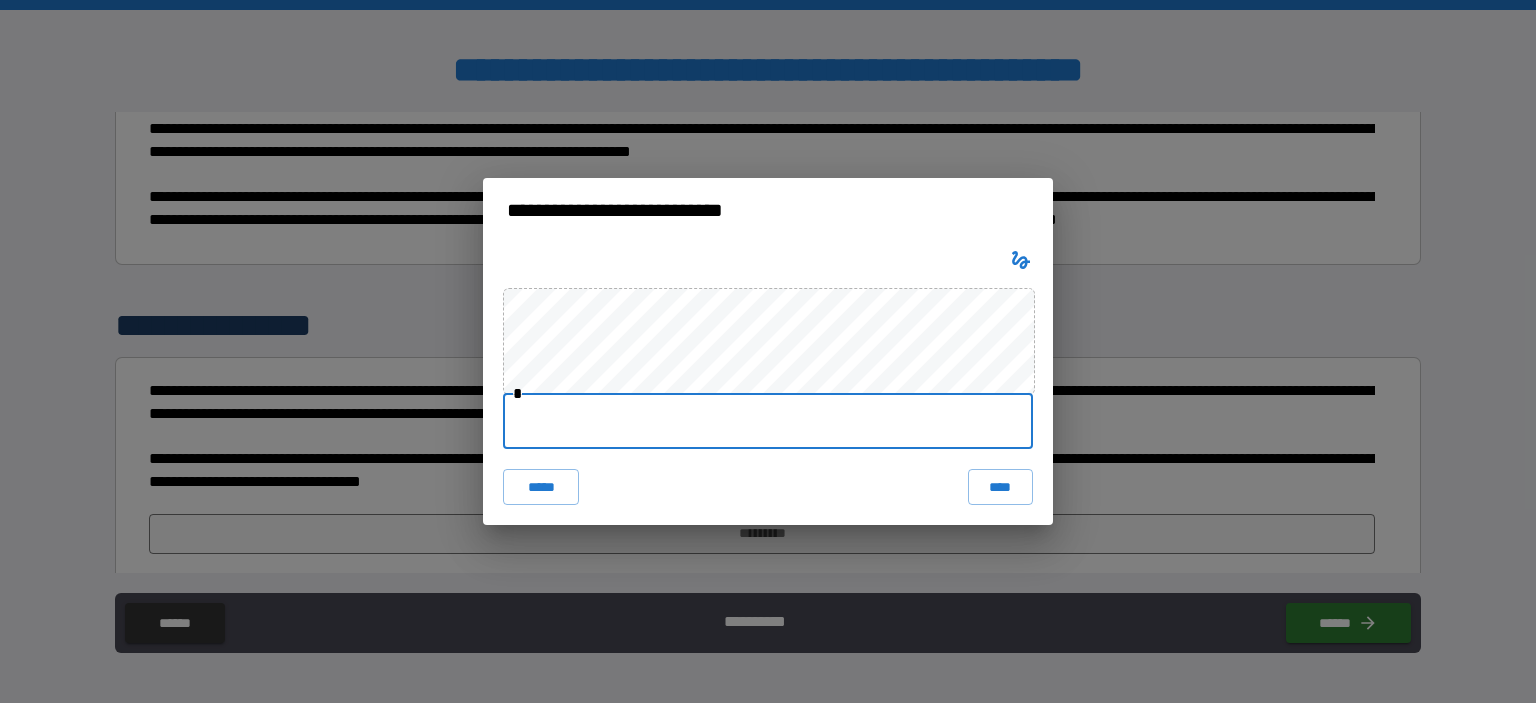 click at bounding box center [768, 421] 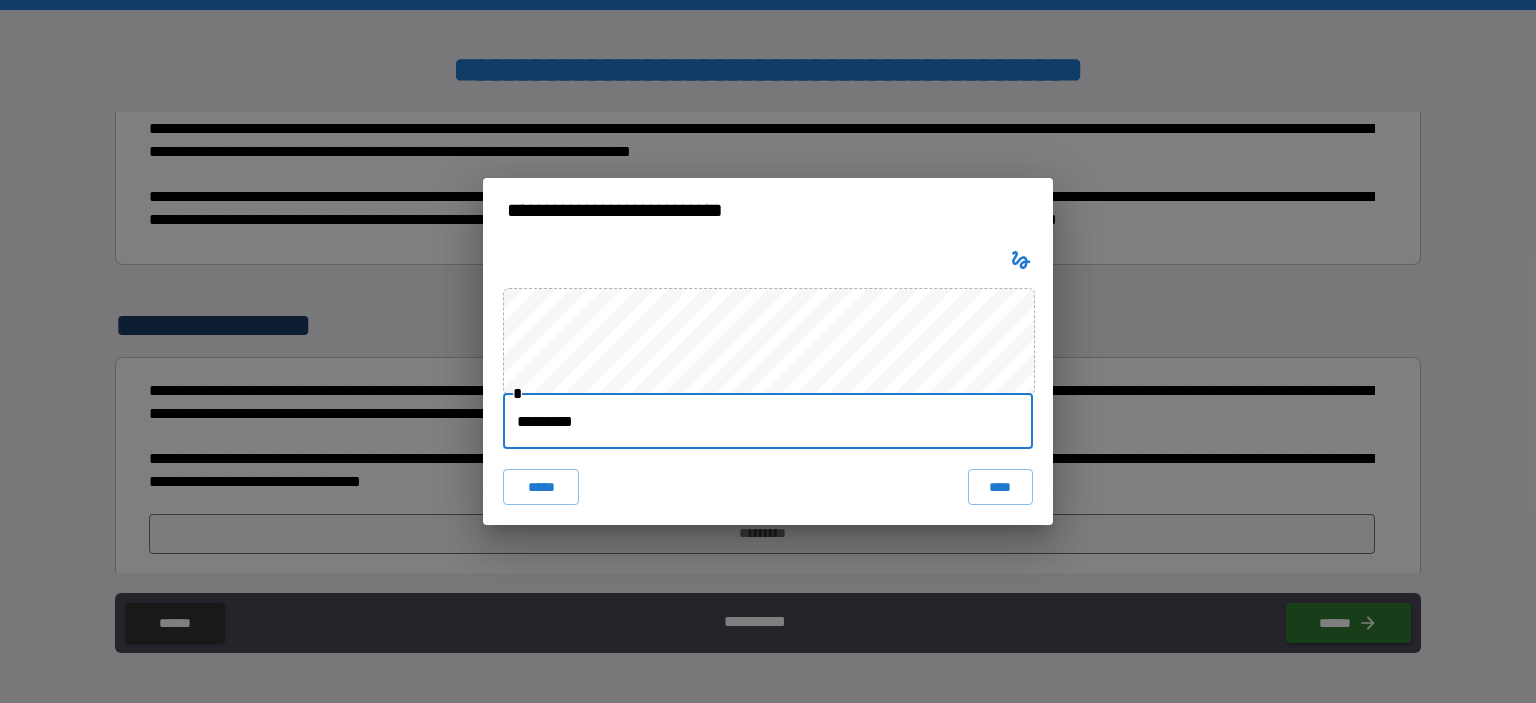 type on "*********" 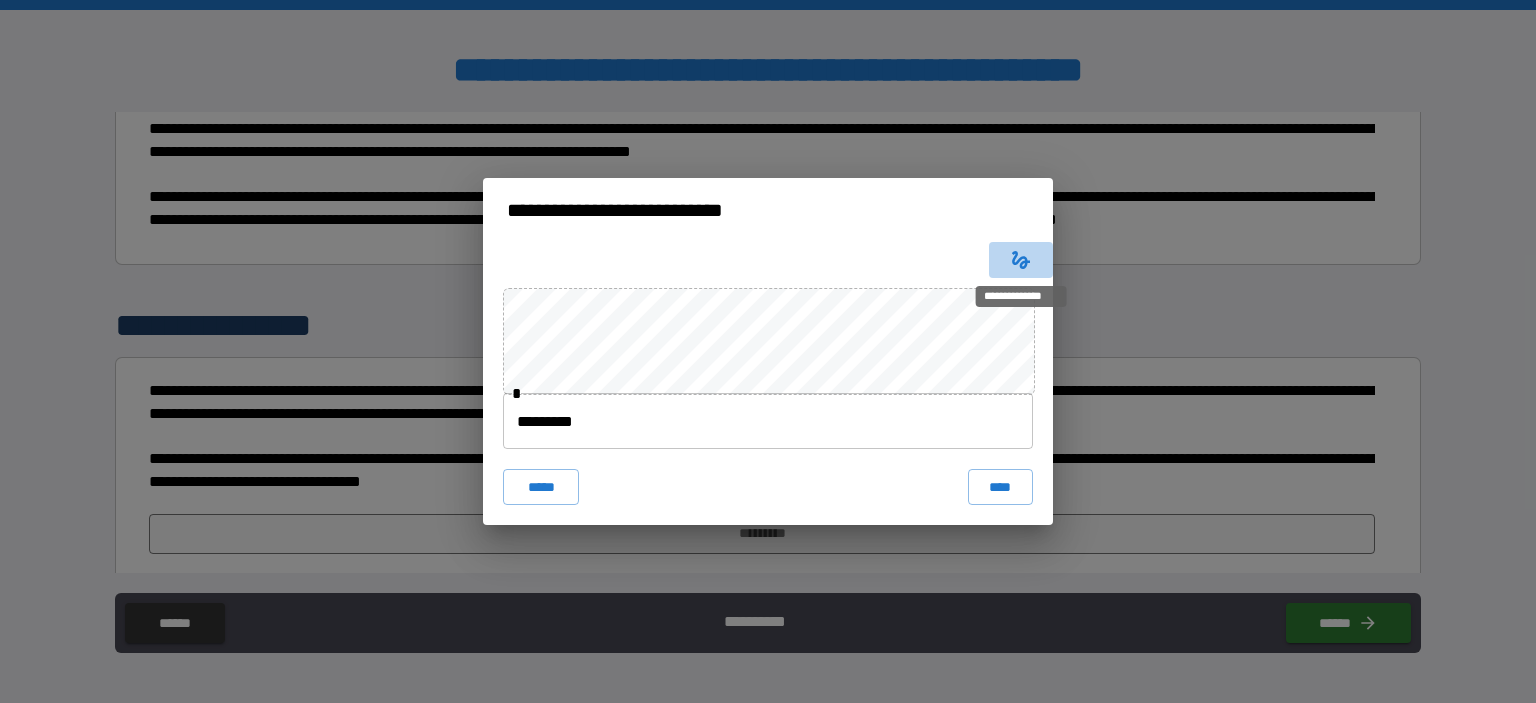 click 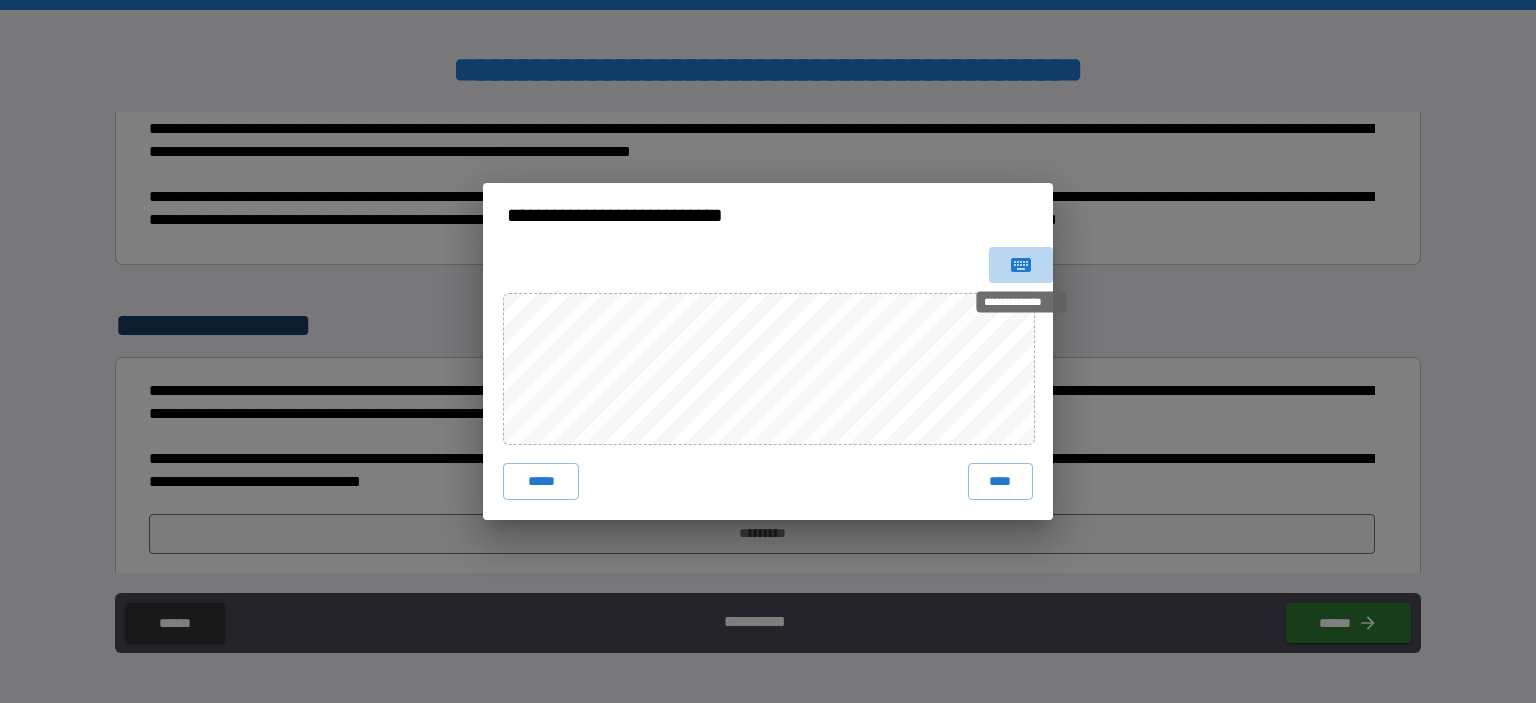 click 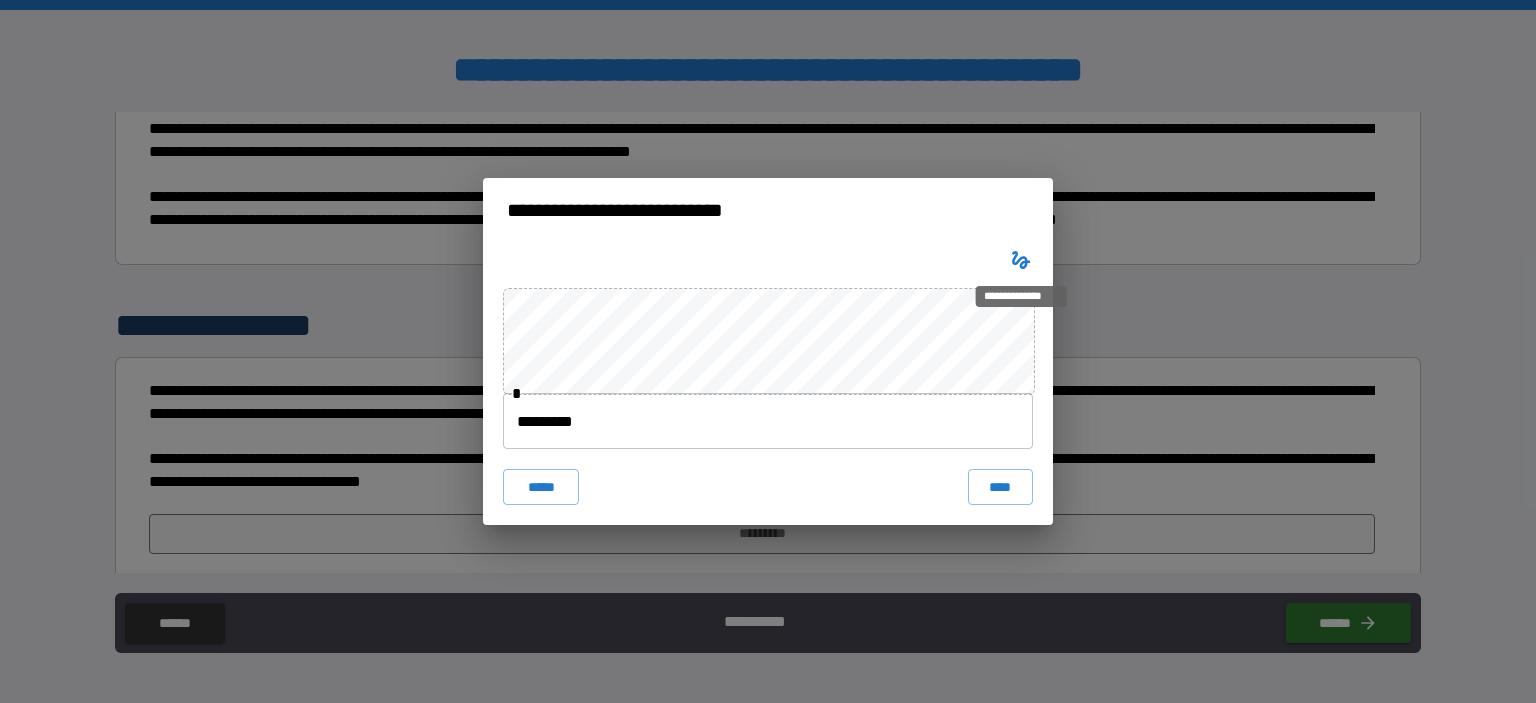 click 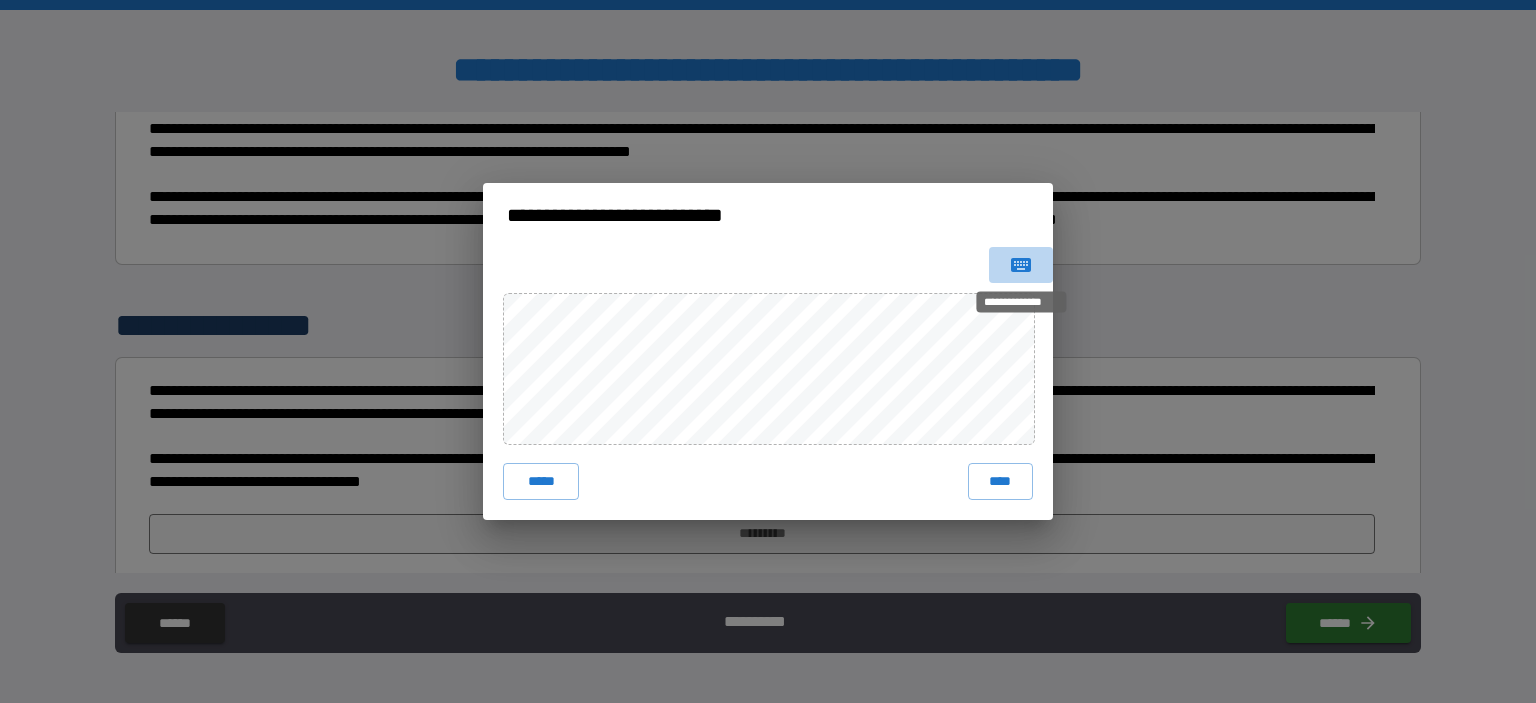click 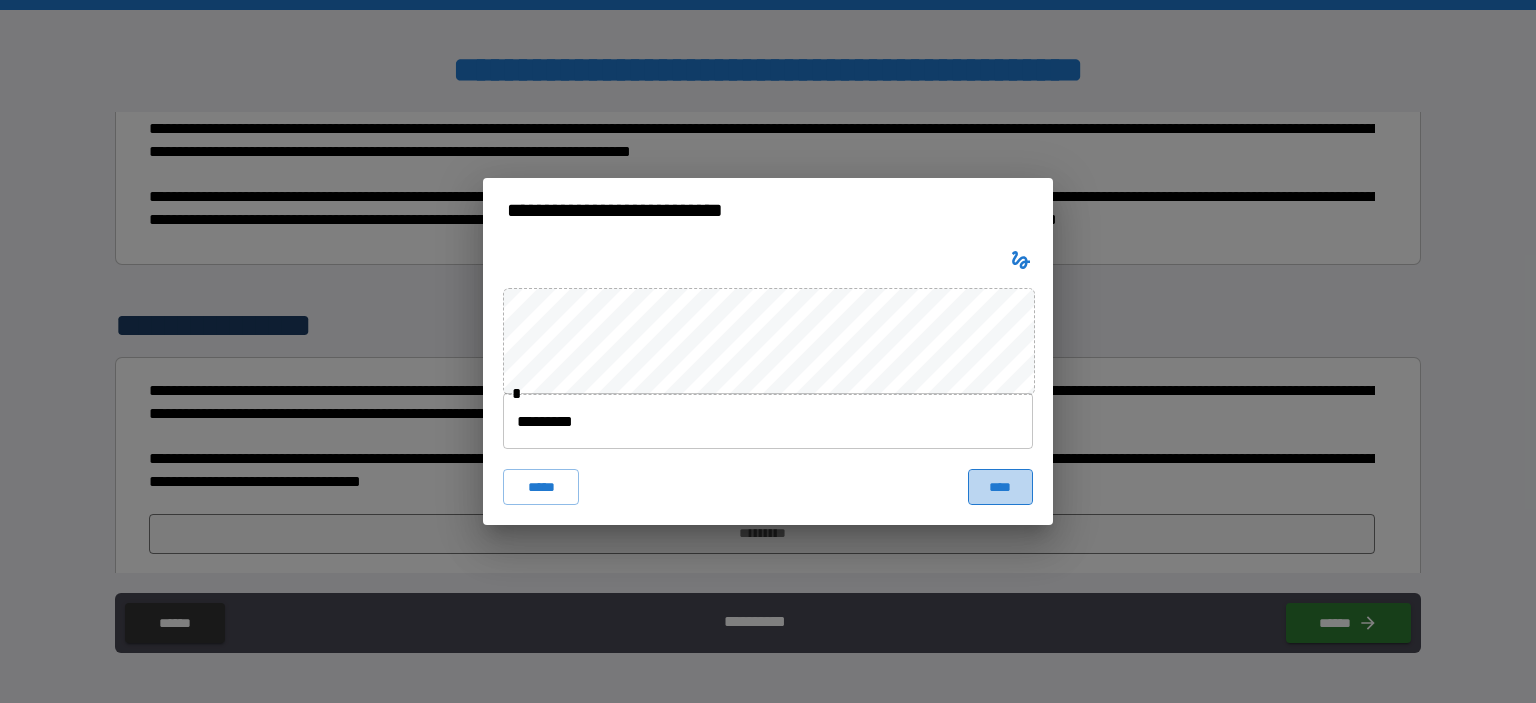 click on "****" at bounding box center [1000, 487] 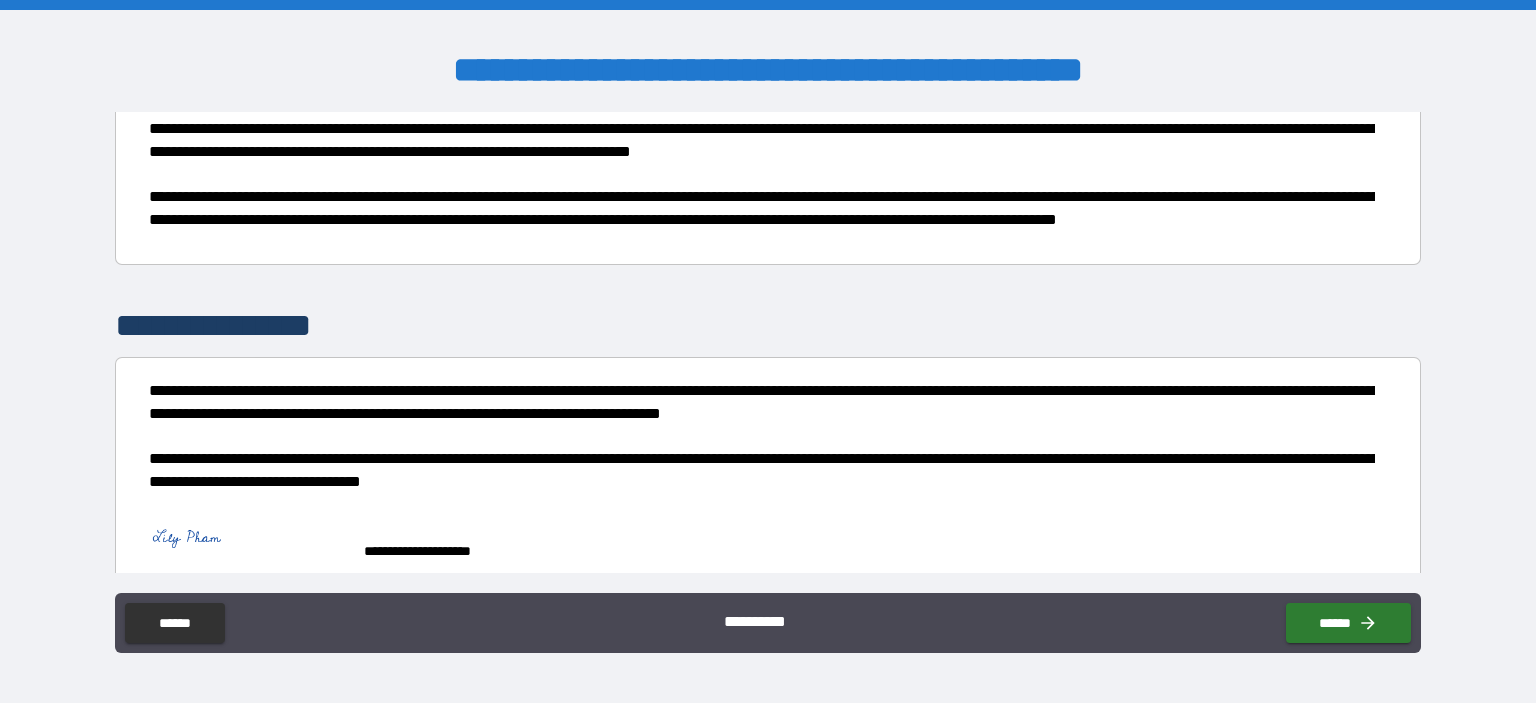 scroll, scrollTop: 4061, scrollLeft: 0, axis: vertical 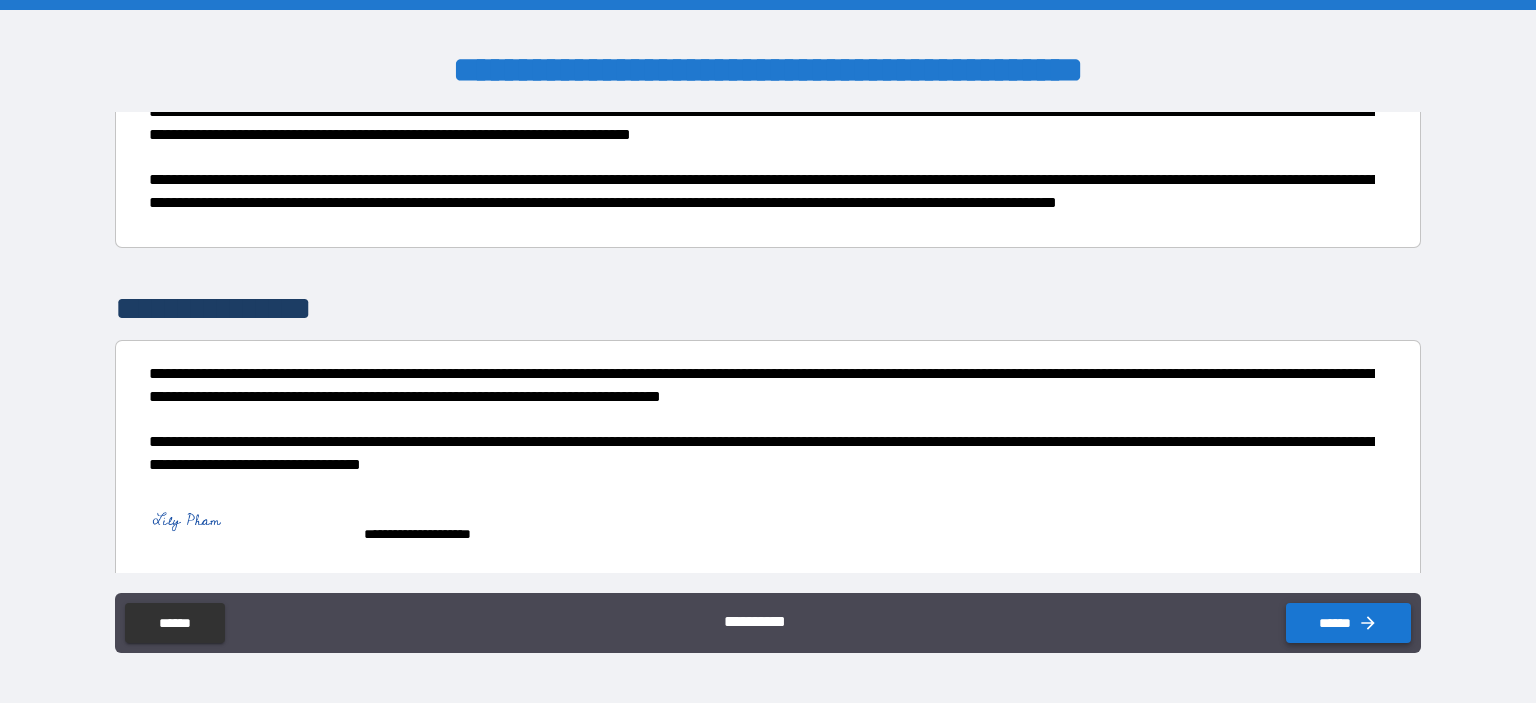 click on "******" at bounding box center (1348, 623) 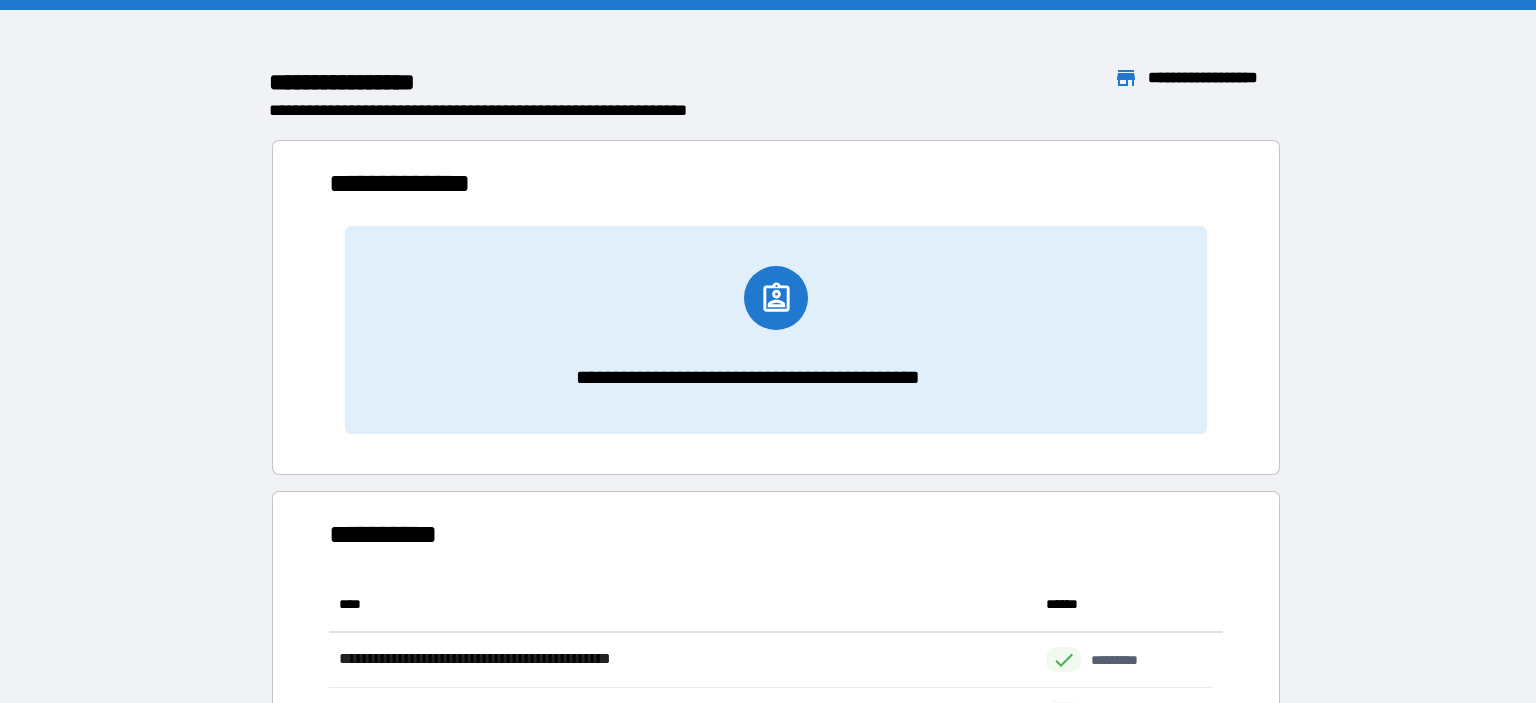 scroll, scrollTop: 16, scrollLeft: 16, axis: both 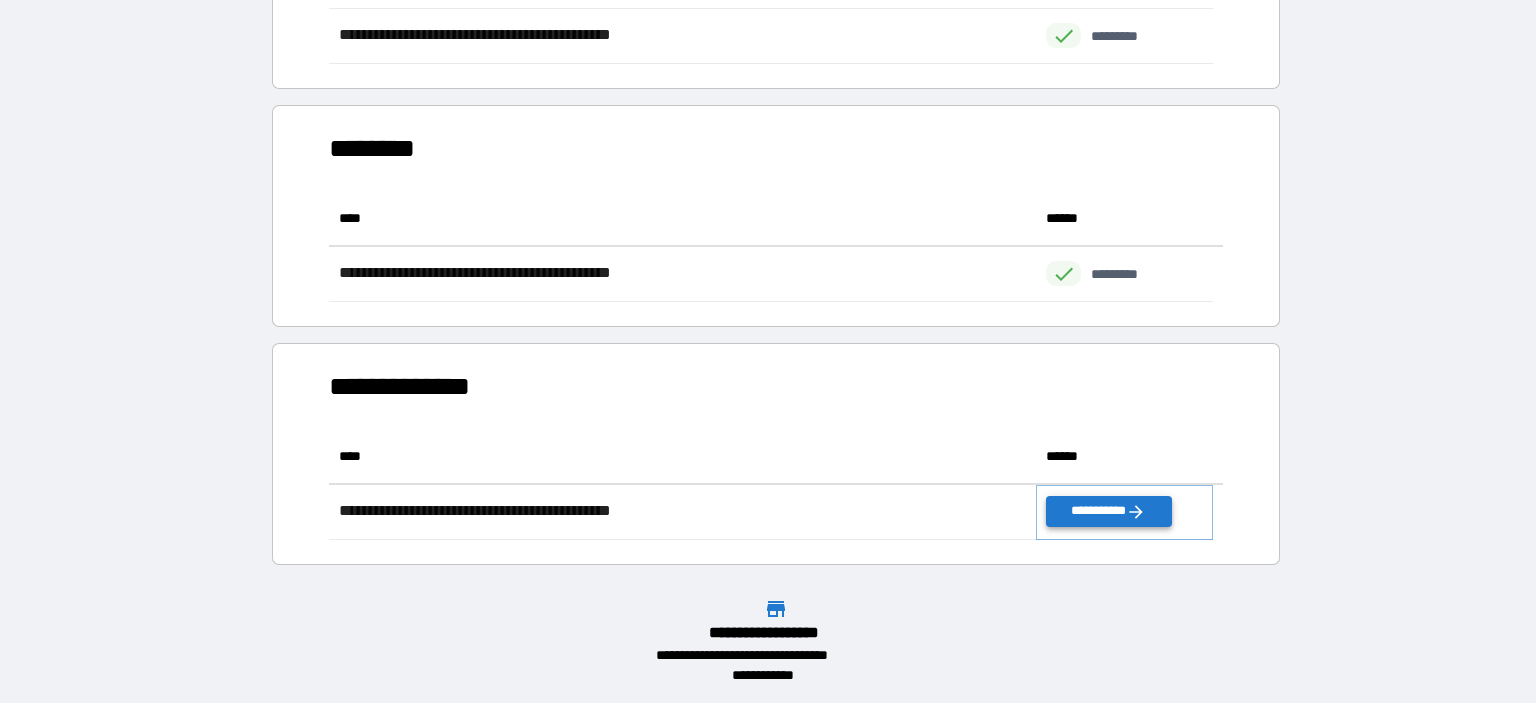 click on "**********" at bounding box center [1108, 511] 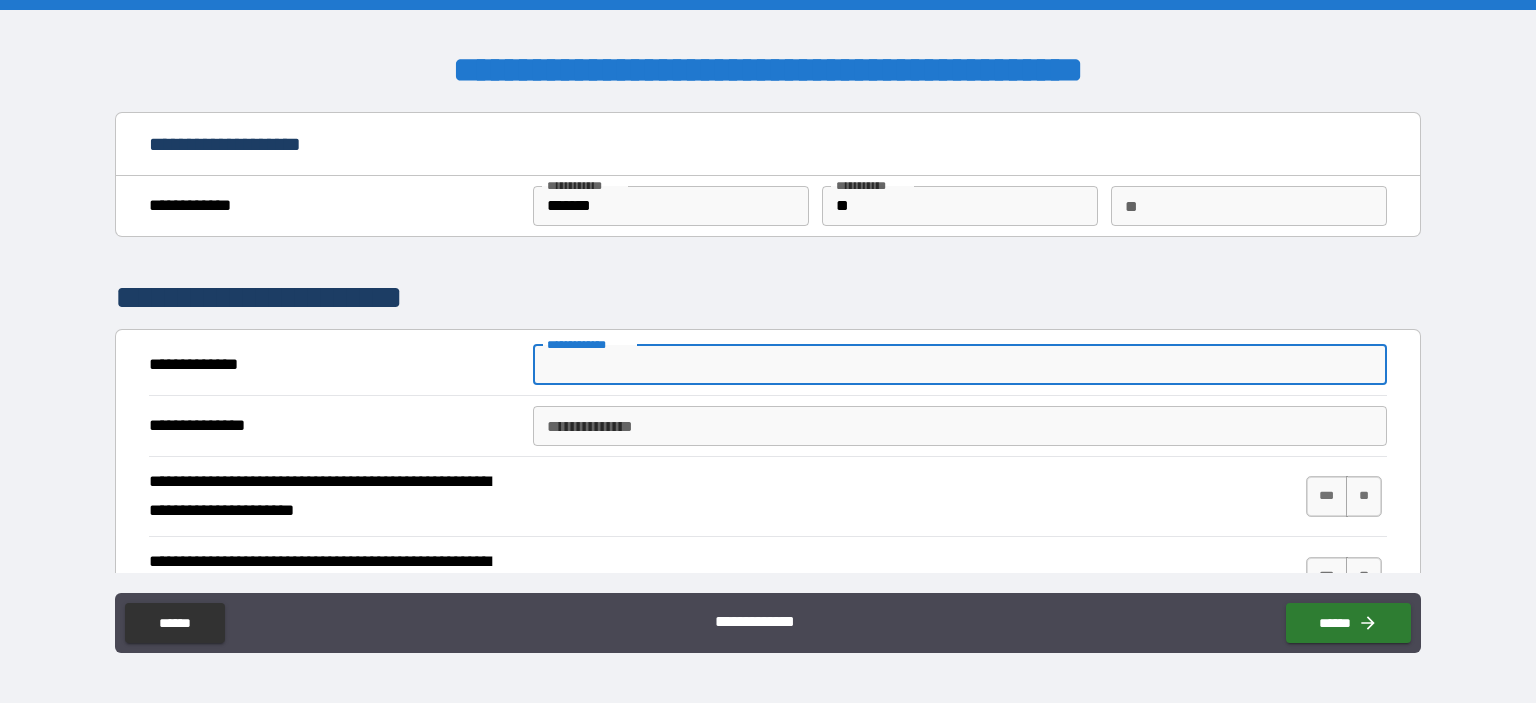click on "**********" at bounding box center [960, 365] 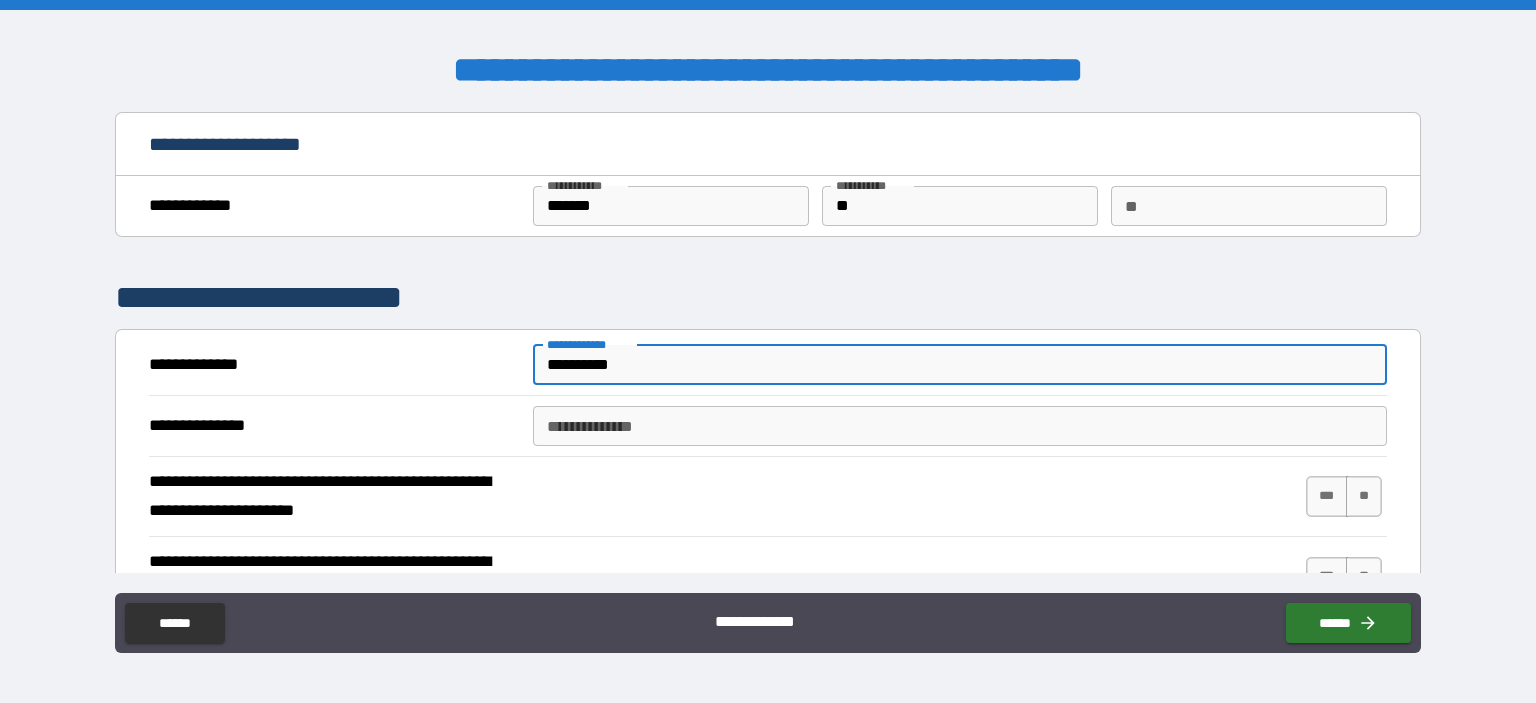 type on "**********" 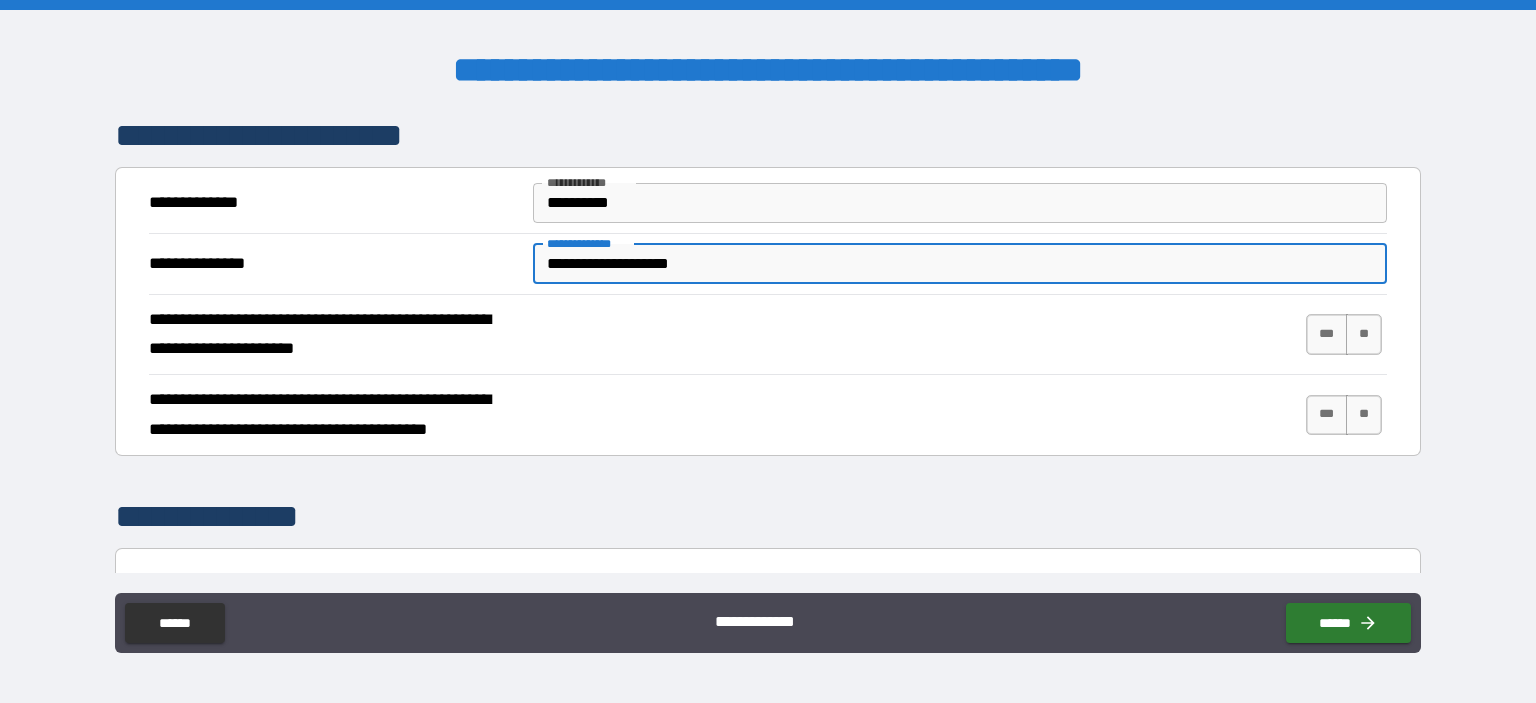 scroll, scrollTop: 163, scrollLeft: 0, axis: vertical 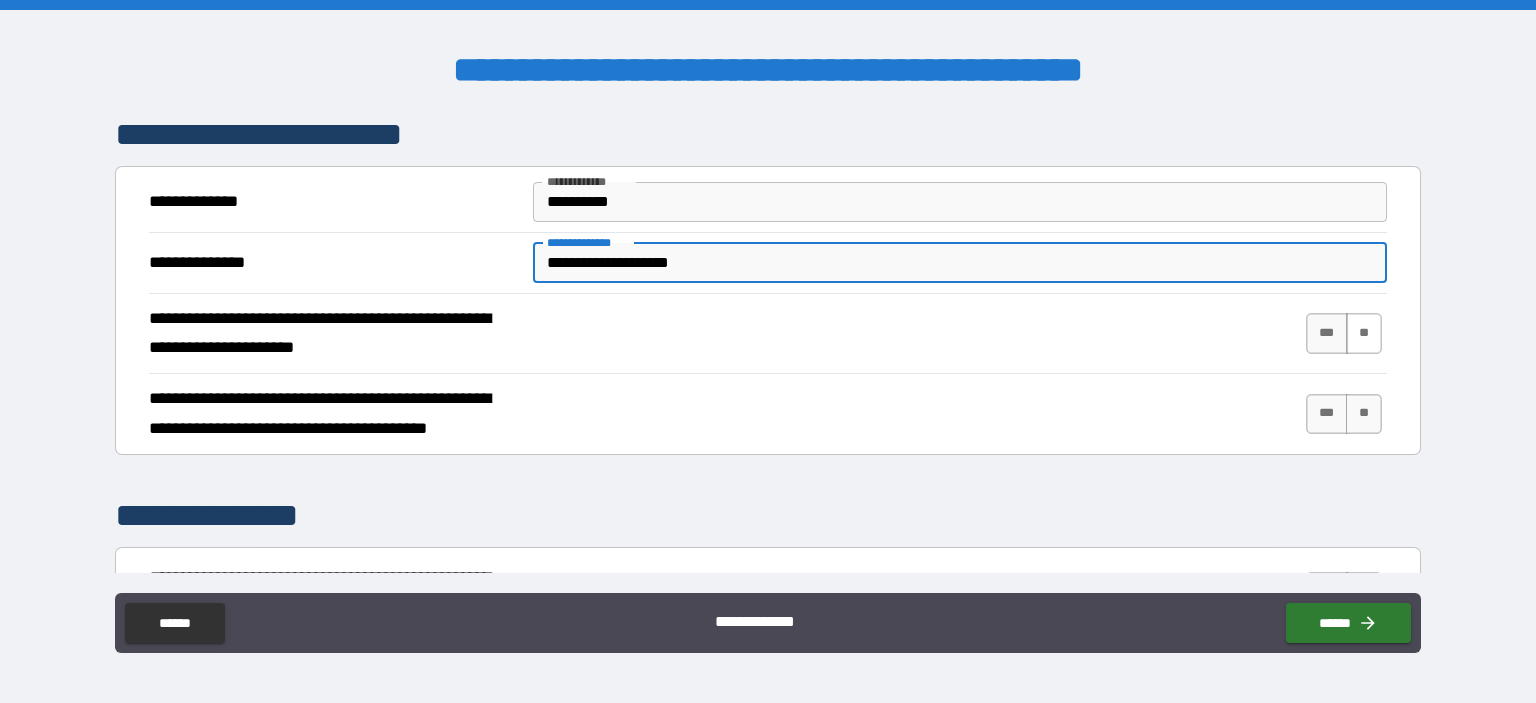 type on "**********" 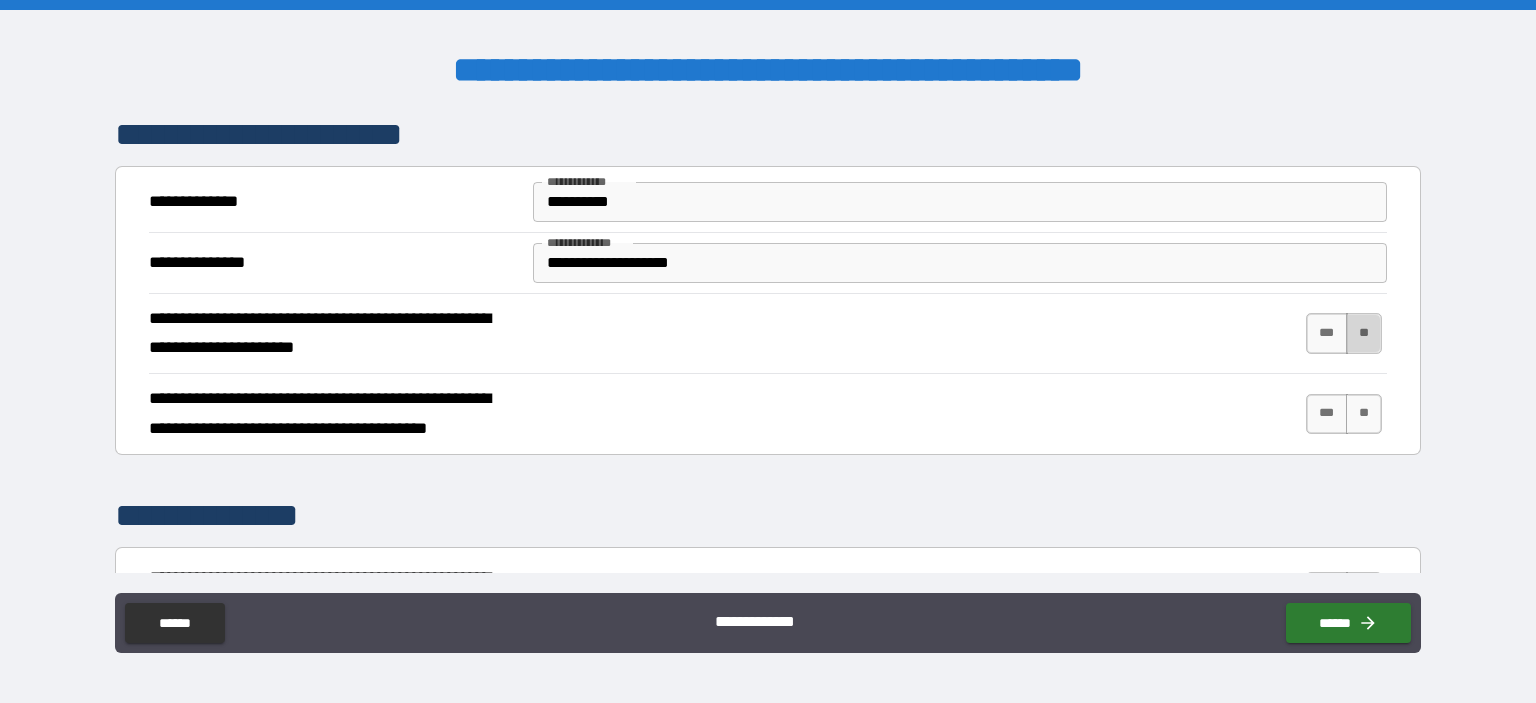 click on "**" at bounding box center [1364, 333] 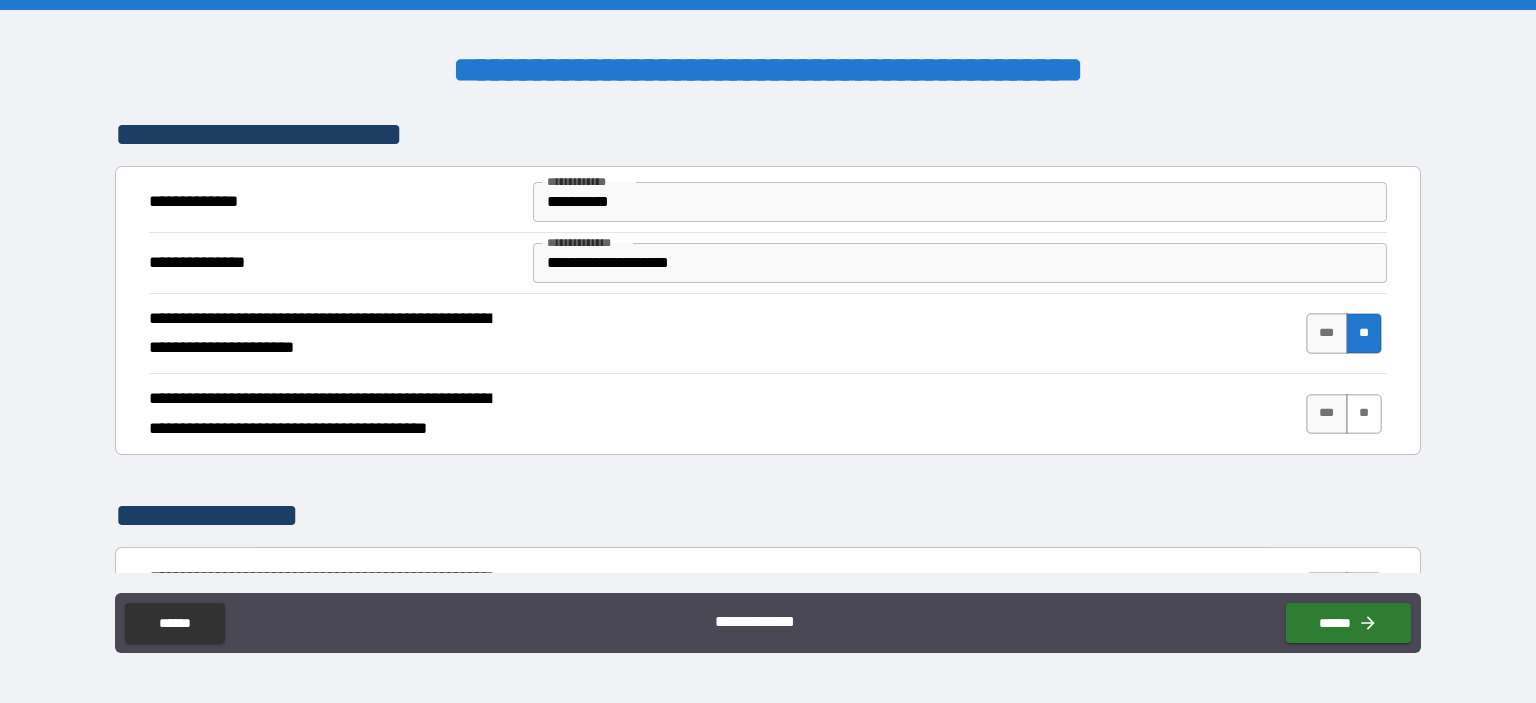 click on "**" at bounding box center (1364, 414) 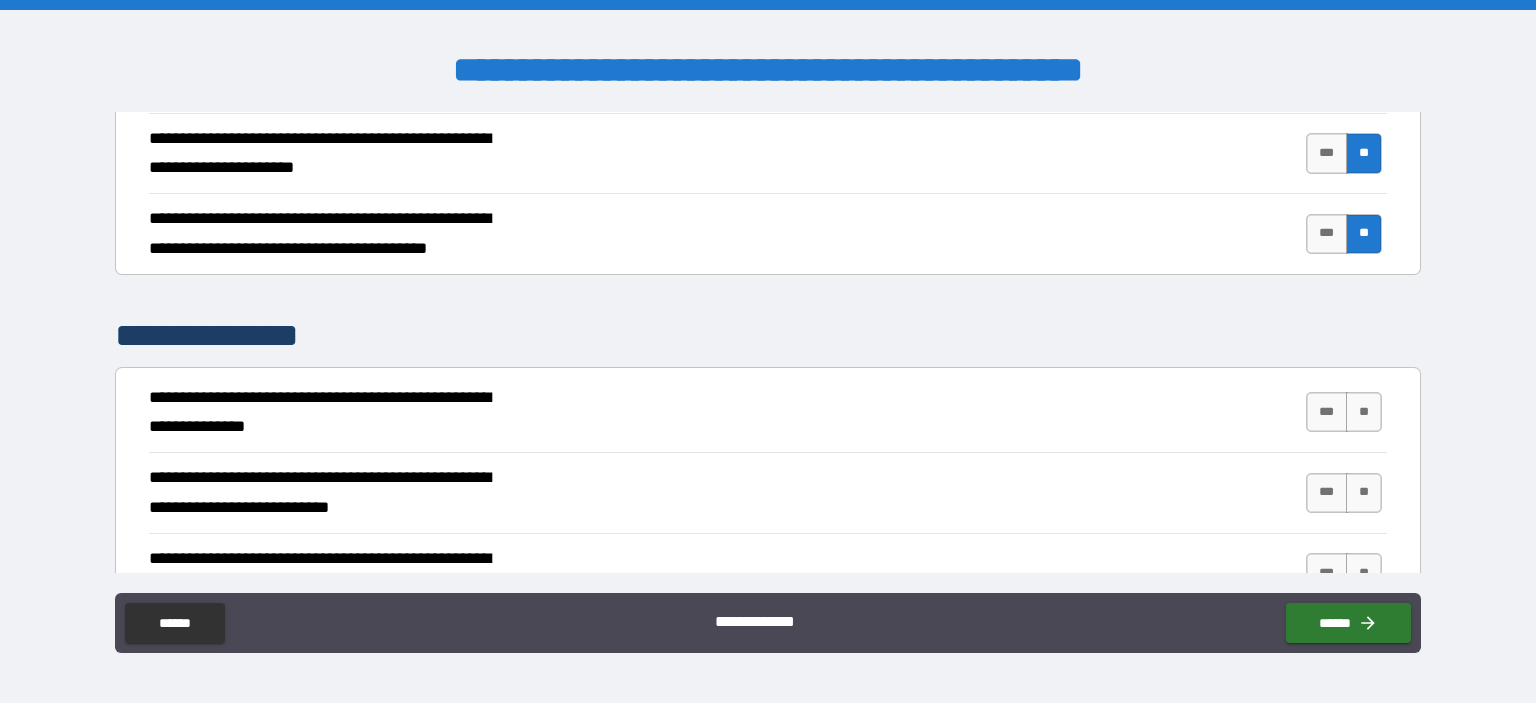 scroll, scrollTop: 364, scrollLeft: 0, axis: vertical 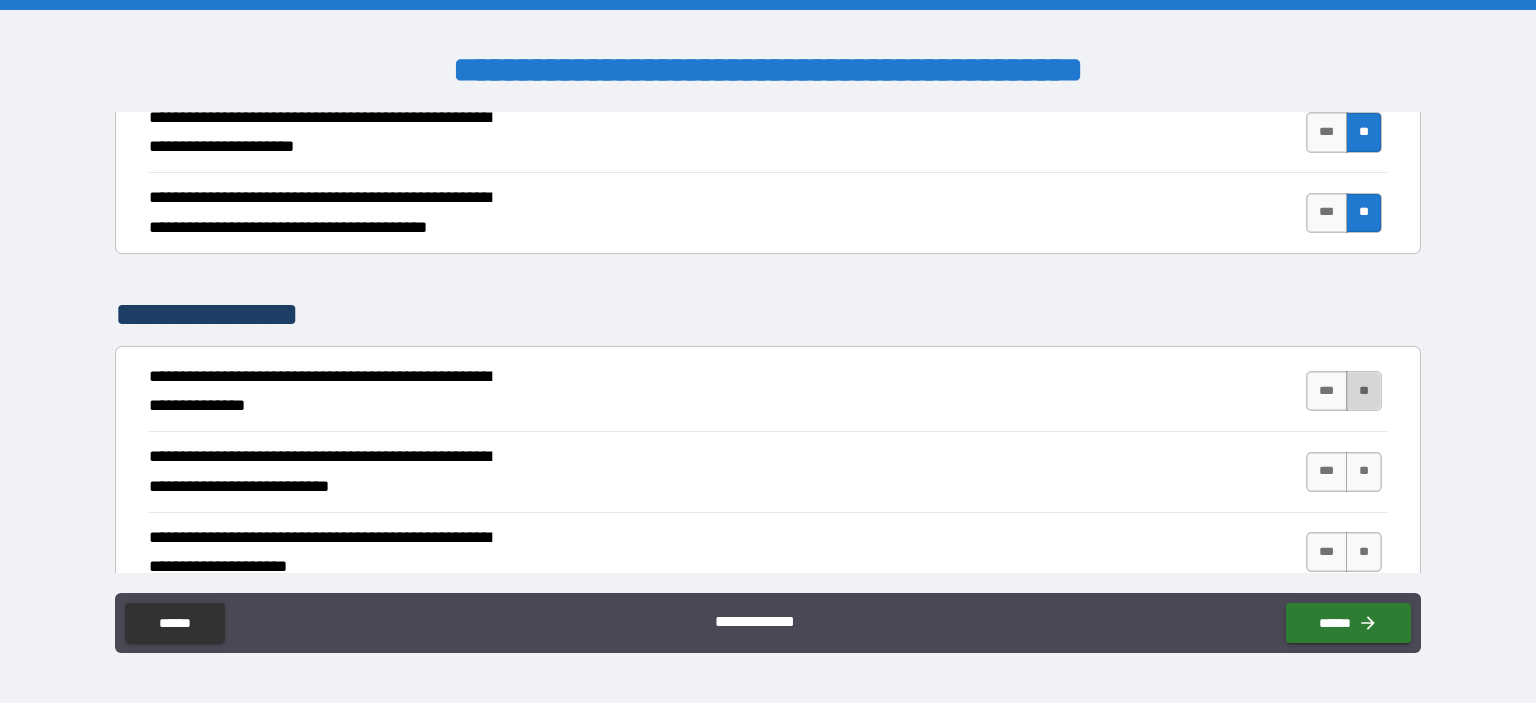click on "**" at bounding box center [1364, 391] 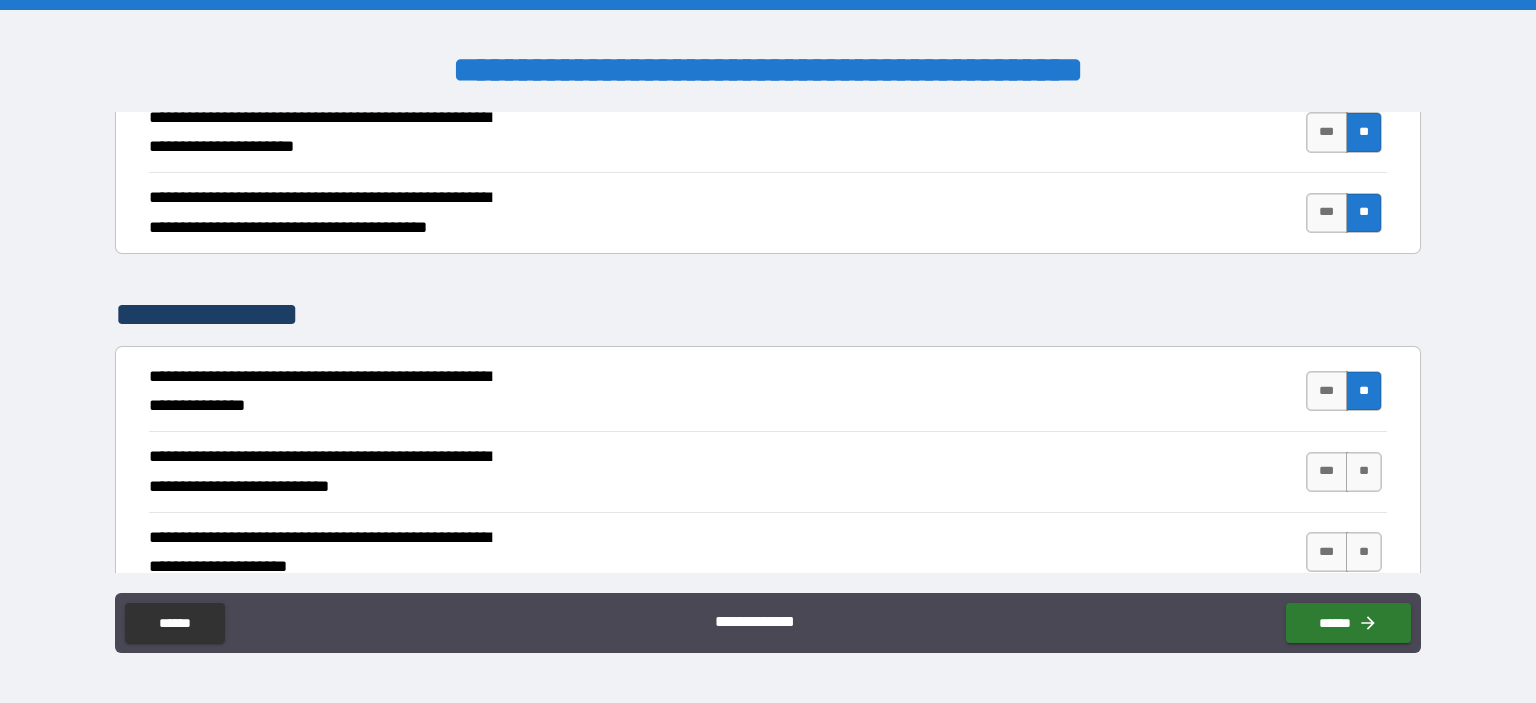click on "*** **" at bounding box center [1346, 472] 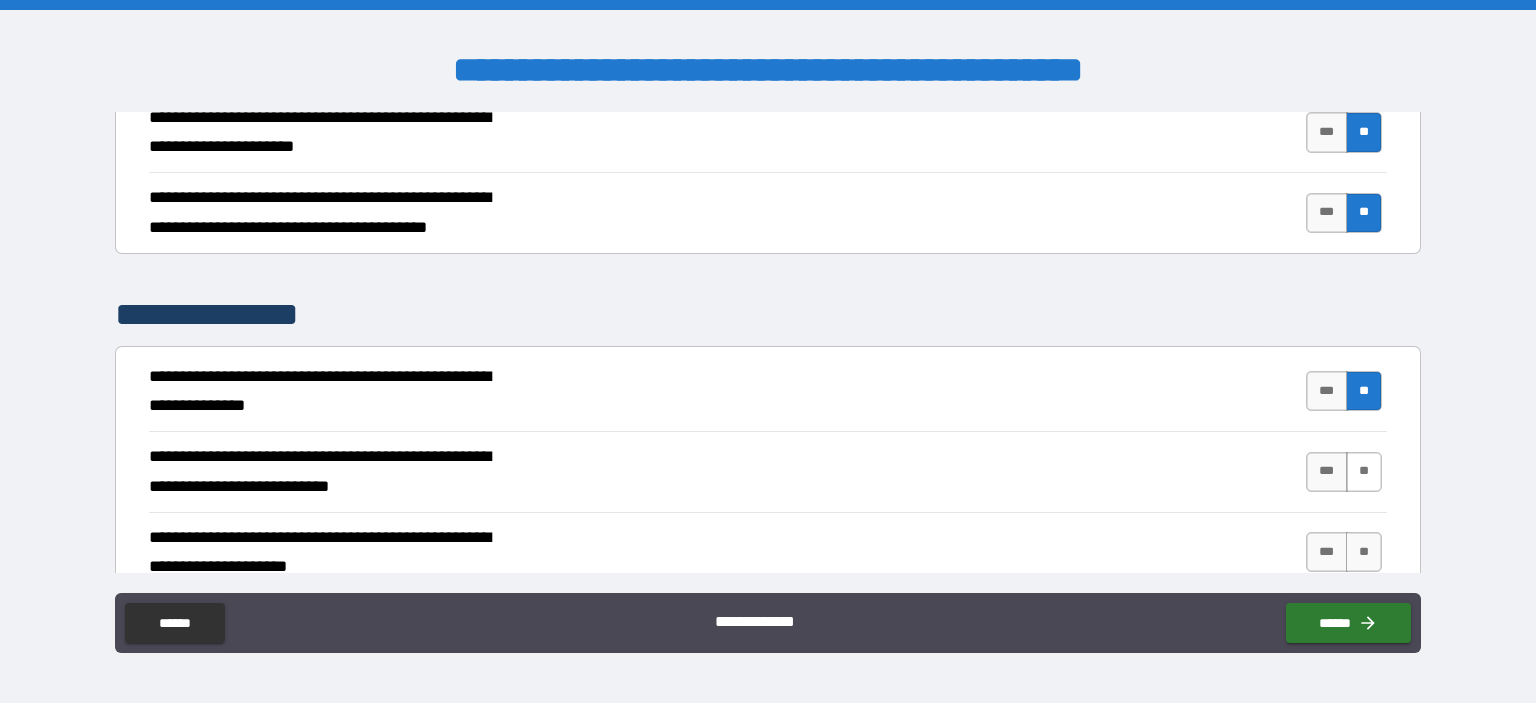 click on "**" at bounding box center [1364, 472] 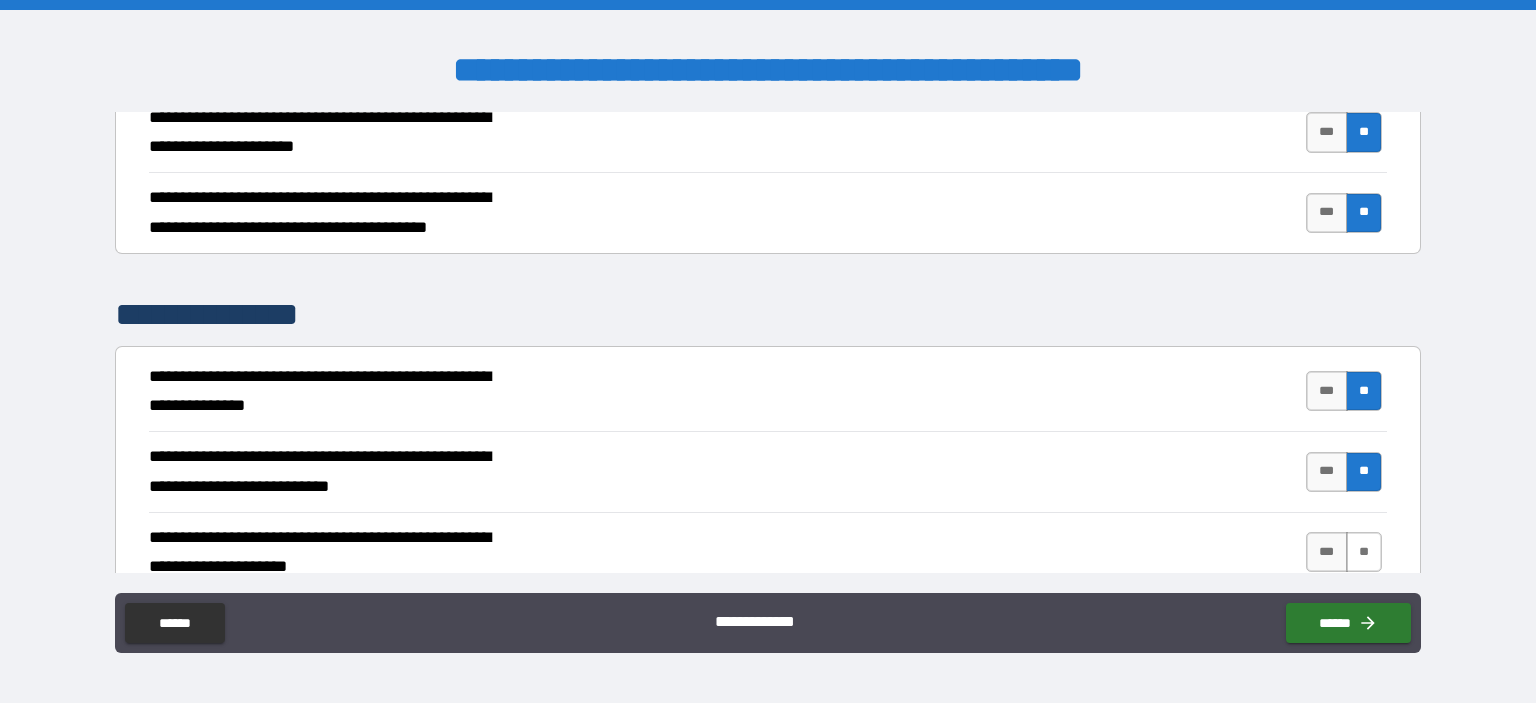 click on "**" at bounding box center (1364, 552) 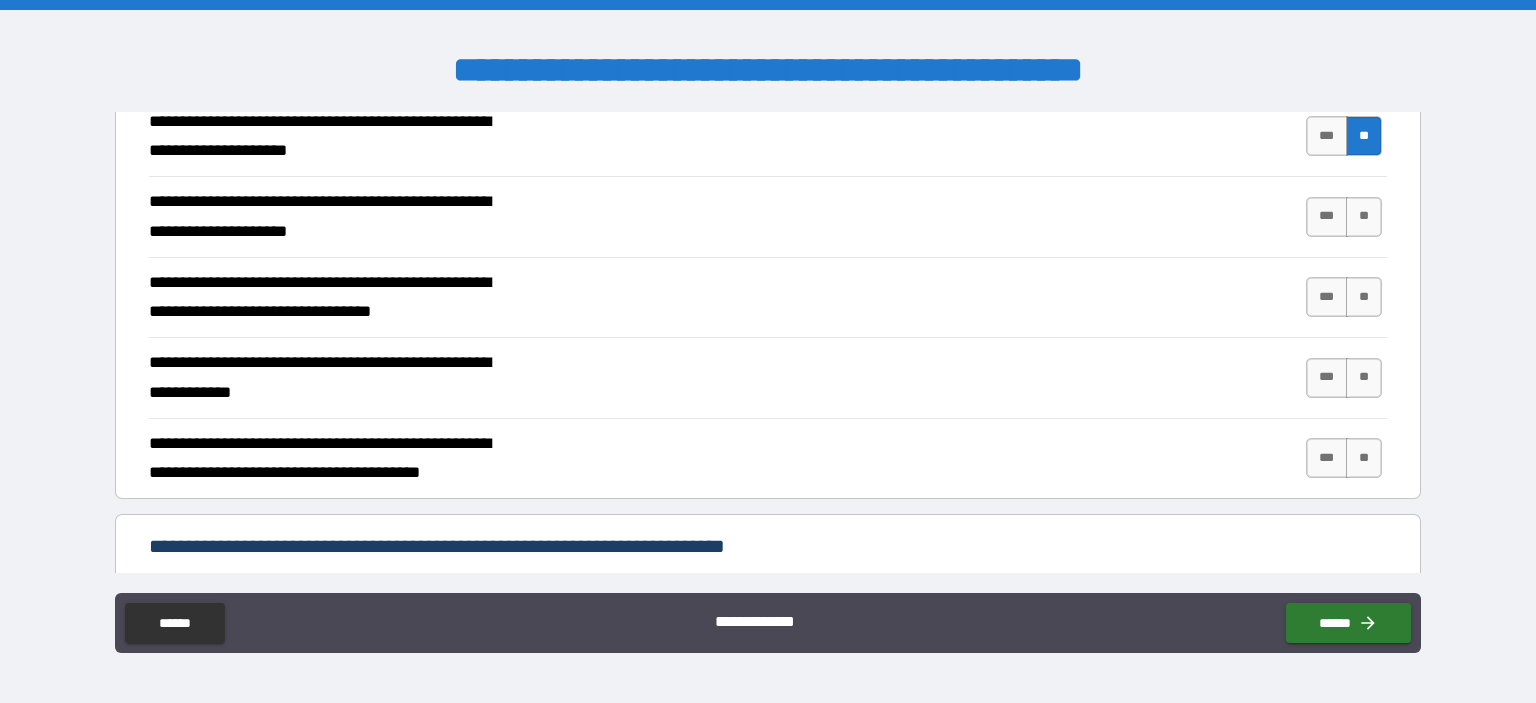 scroll, scrollTop: 776, scrollLeft: 0, axis: vertical 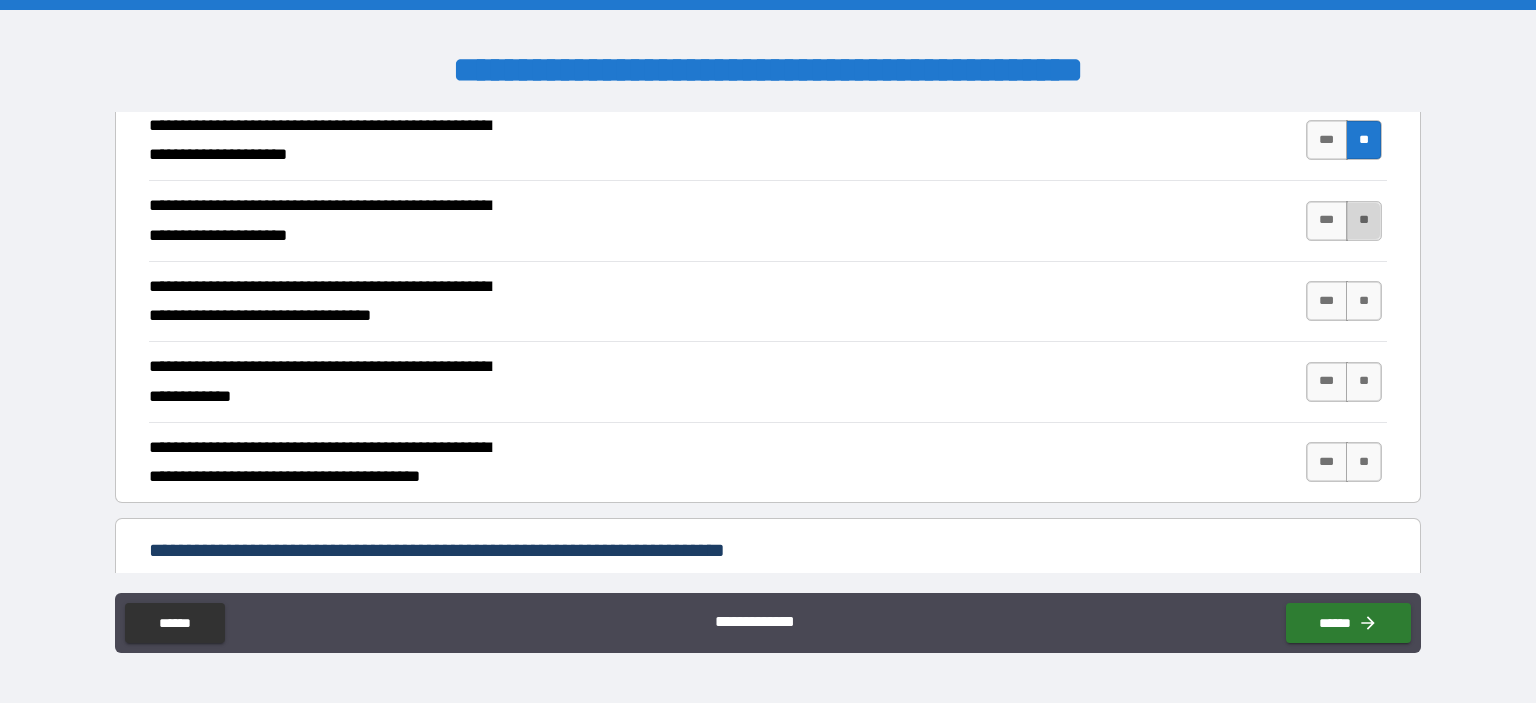 click on "**" at bounding box center (1364, 221) 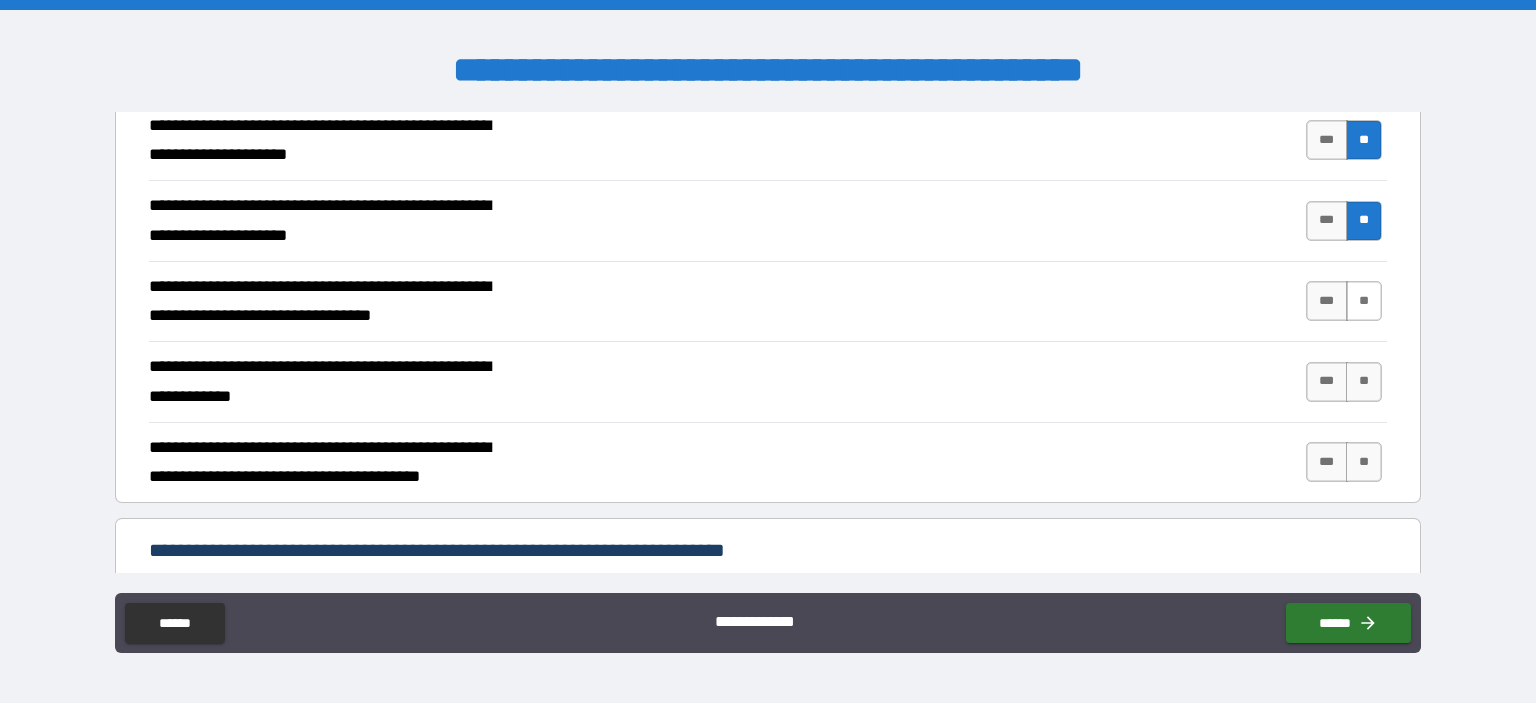 click on "**" at bounding box center [1364, 301] 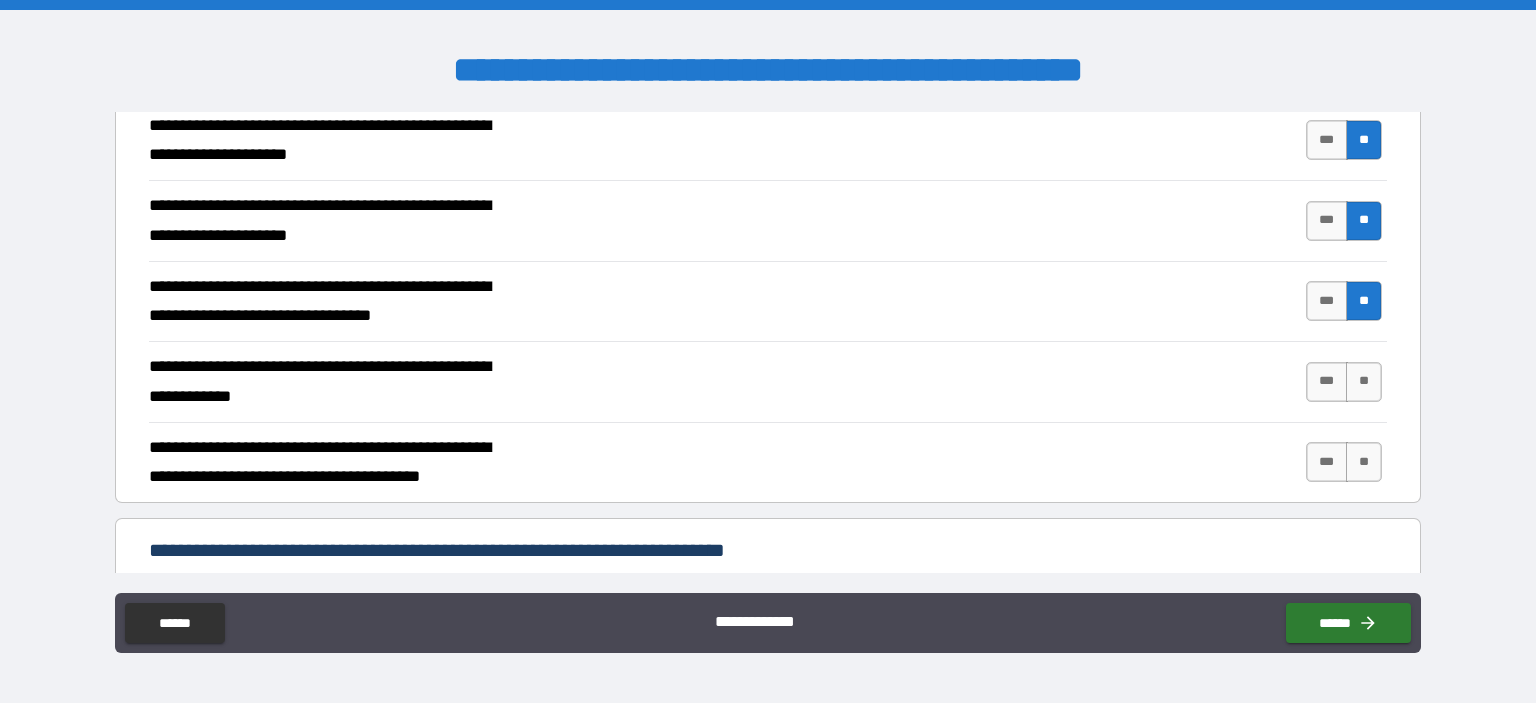 click on "*** **" at bounding box center (1346, 382) 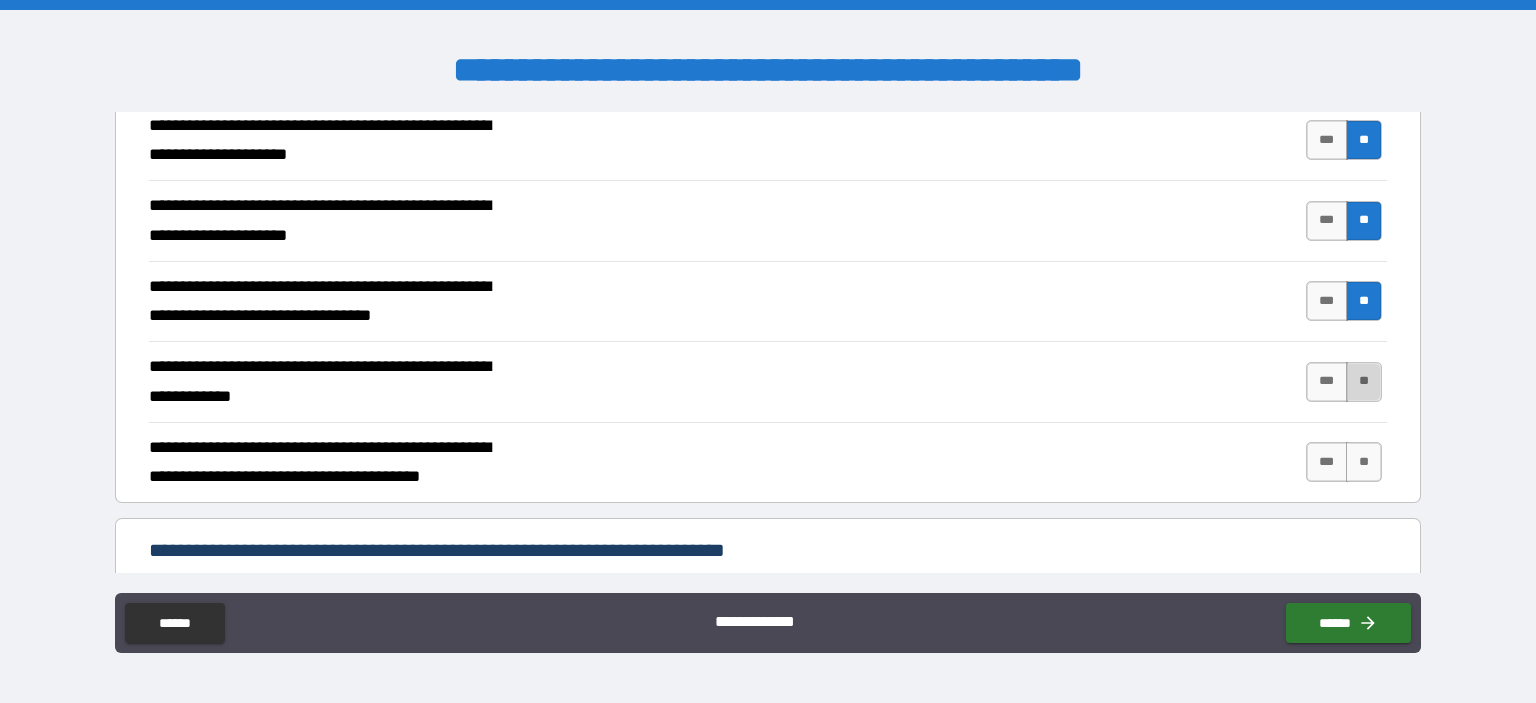 click on "**" at bounding box center (1364, 382) 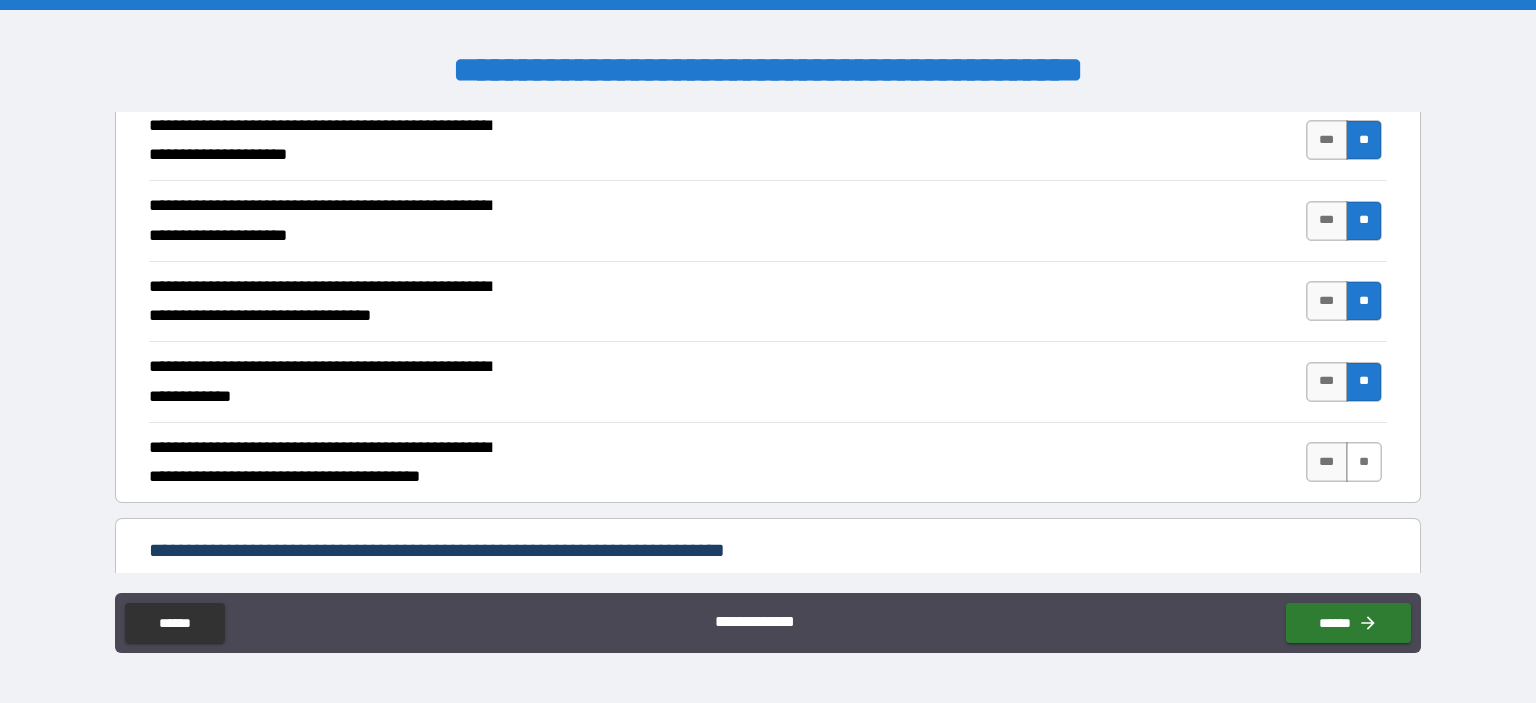 click on "**" at bounding box center [1364, 462] 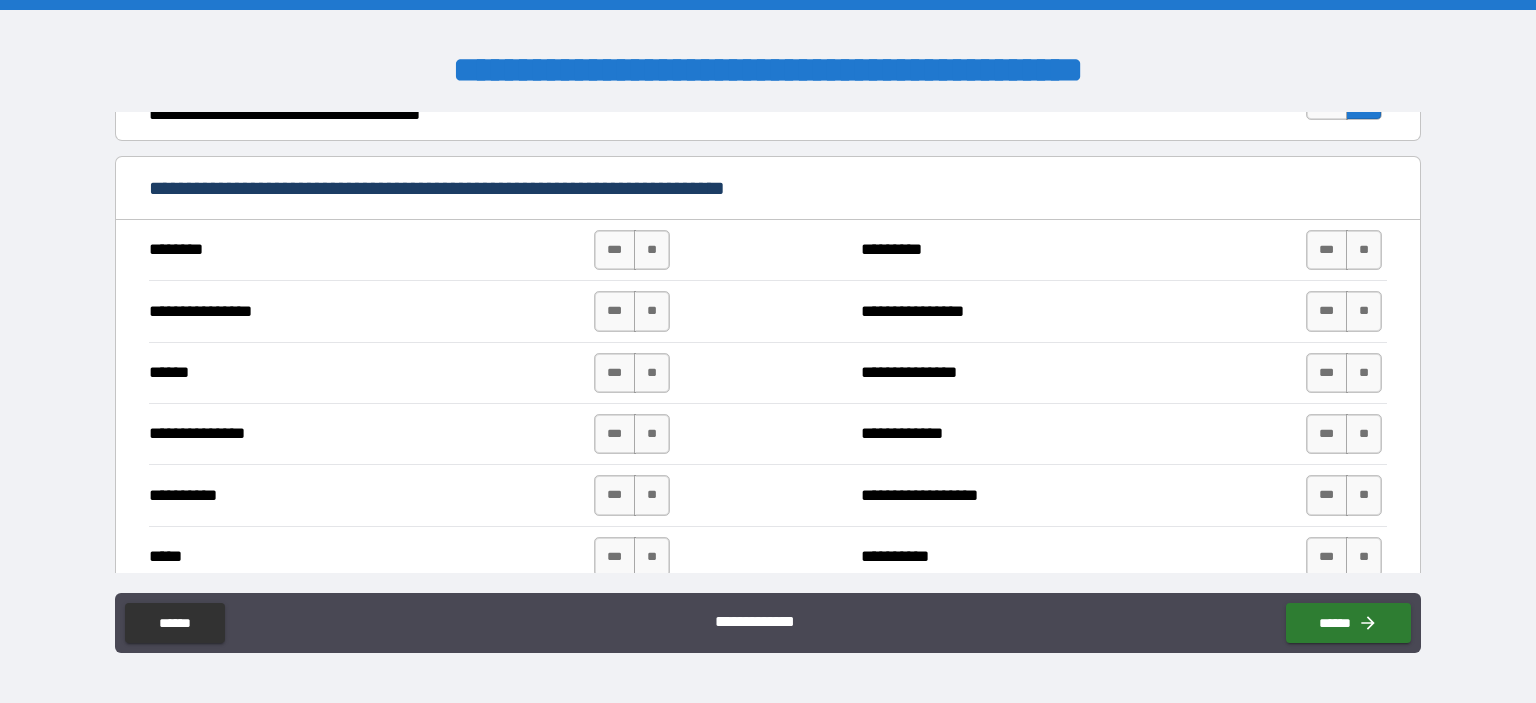 scroll, scrollTop: 1143, scrollLeft: 0, axis: vertical 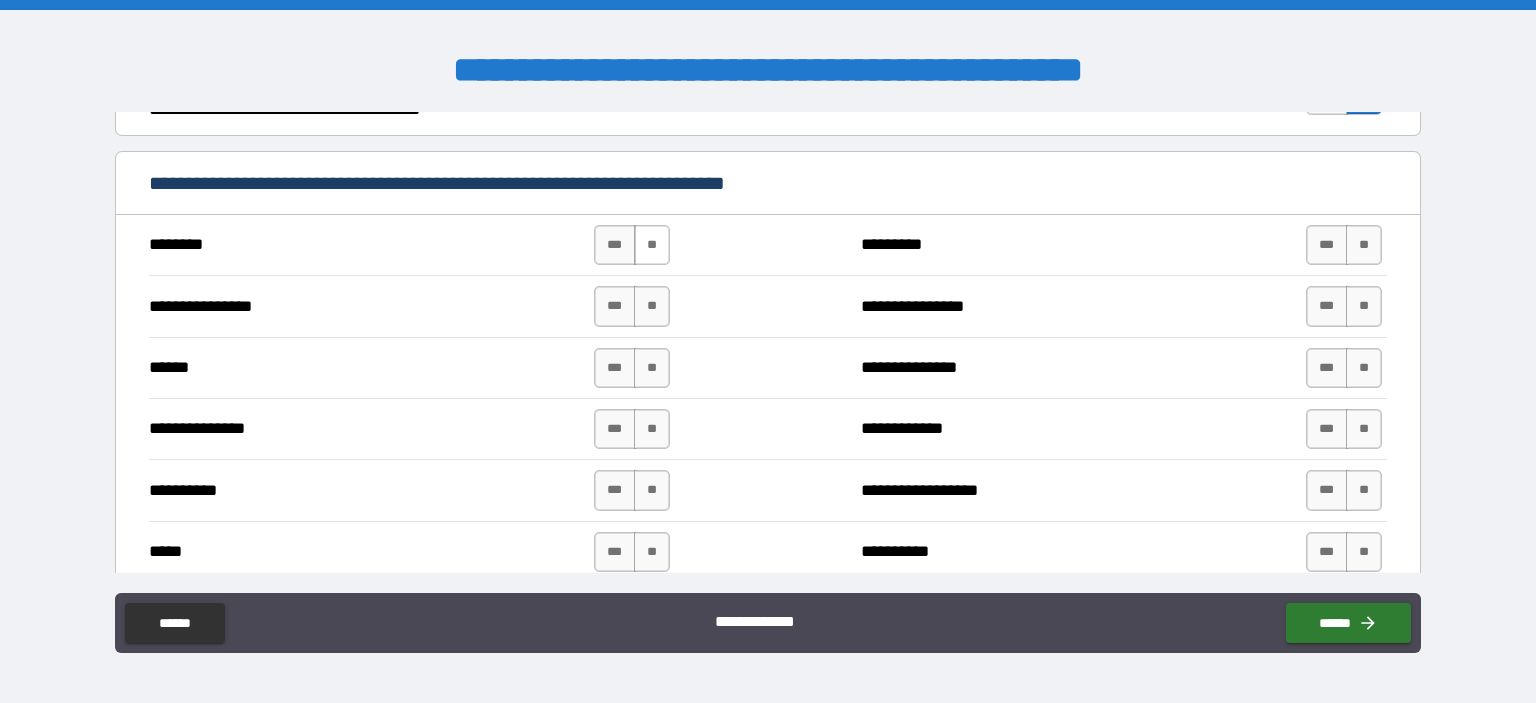 click on "**" at bounding box center (652, 245) 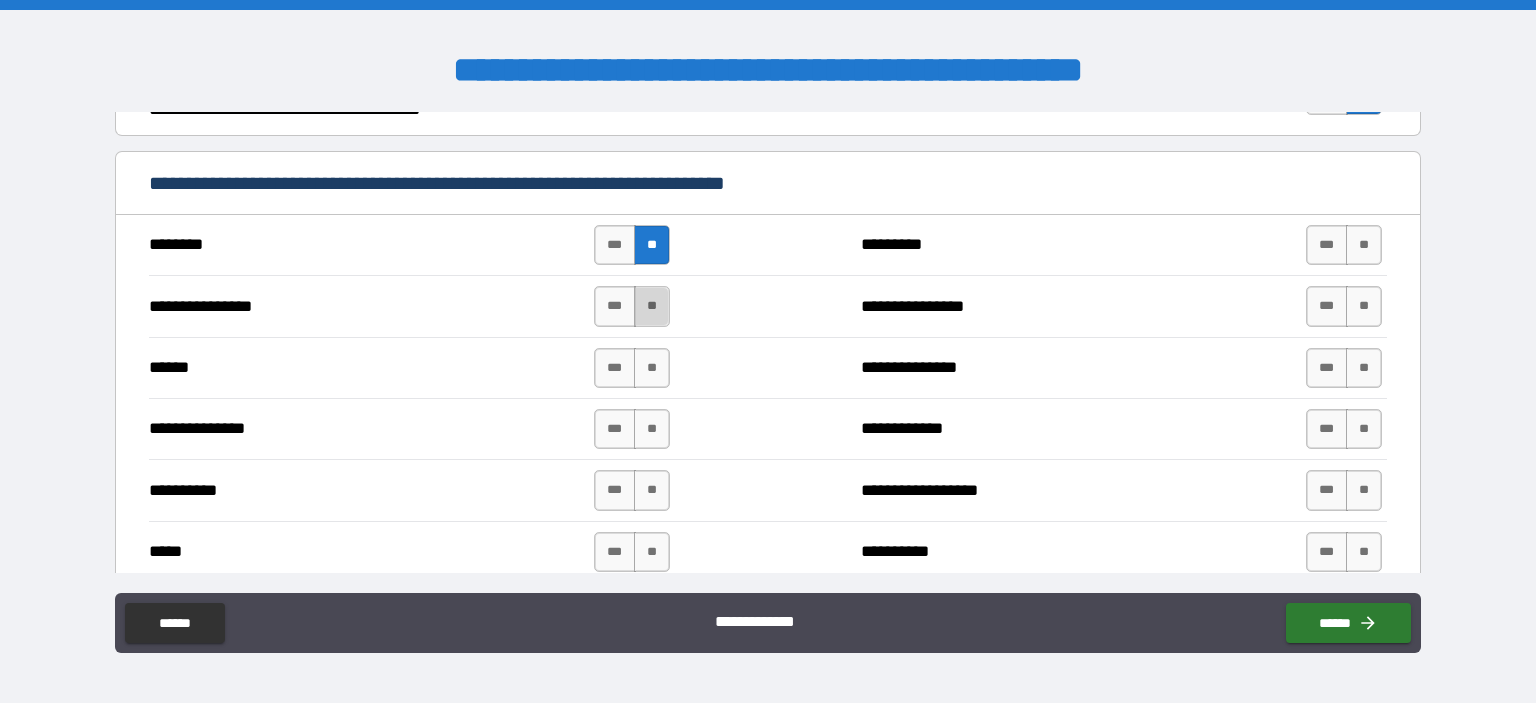 click on "**" at bounding box center [652, 306] 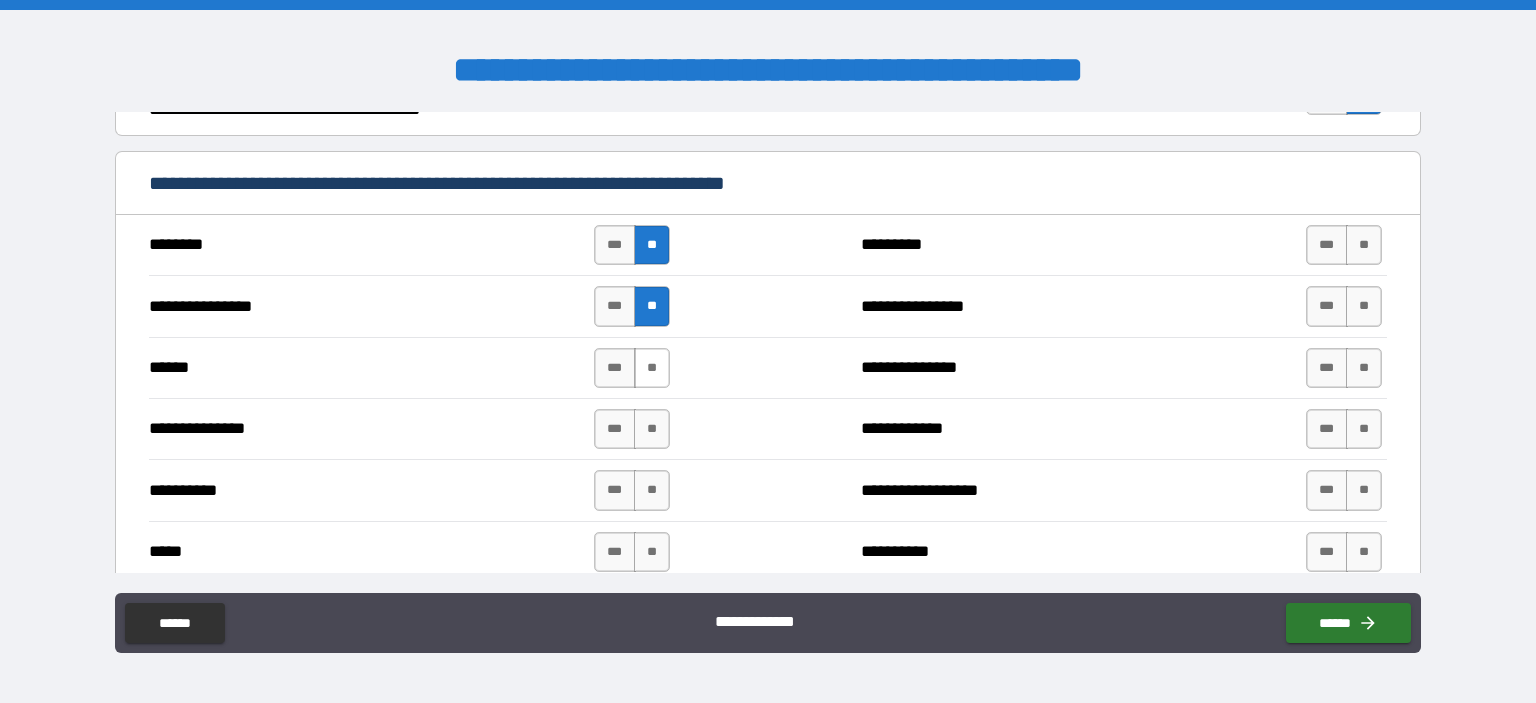 click on "**" at bounding box center [652, 368] 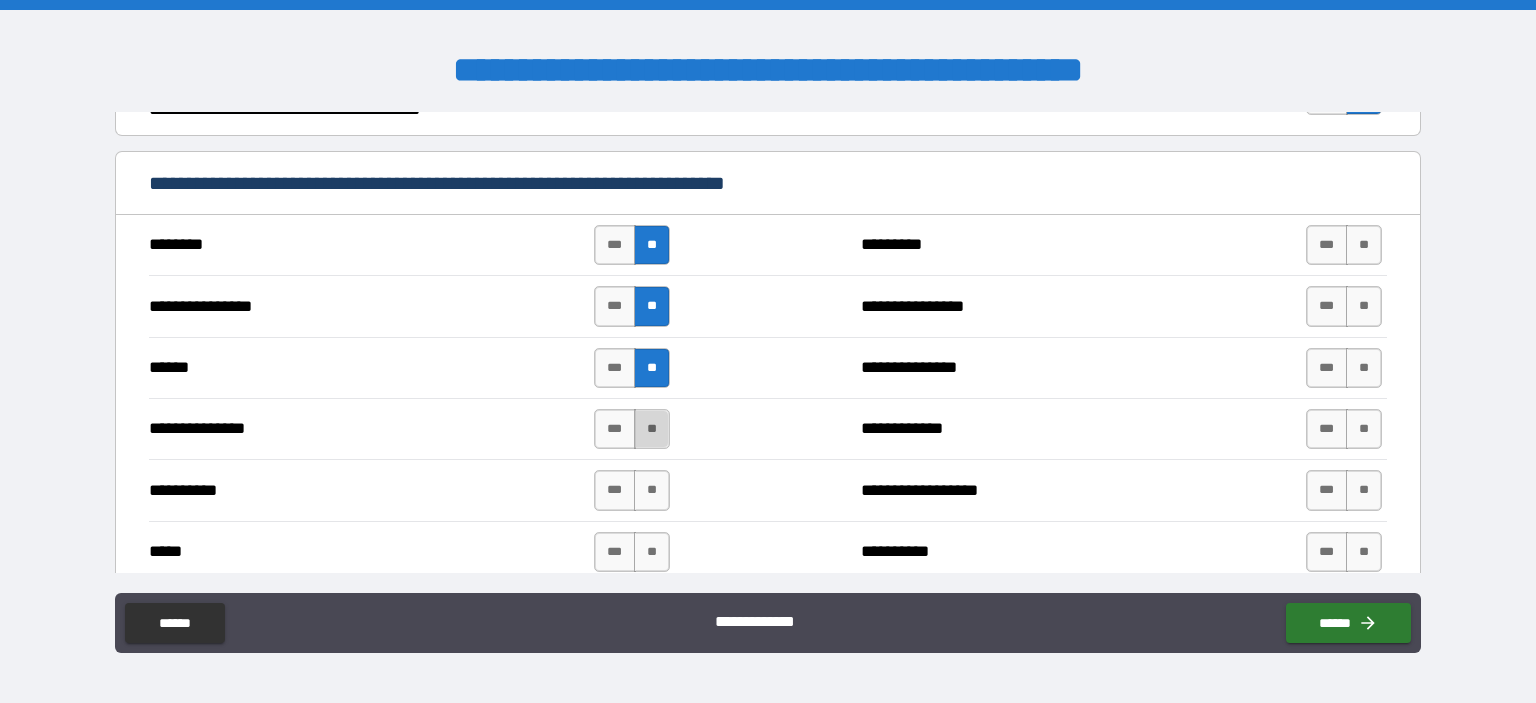 click on "**" at bounding box center (652, 429) 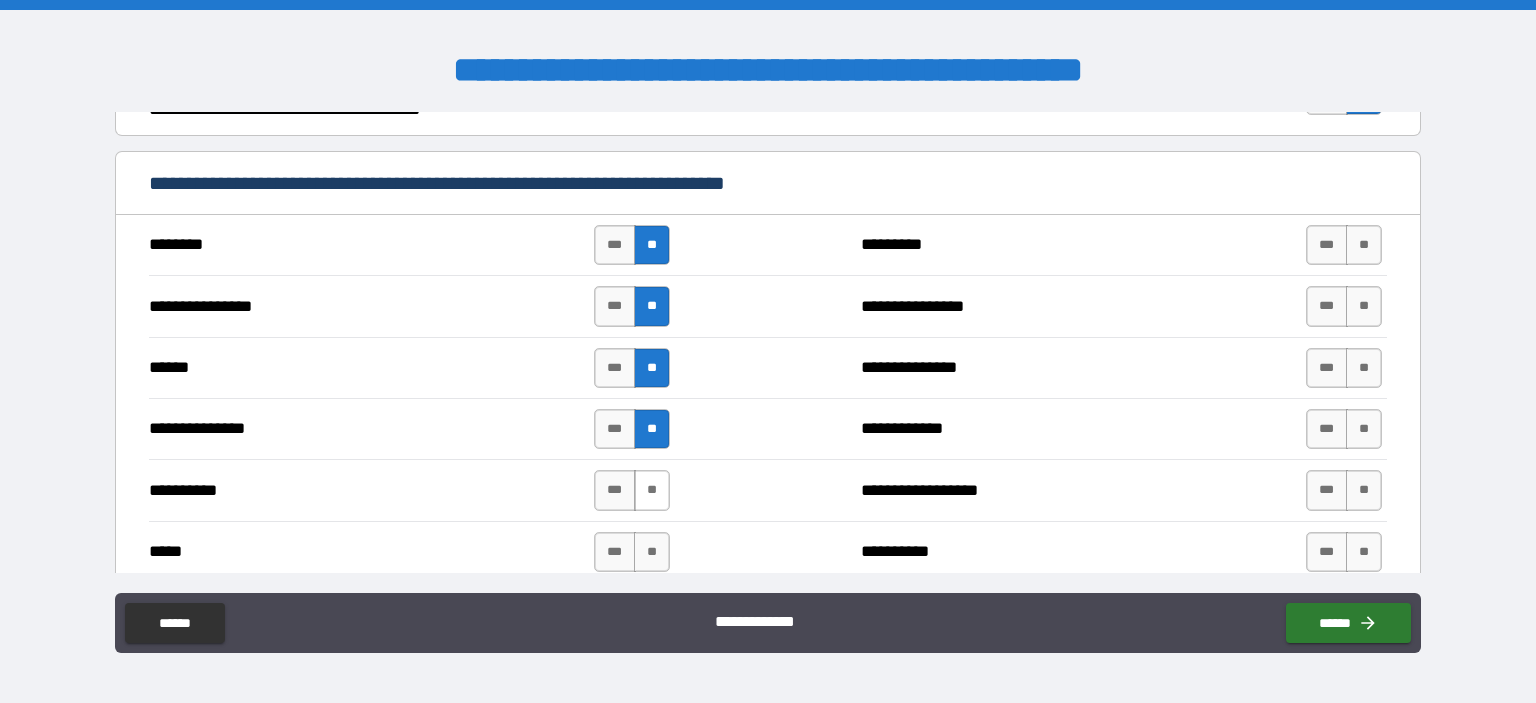 click on "**" at bounding box center (652, 490) 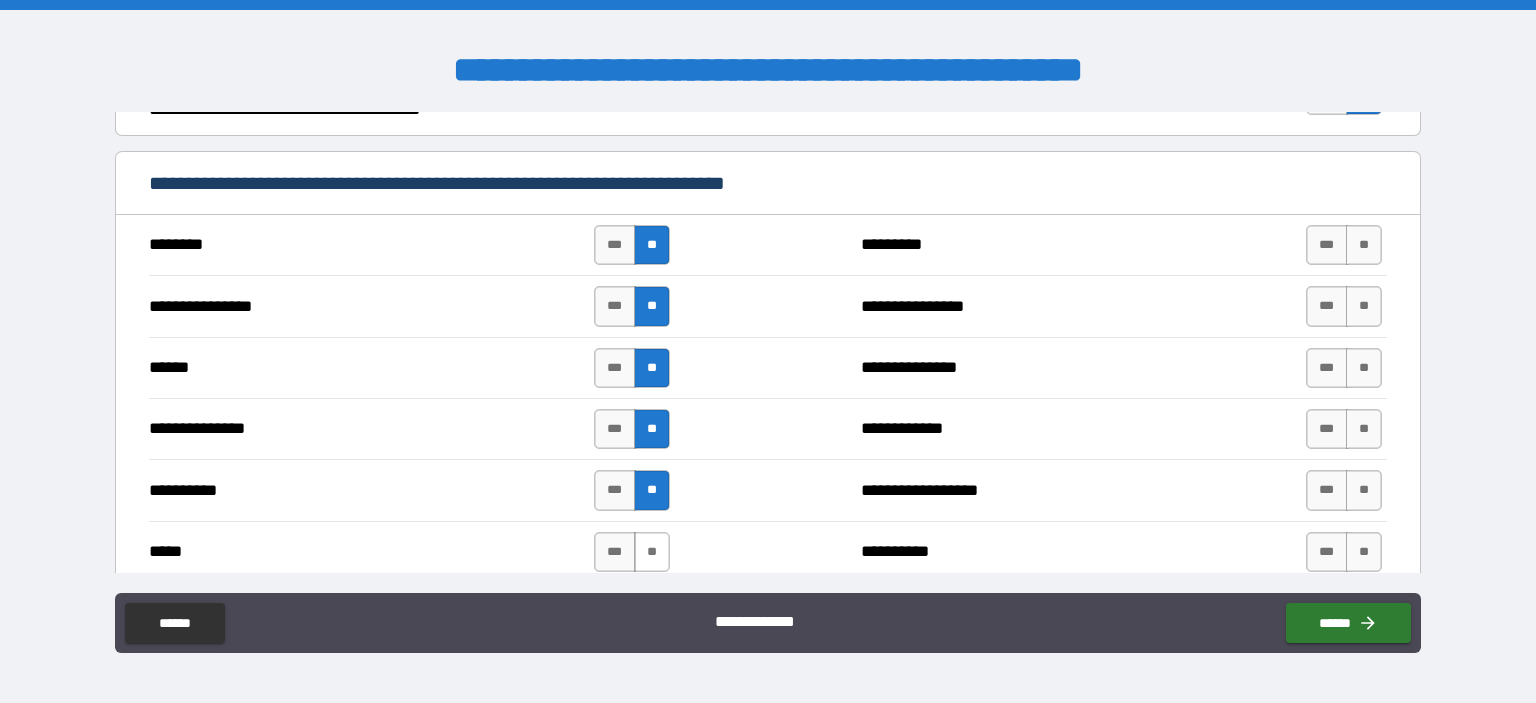 click on "**" at bounding box center (652, 552) 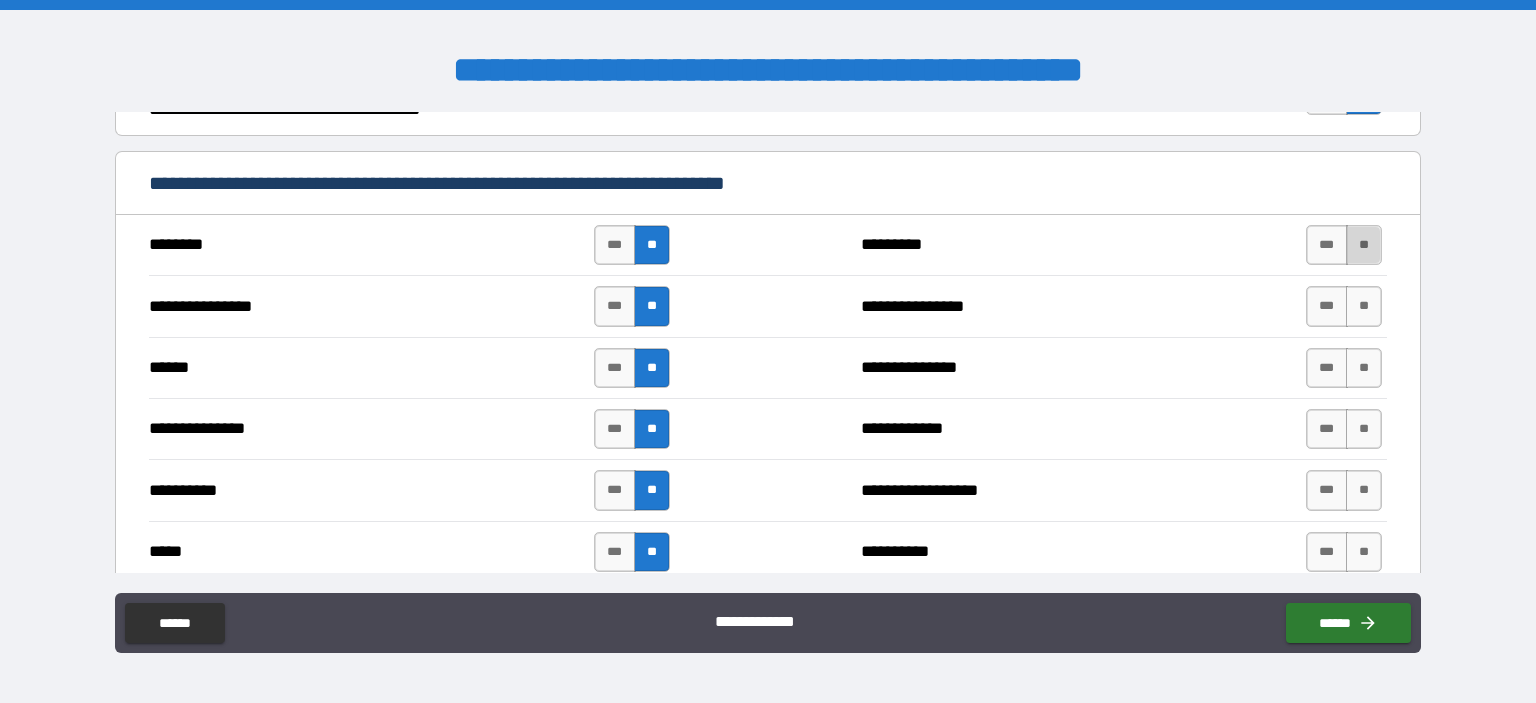 click on "**" at bounding box center (1364, 245) 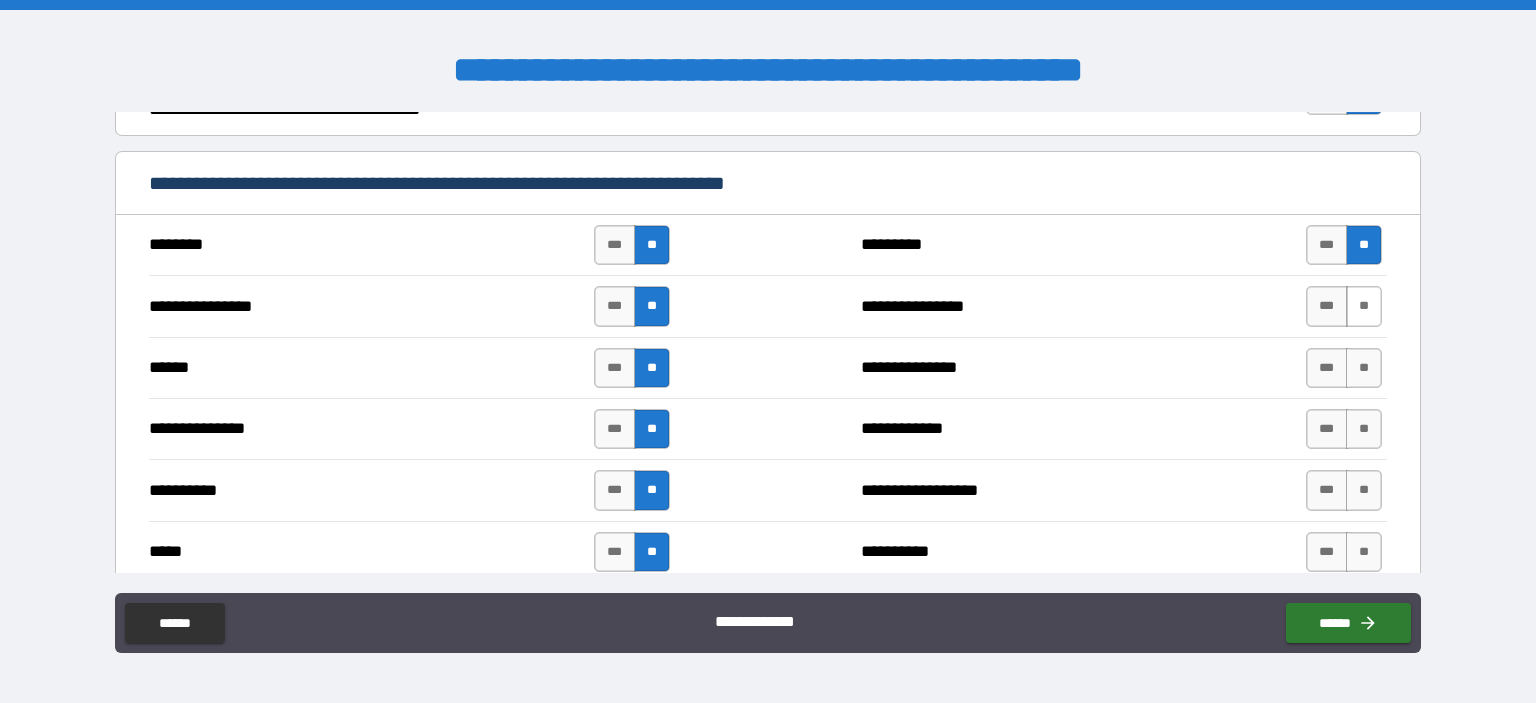 click on "**" at bounding box center (1364, 306) 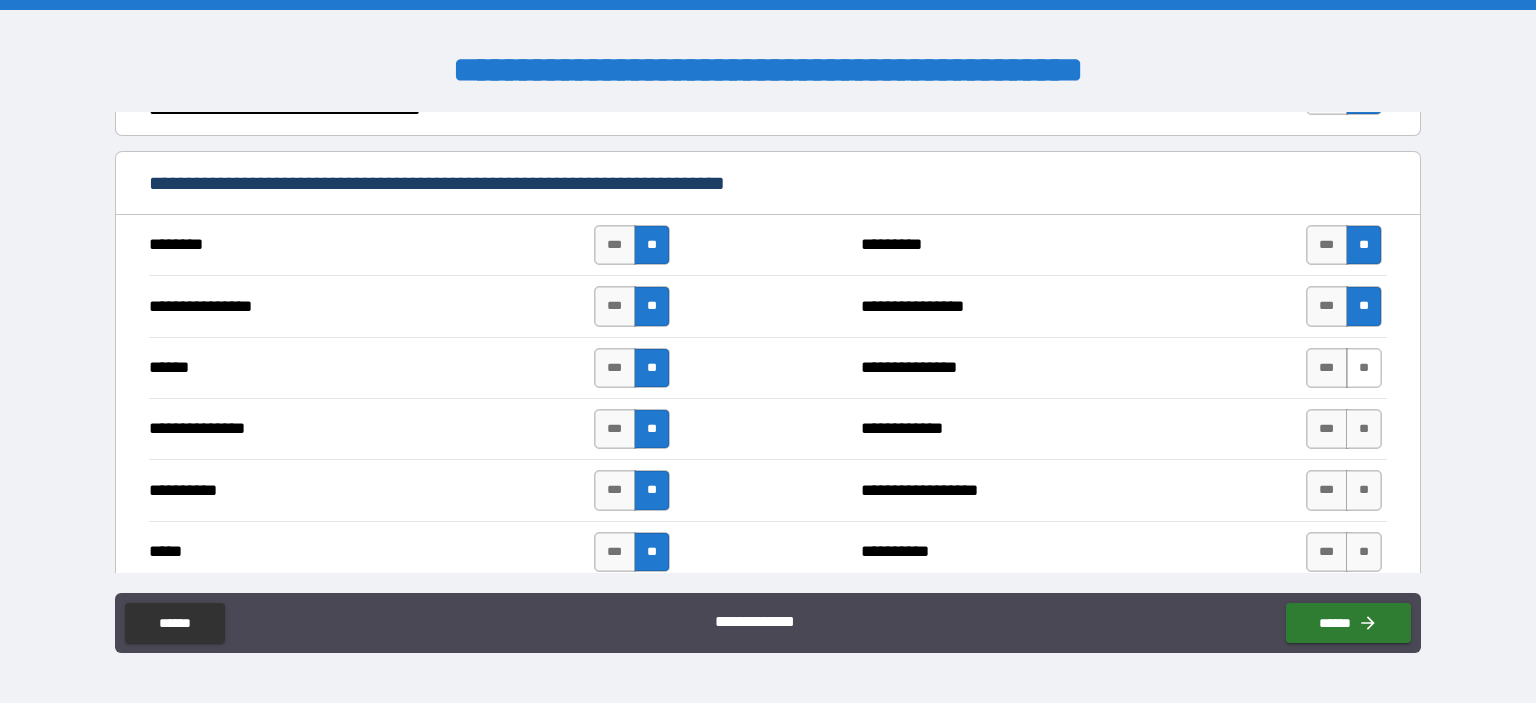 click on "**" at bounding box center [1364, 368] 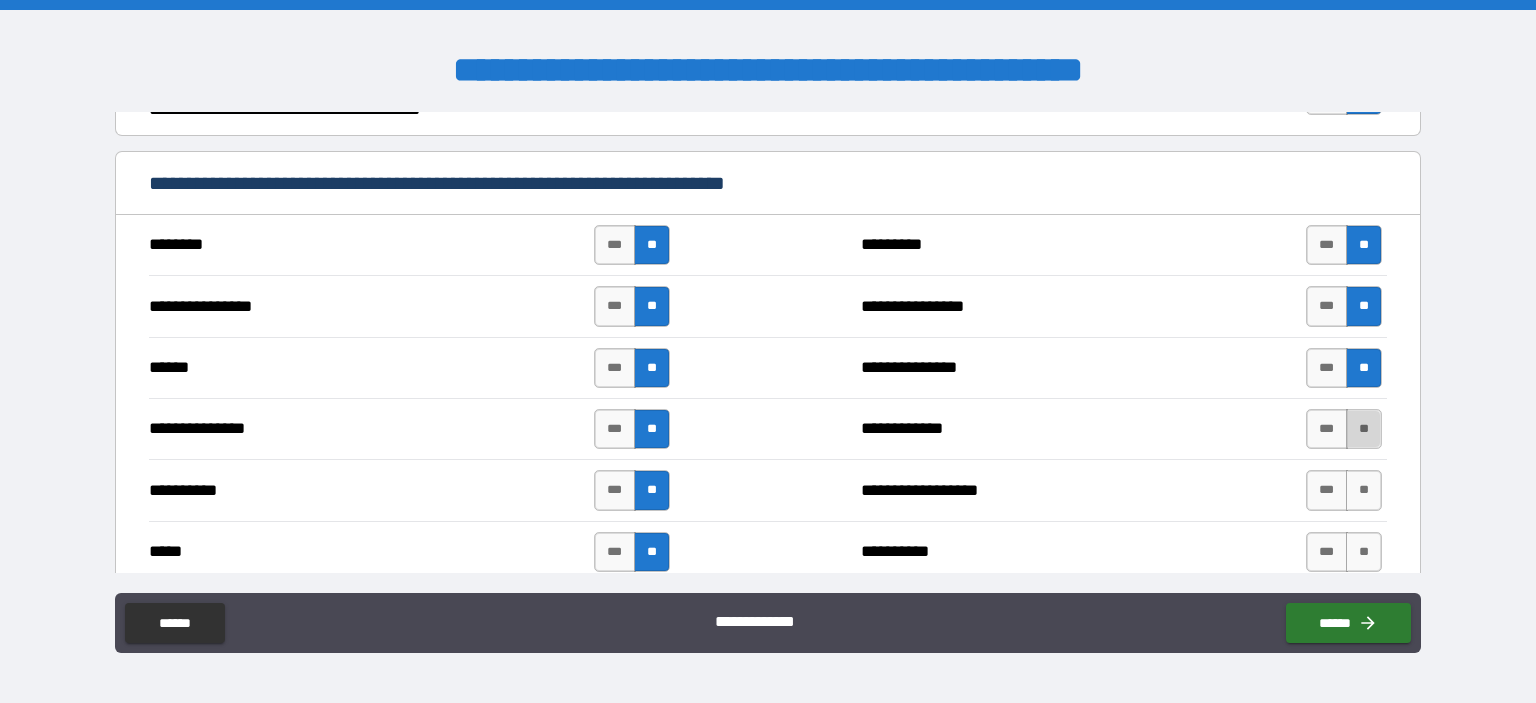 click on "**" at bounding box center [1364, 429] 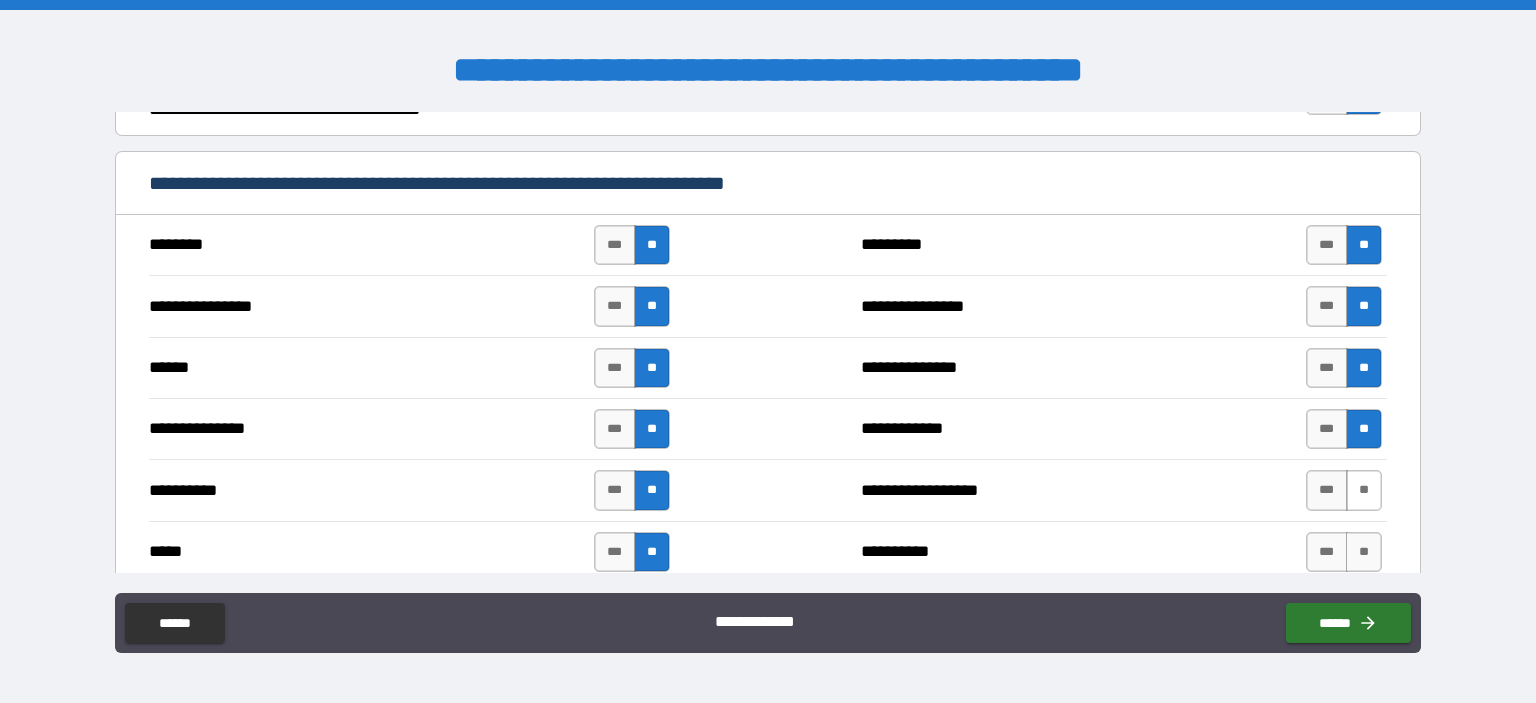 click on "**" at bounding box center [1364, 490] 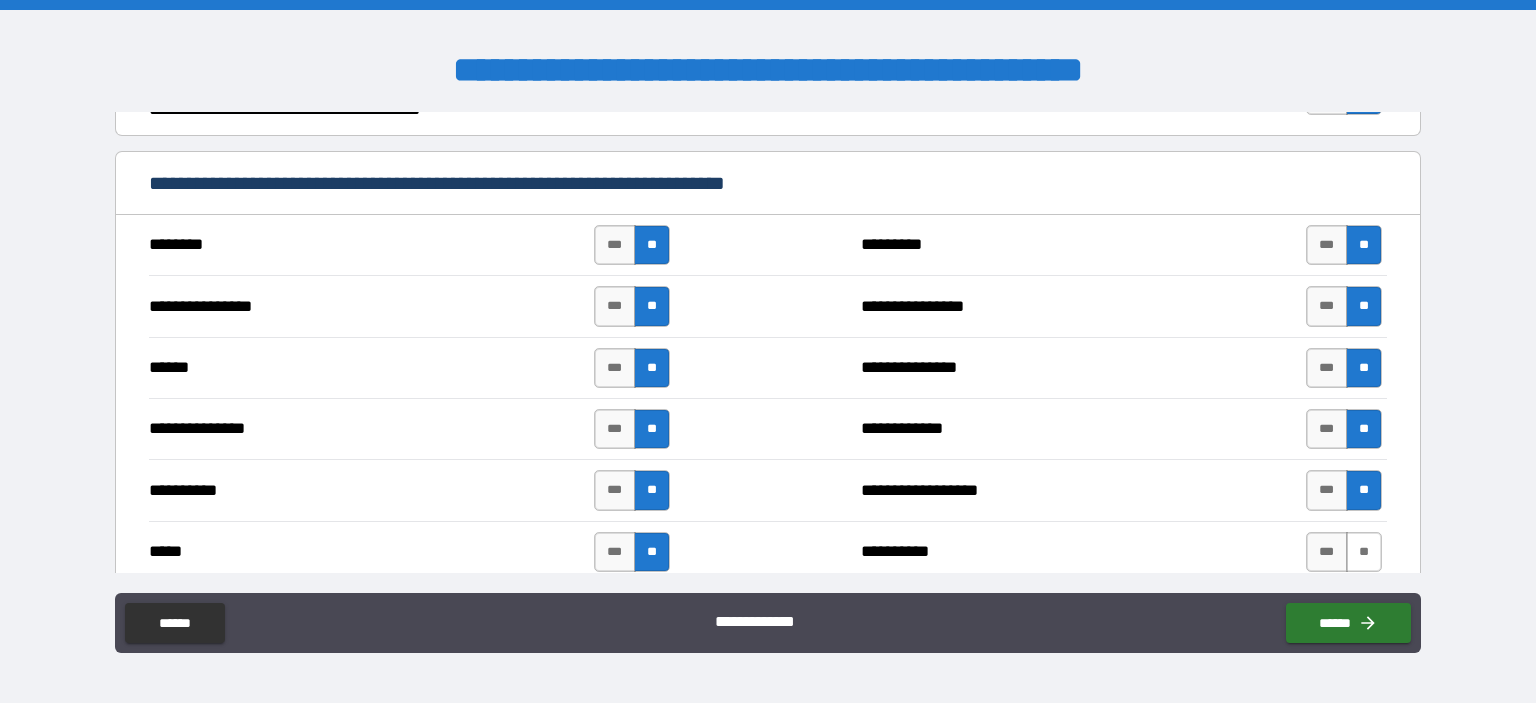 click on "**" at bounding box center [1364, 552] 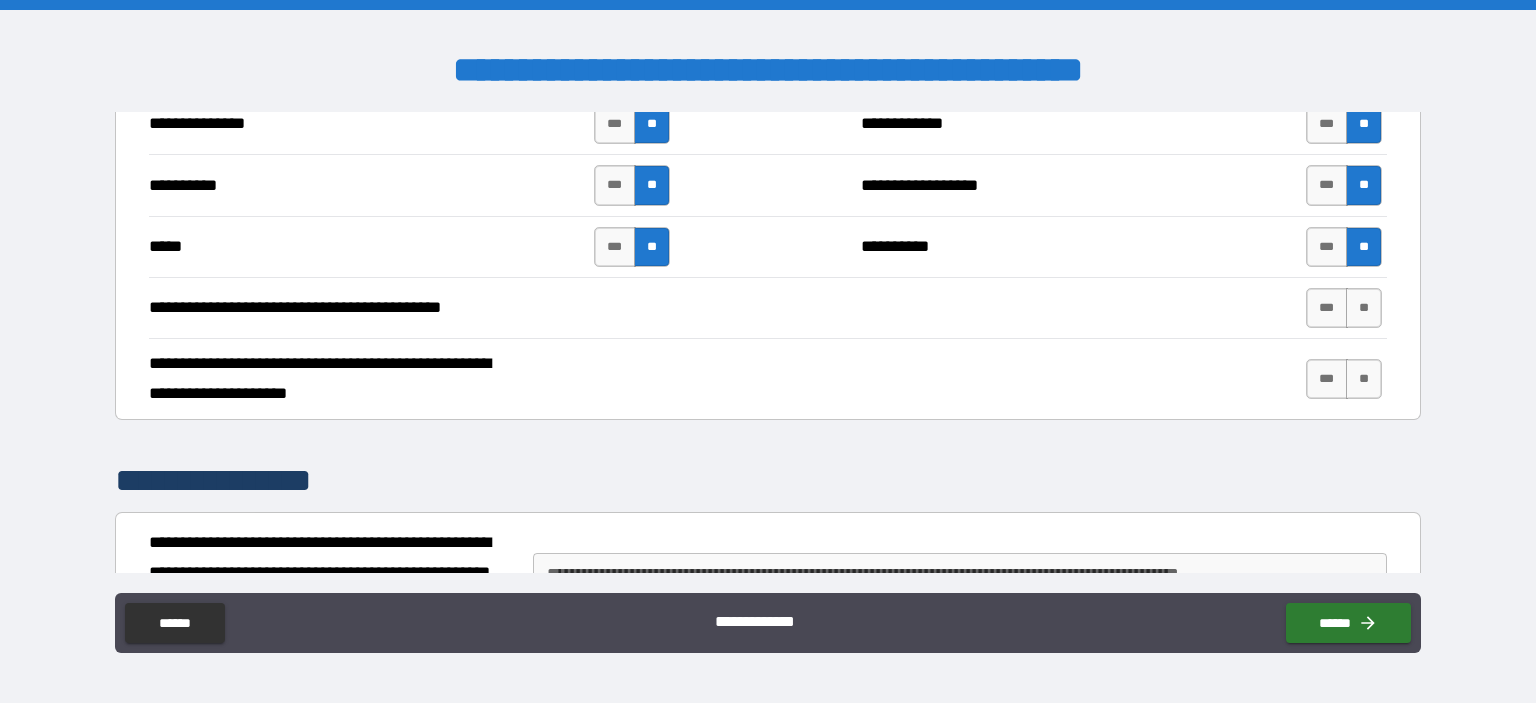 scroll, scrollTop: 1523, scrollLeft: 0, axis: vertical 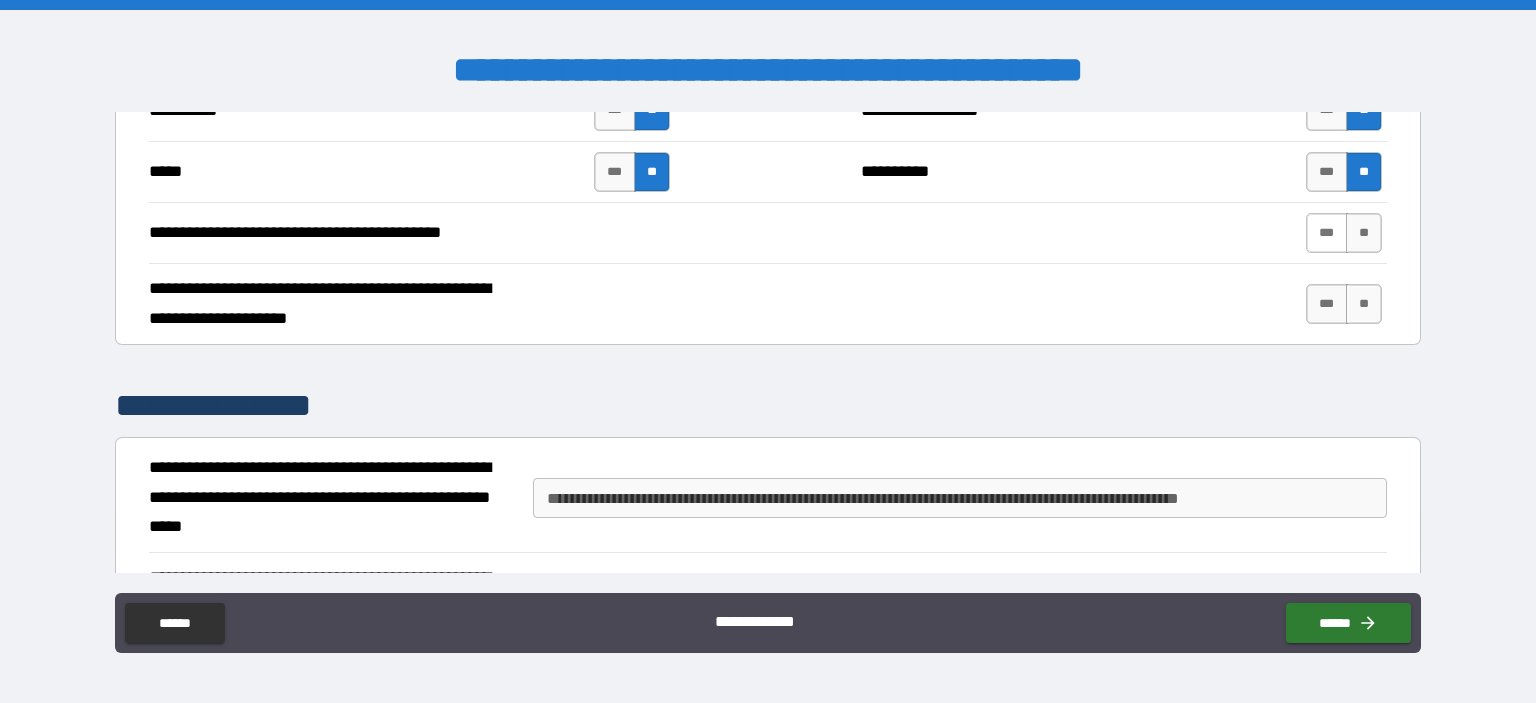 drag, startPoint x: 1341, startPoint y: 240, endPoint x: 1304, endPoint y: 228, distance: 38.8973 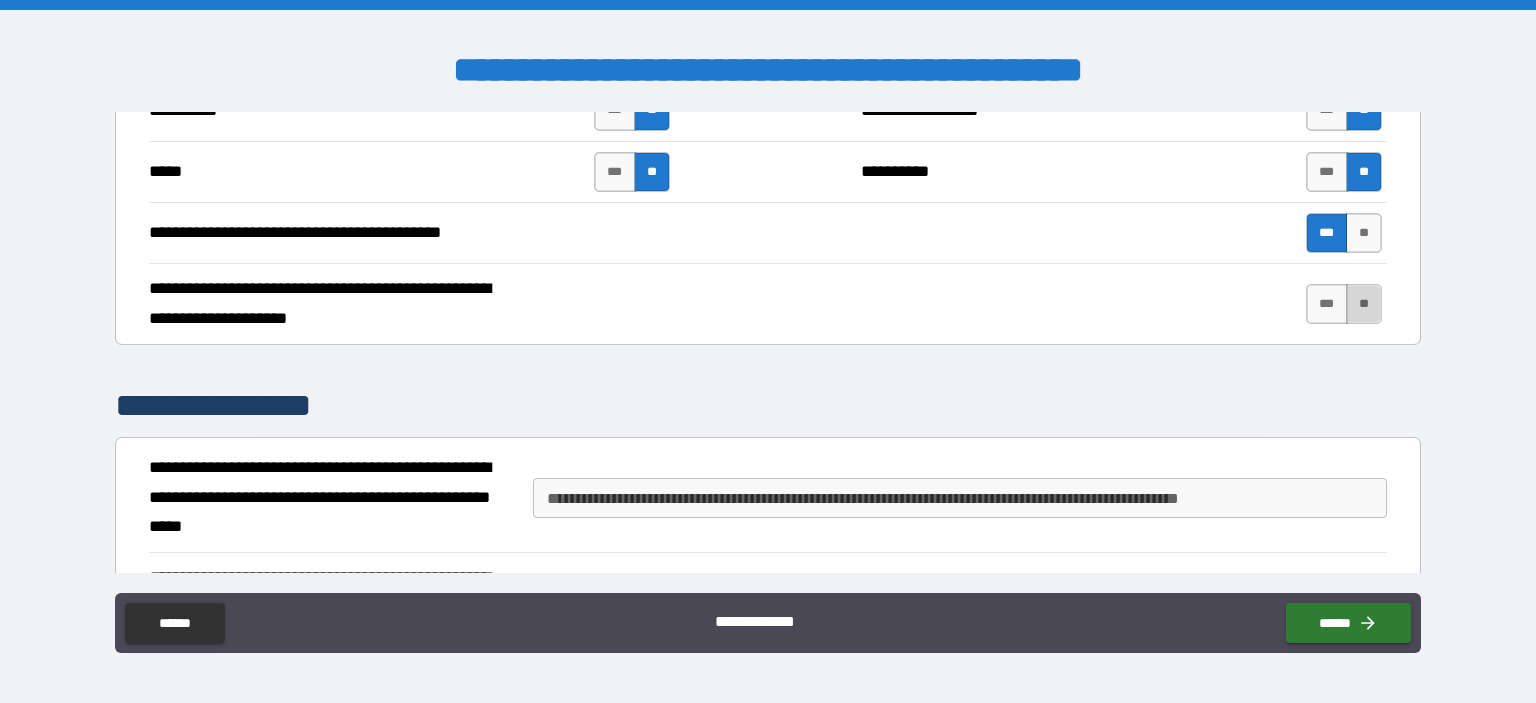 click on "**" at bounding box center (1364, 304) 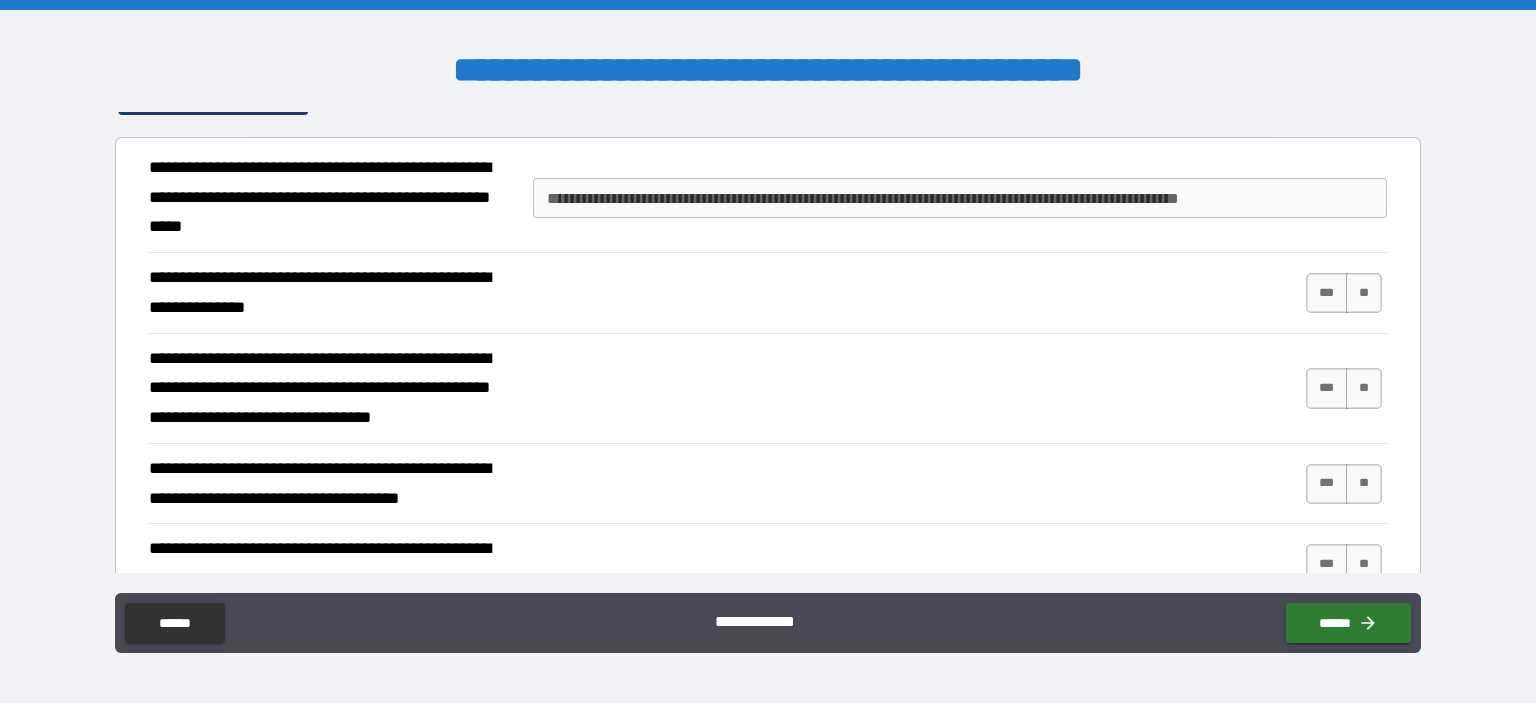 scroll, scrollTop: 1824, scrollLeft: 0, axis: vertical 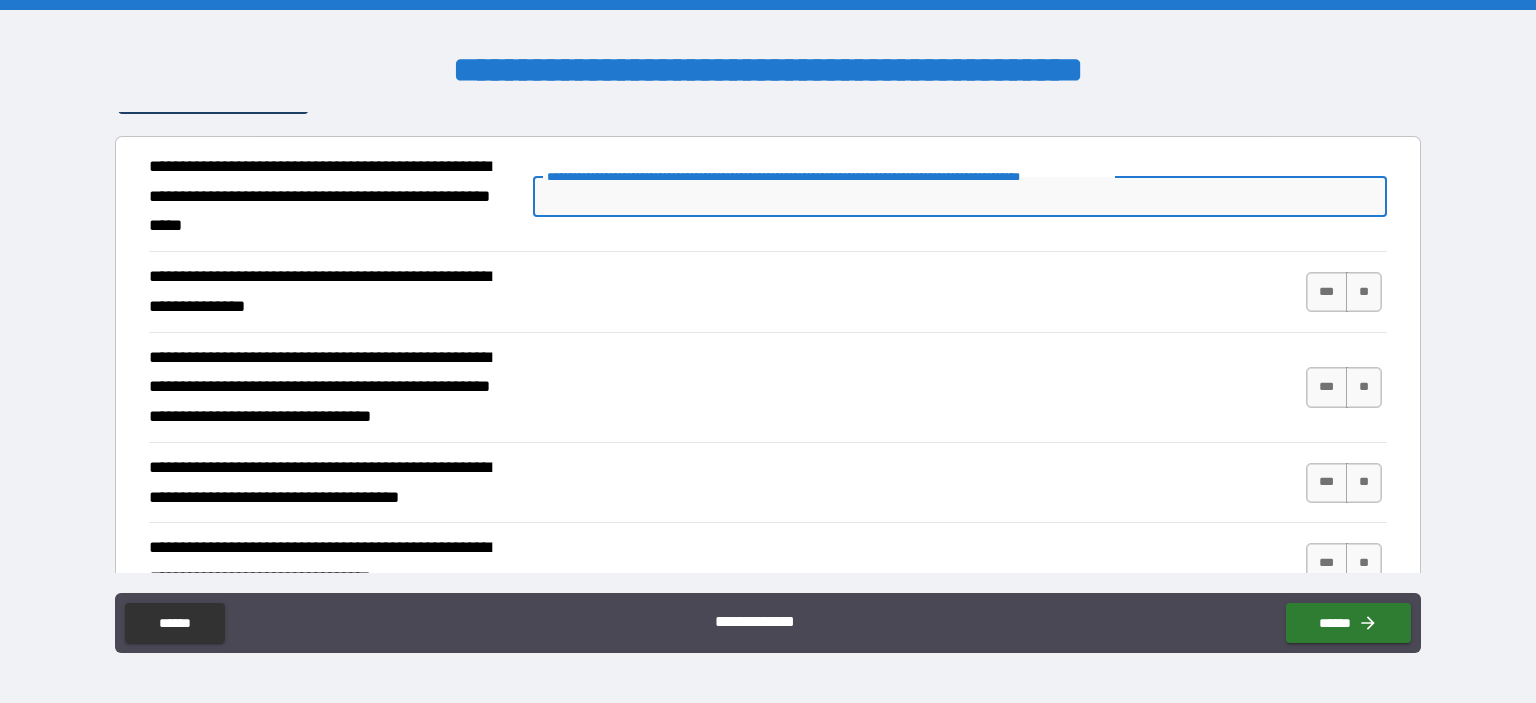 click on "**********" at bounding box center [960, 197] 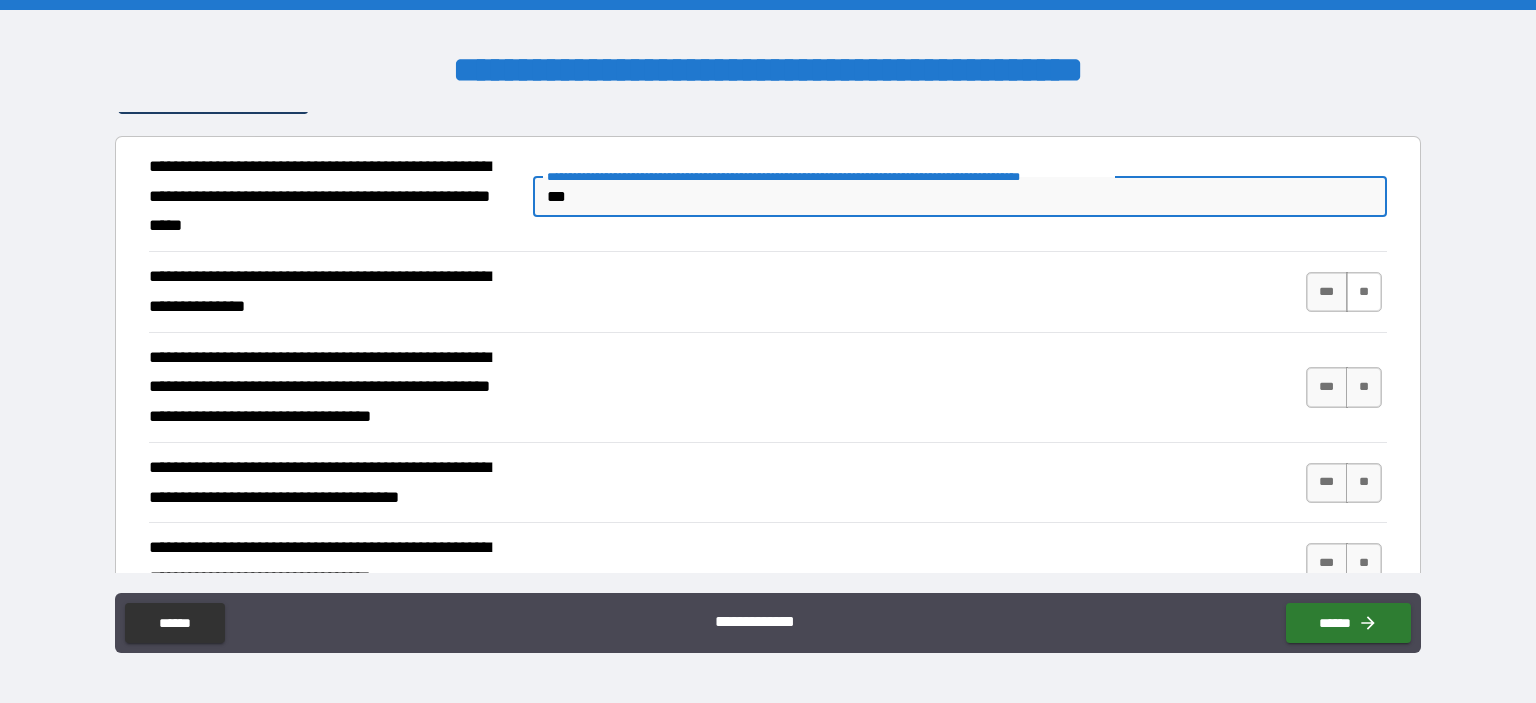 type on "***" 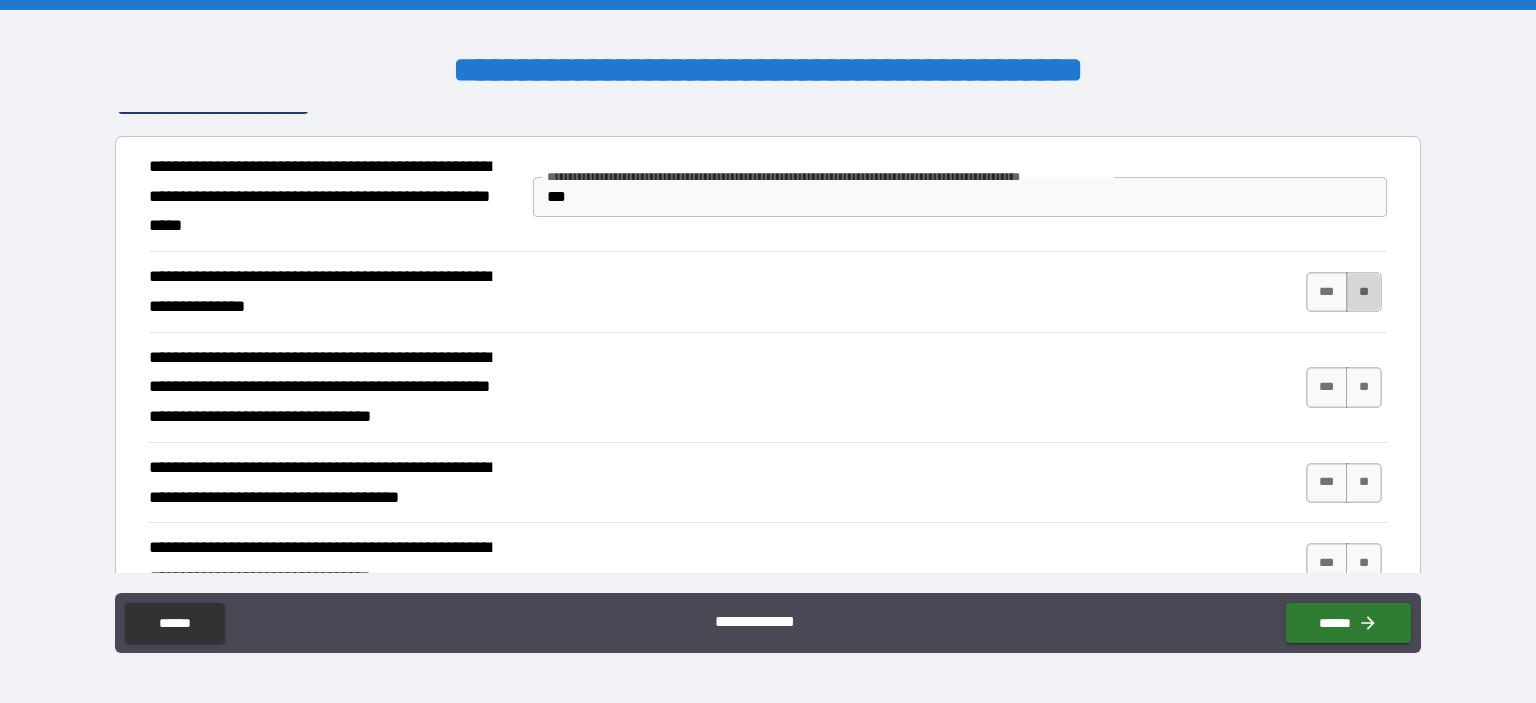 click on "**" at bounding box center (1364, 292) 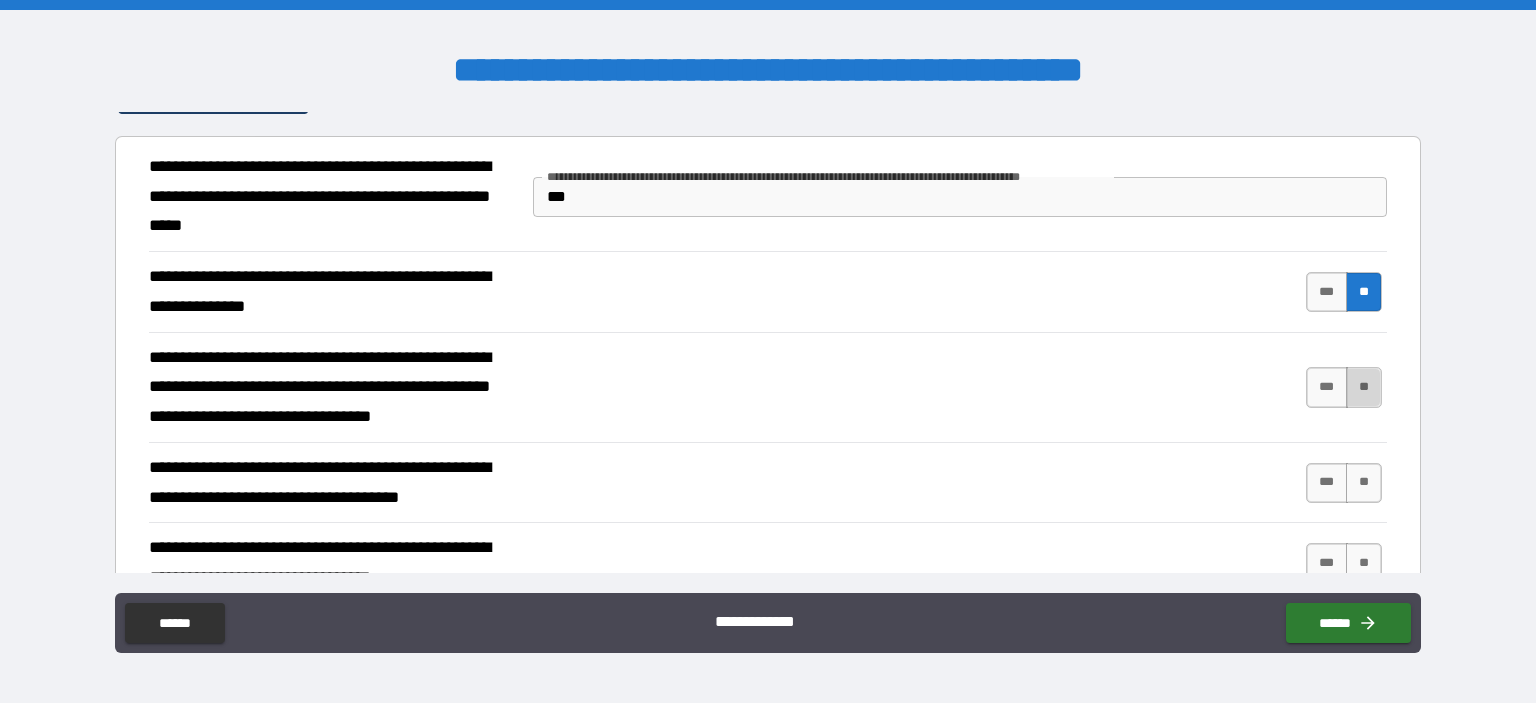 click on "**" at bounding box center [1364, 387] 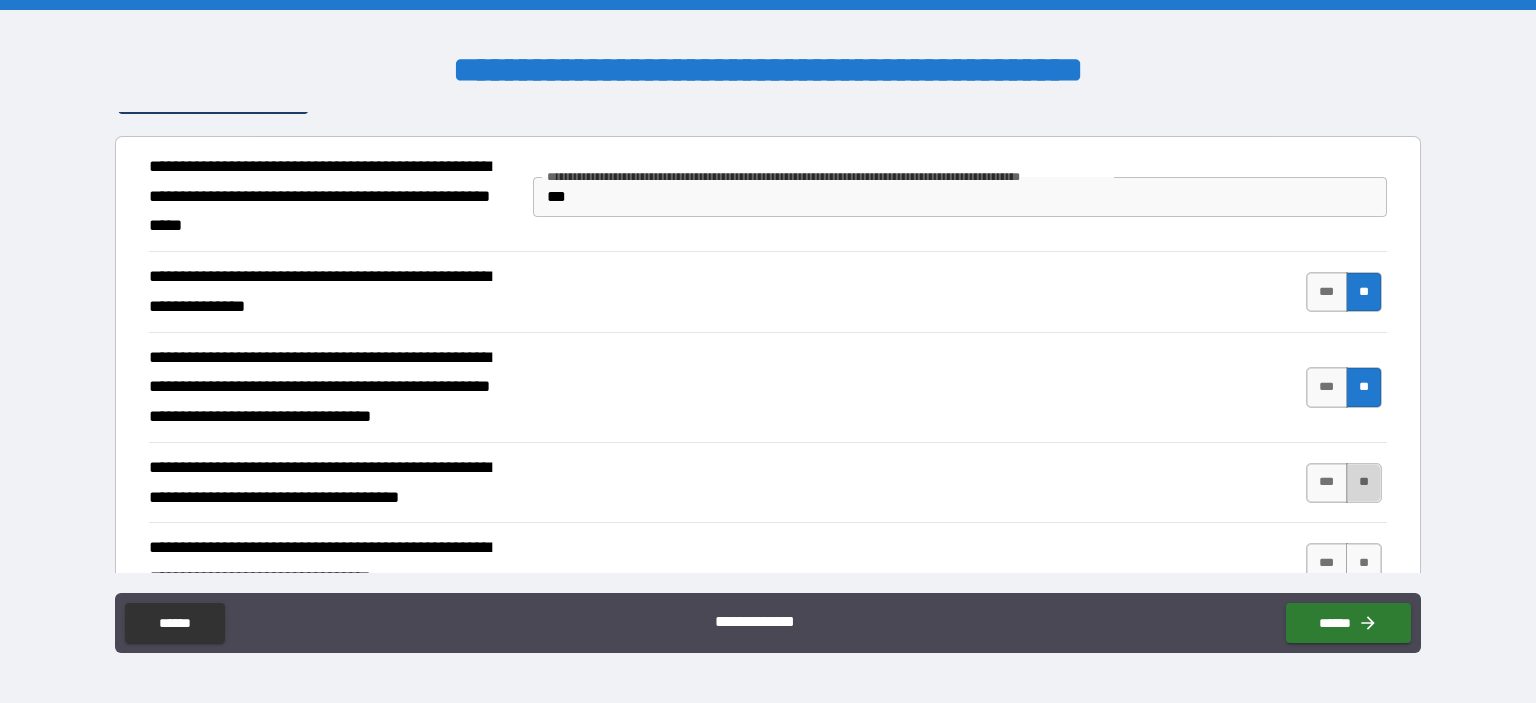 click on "**" at bounding box center [1364, 483] 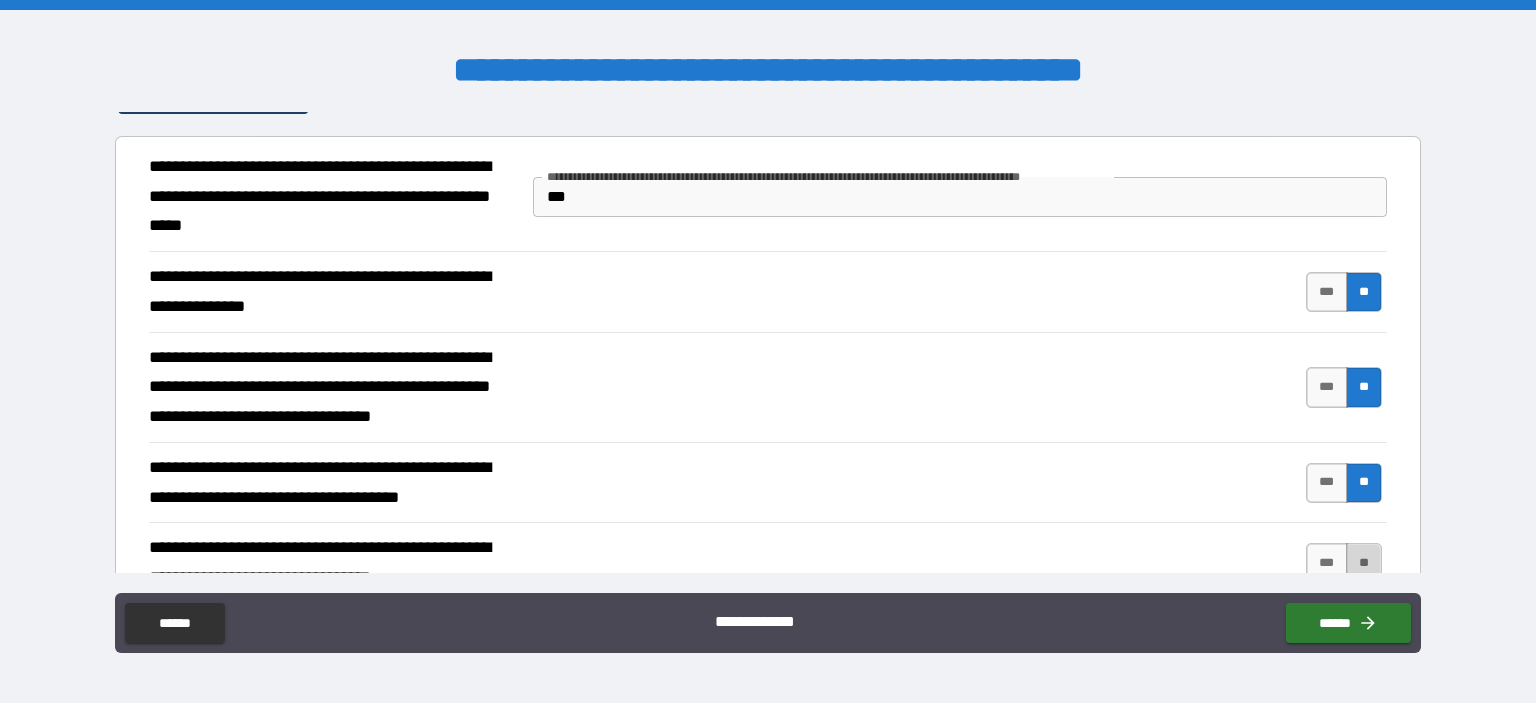 click on "**" at bounding box center [1364, 563] 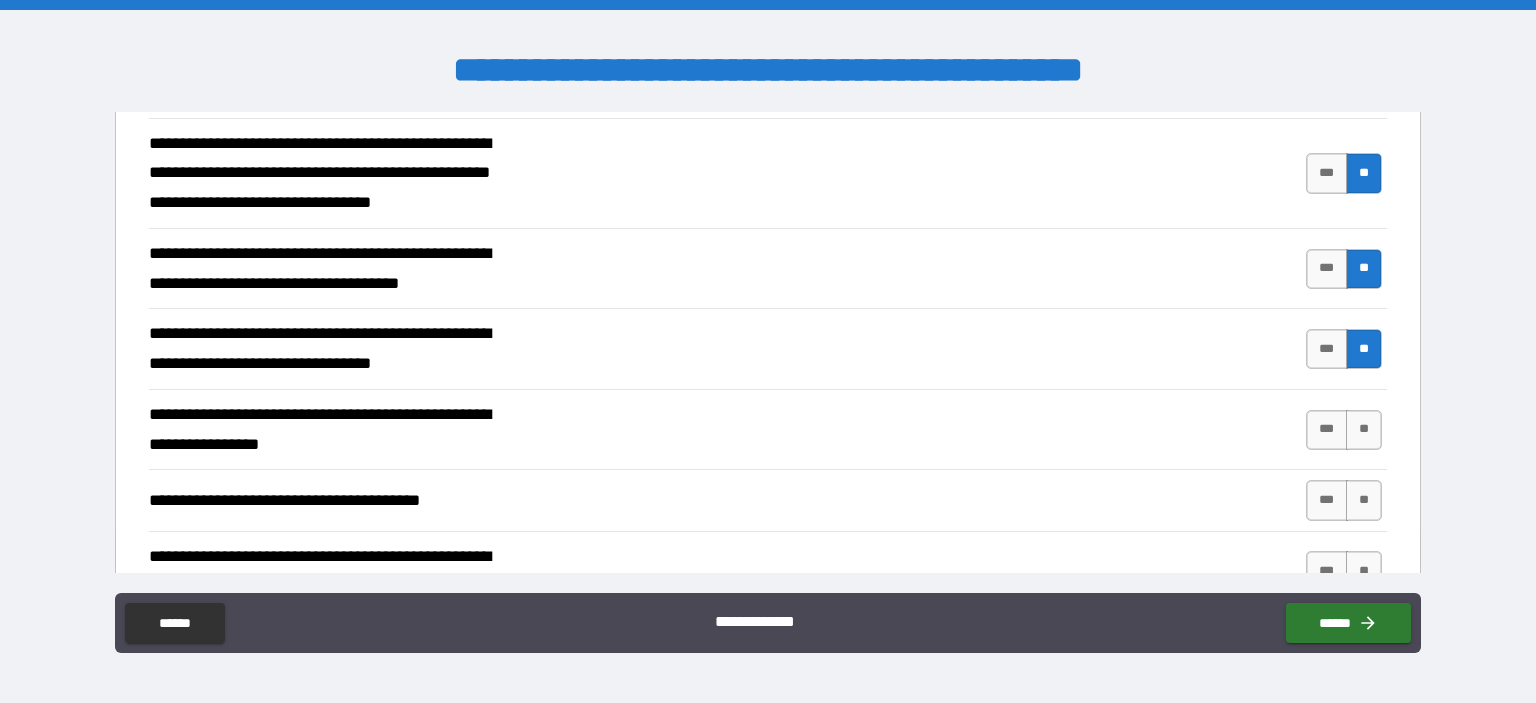 scroll, scrollTop: 2151, scrollLeft: 0, axis: vertical 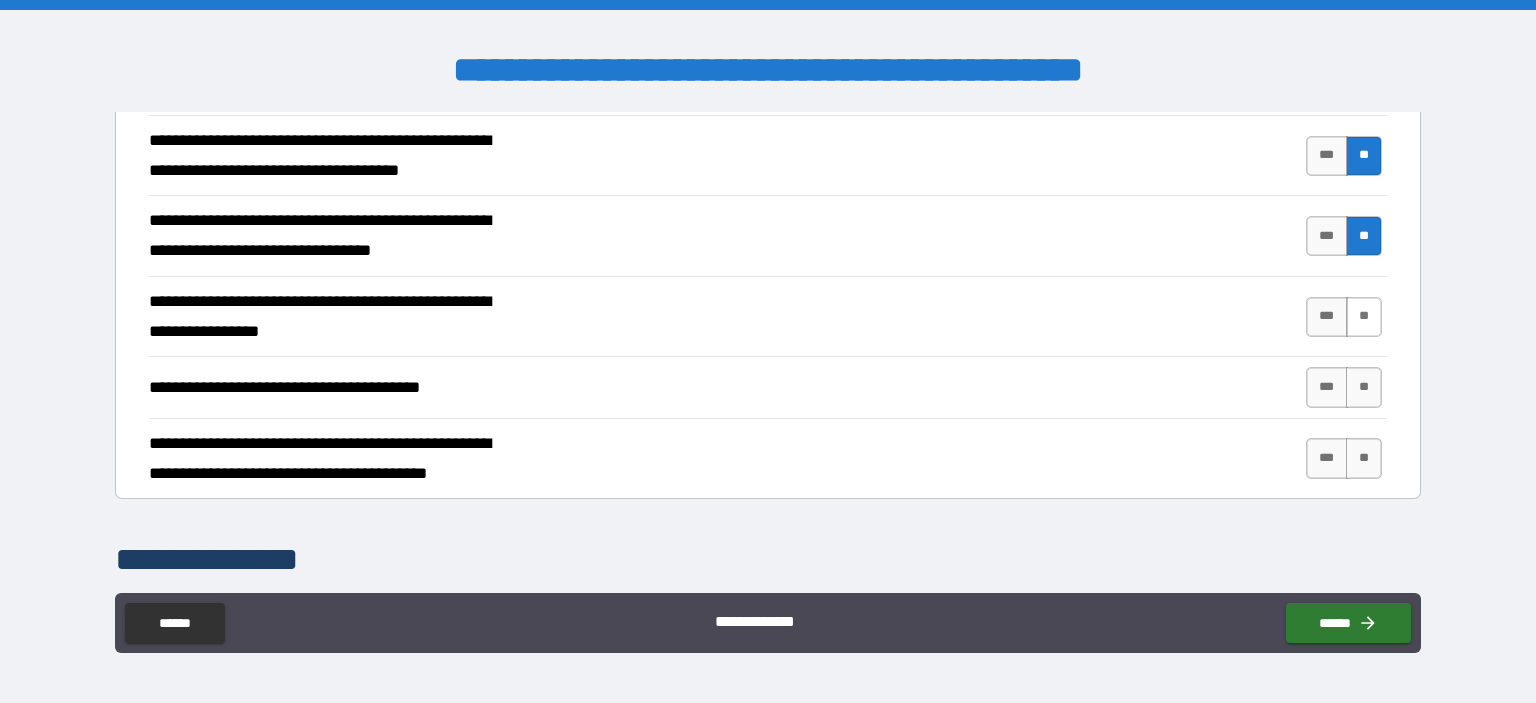 click on "**" at bounding box center [1364, 317] 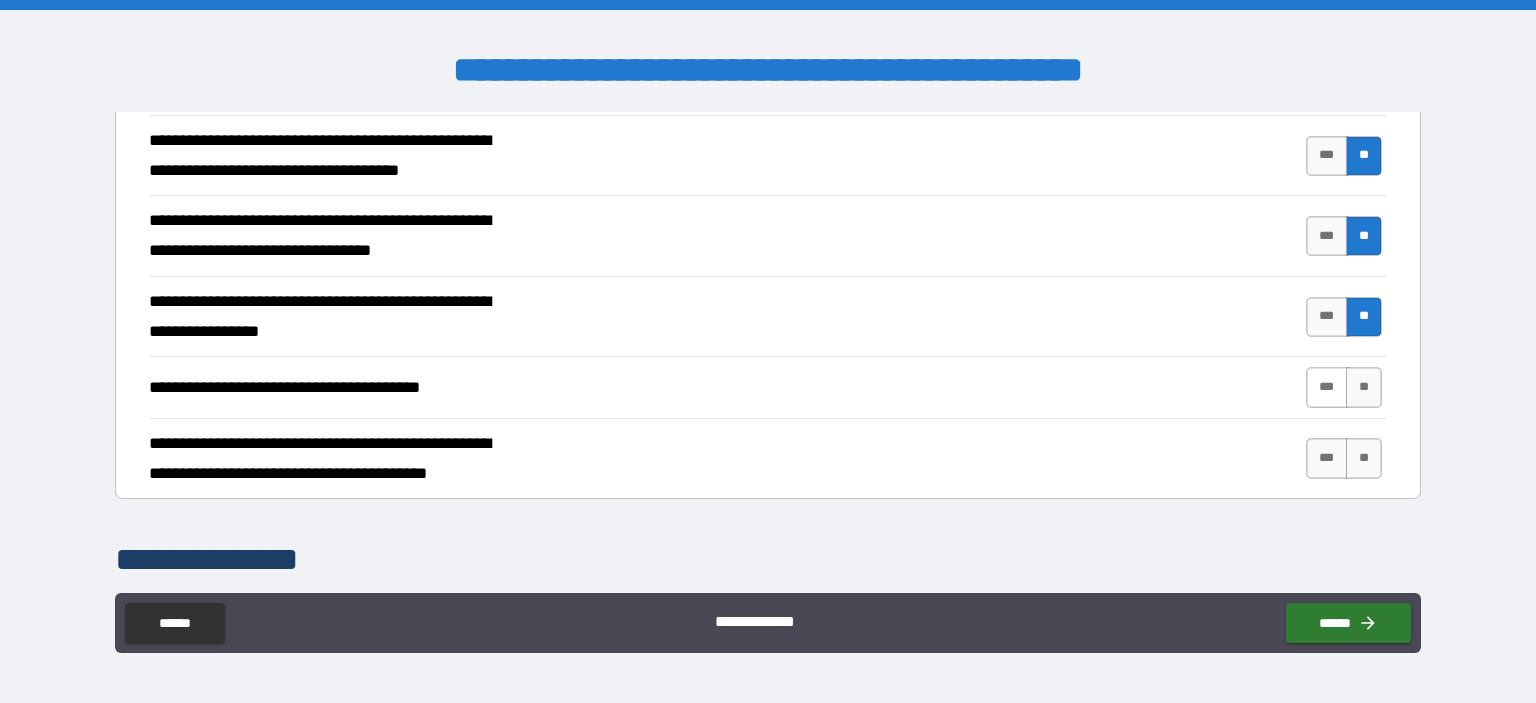 click on "***" at bounding box center [1327, 387] 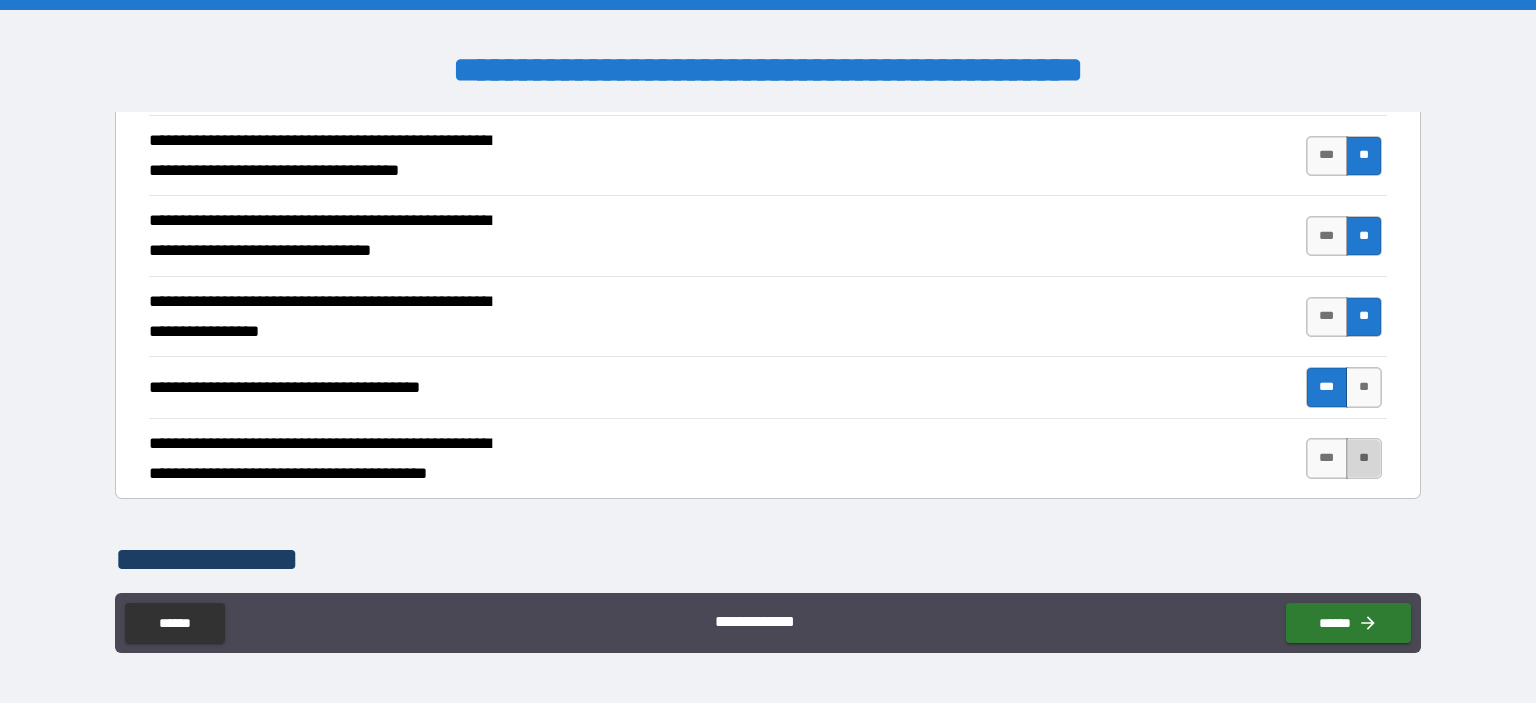 click on "**" at bounding box center [1364, 458] 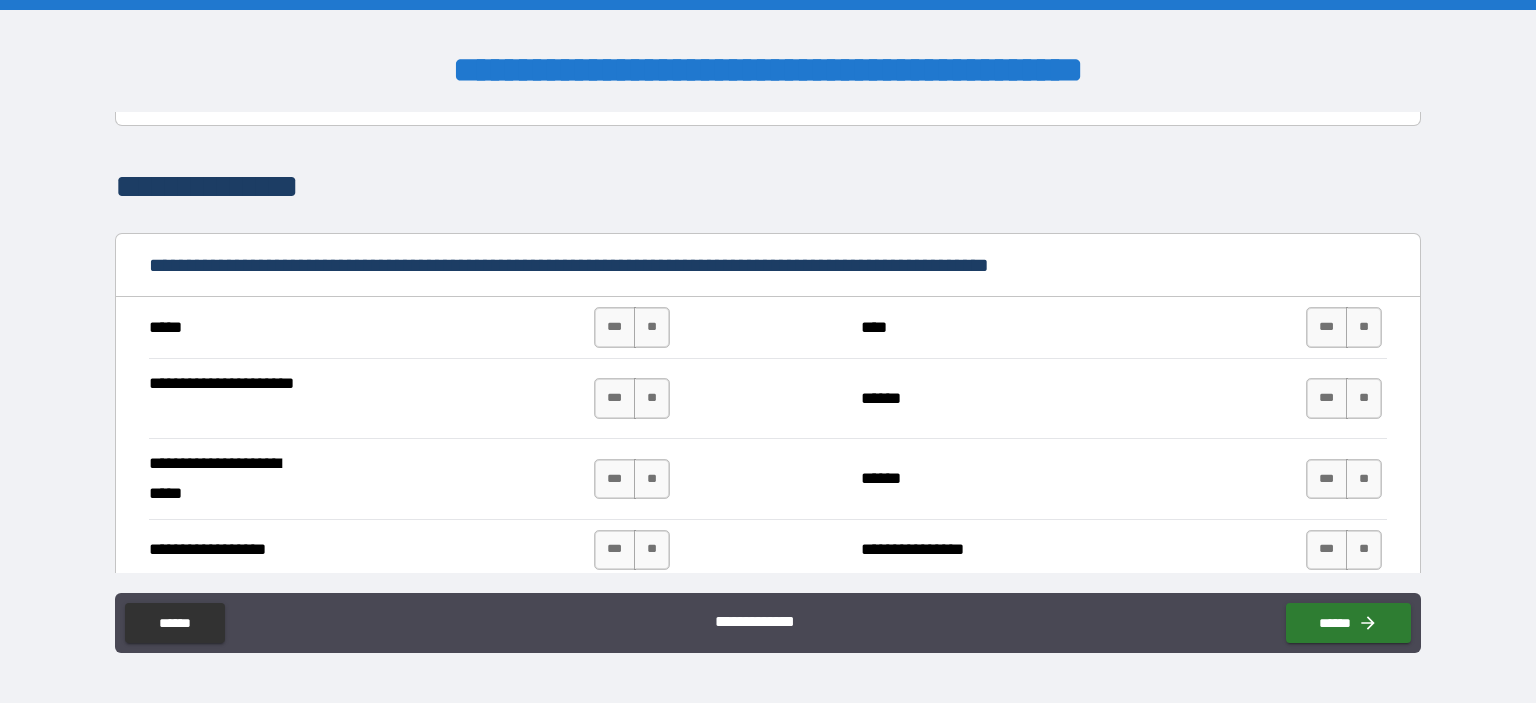 scroll, scrollTop: 2624, scrollLeft: 0, axis: vertical 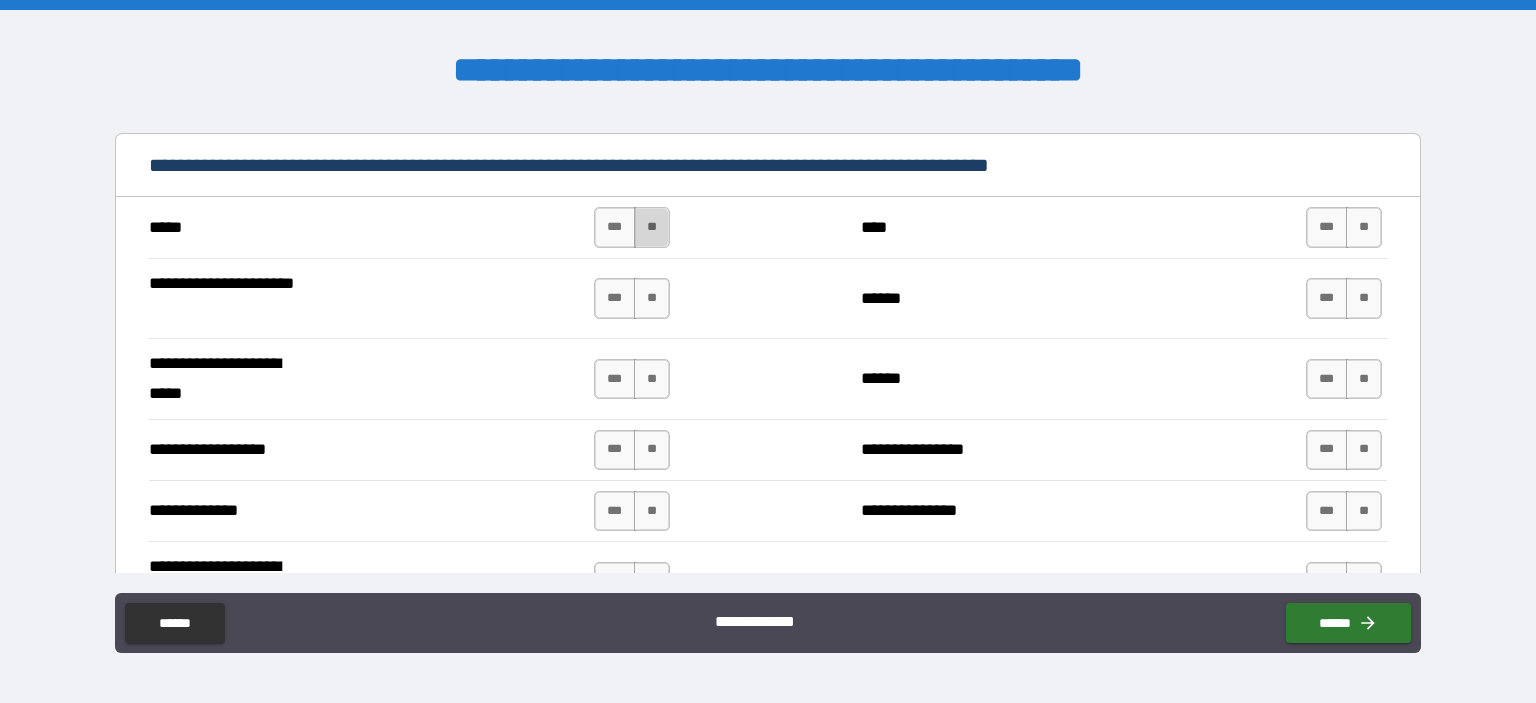 click on "**" at bounding box center [652, 227] 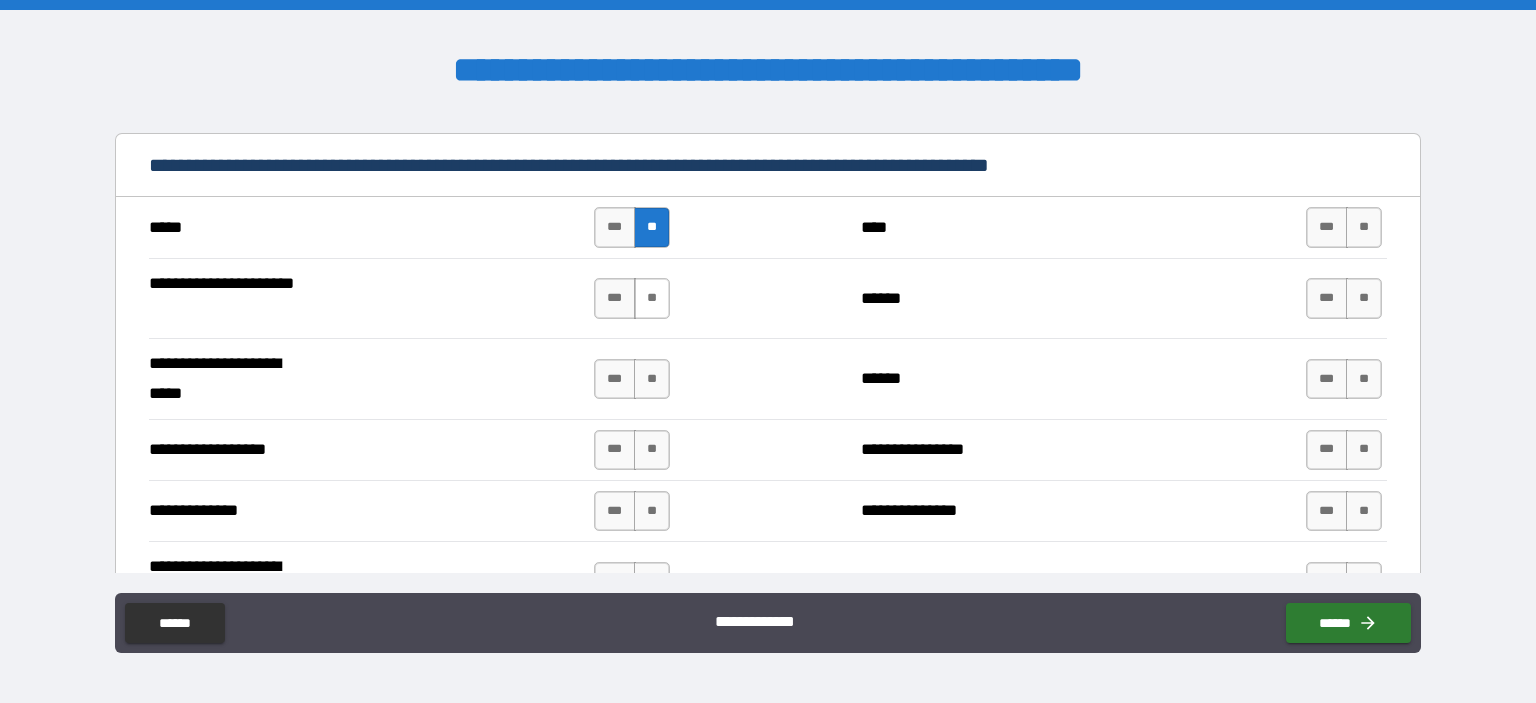 click on "**" at bounding box center [652, 298] 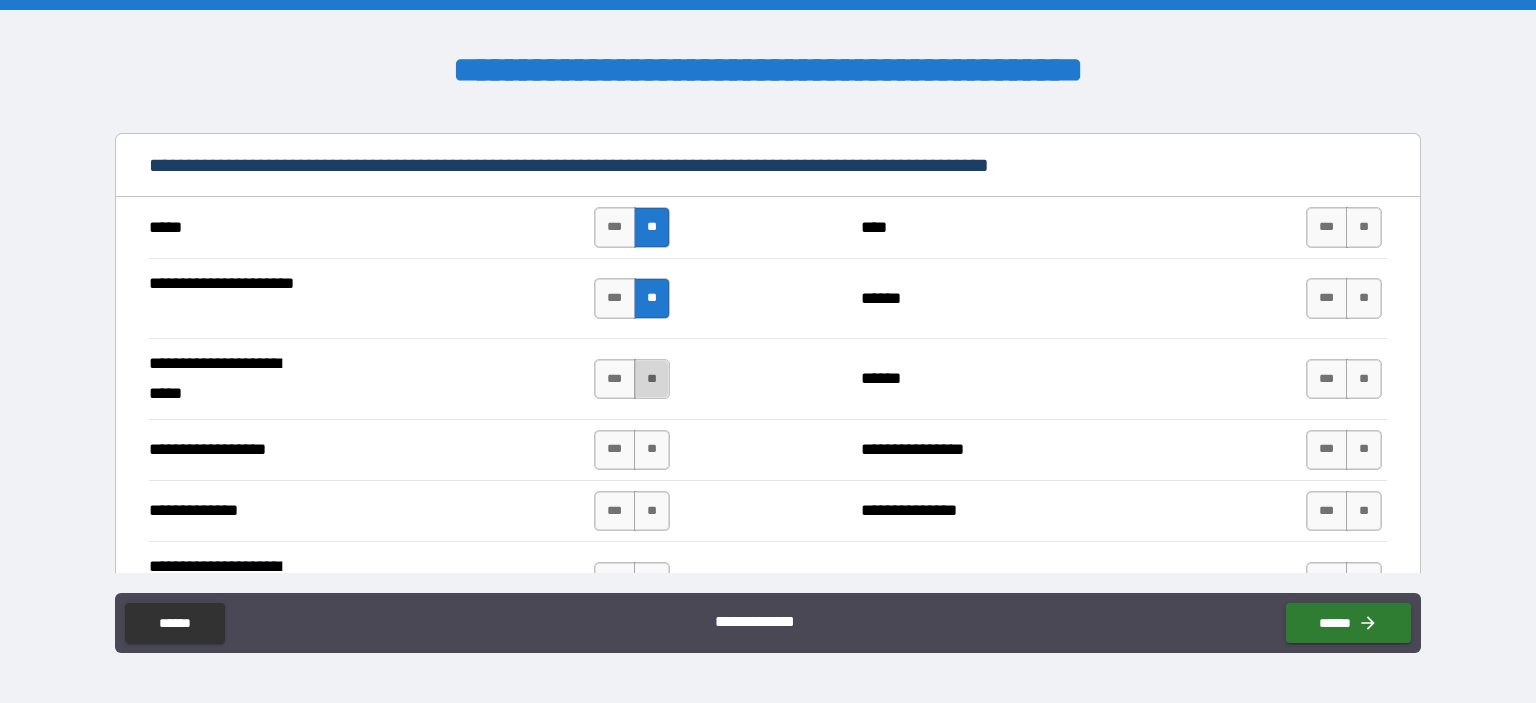 click on "**" at bounding box center (652, 379) 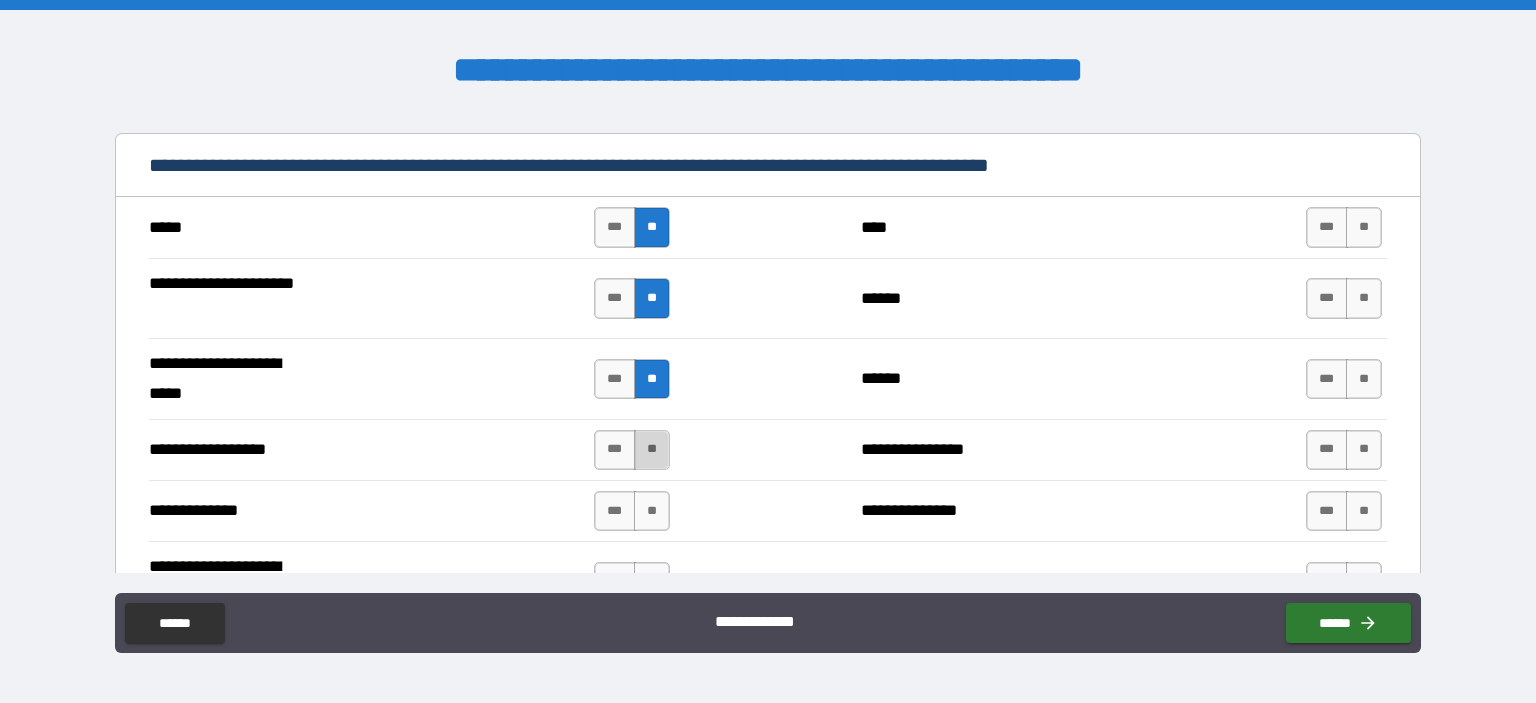 click on "**" at bounding box center [652, 450] 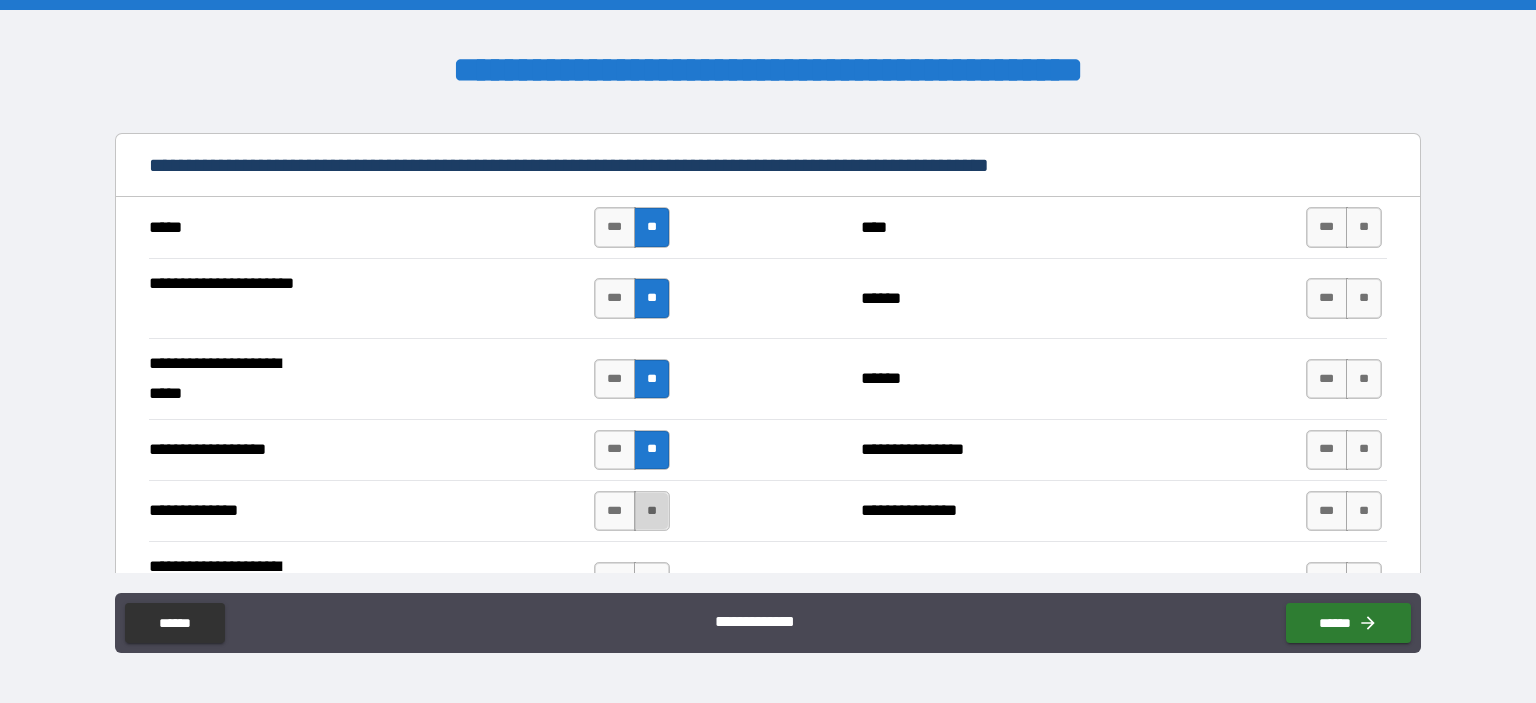 click on "**" at bounding box center [652, 511] 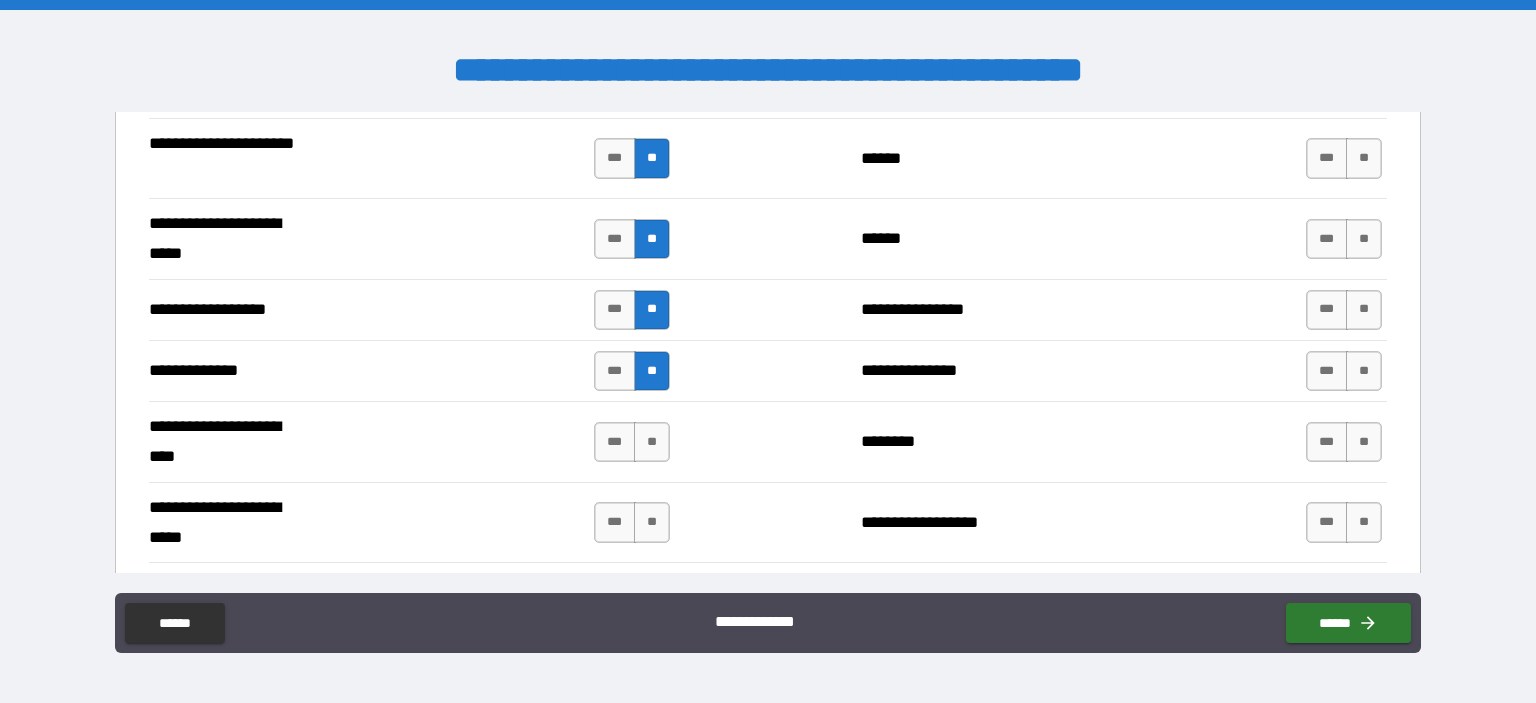scroll, scrollTop: 2800, scrollLeft: 0, axis: vertical 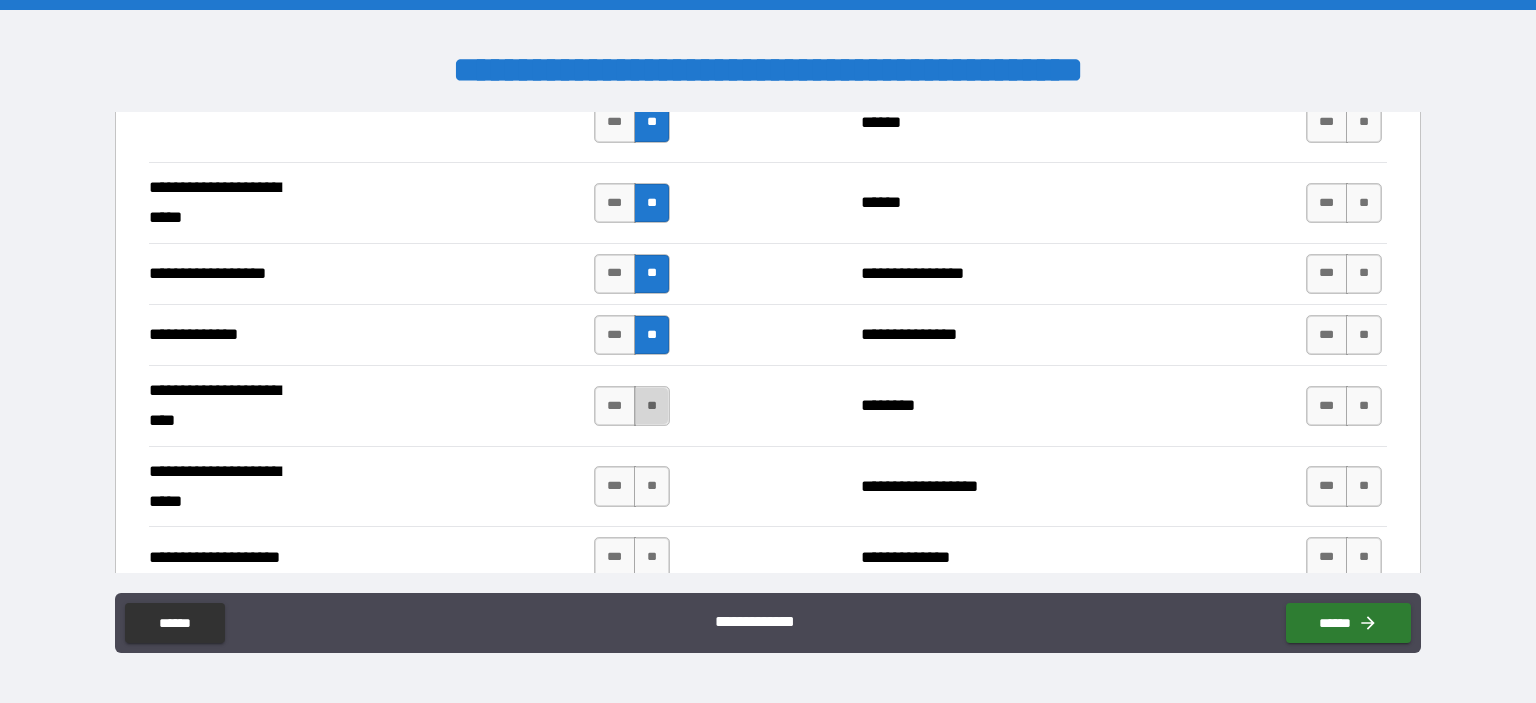click on "**" at bounding box center (652, 406) 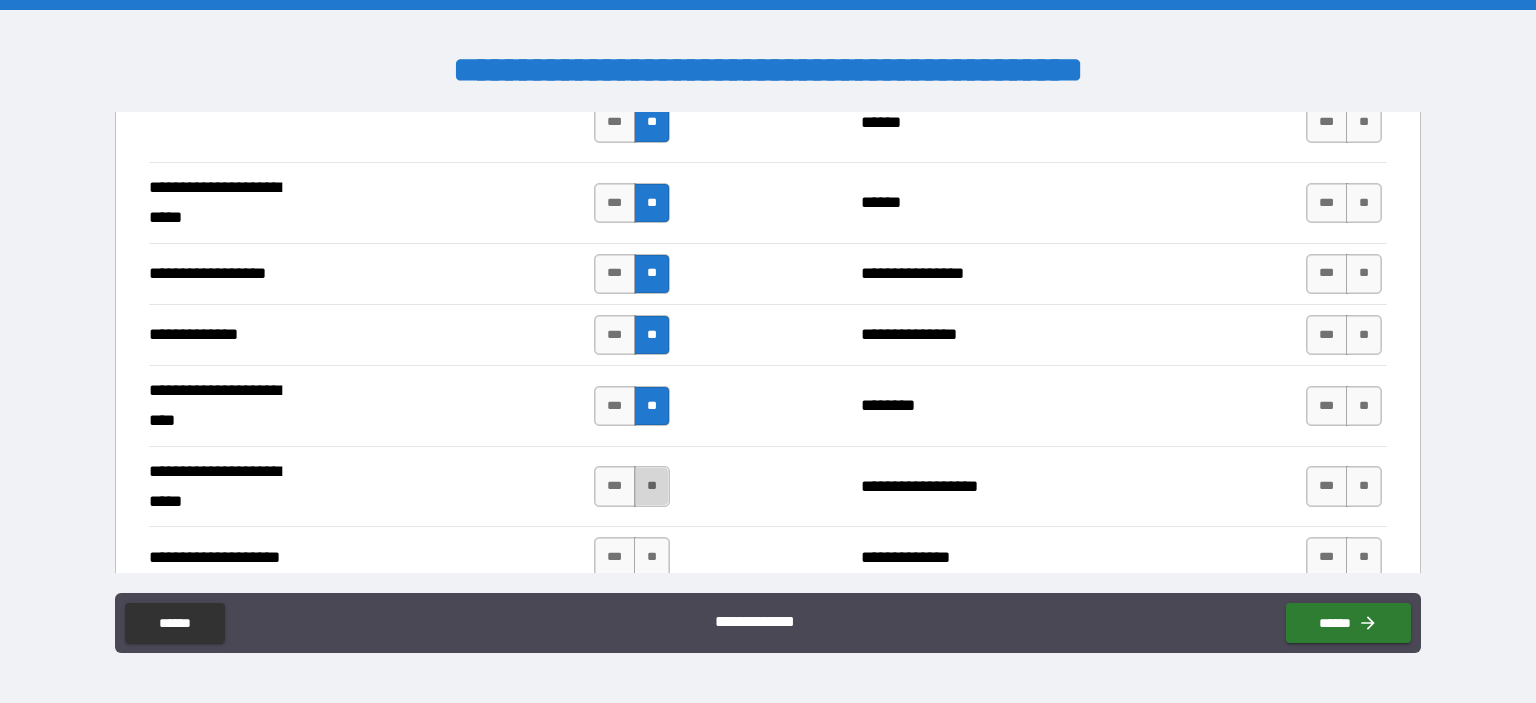 click on "**" at bounding box center (652, 486) 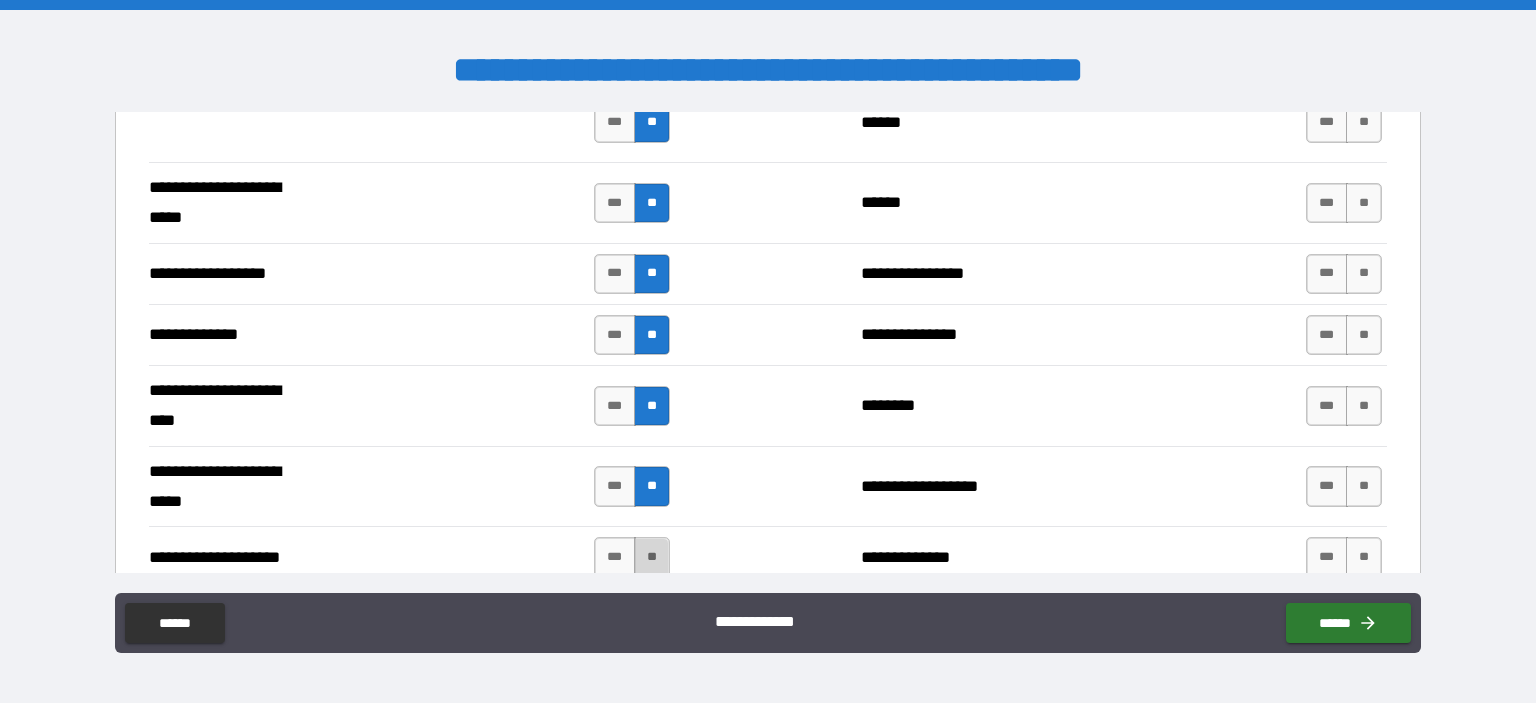 click on "**" at bounding box center (652, 557) 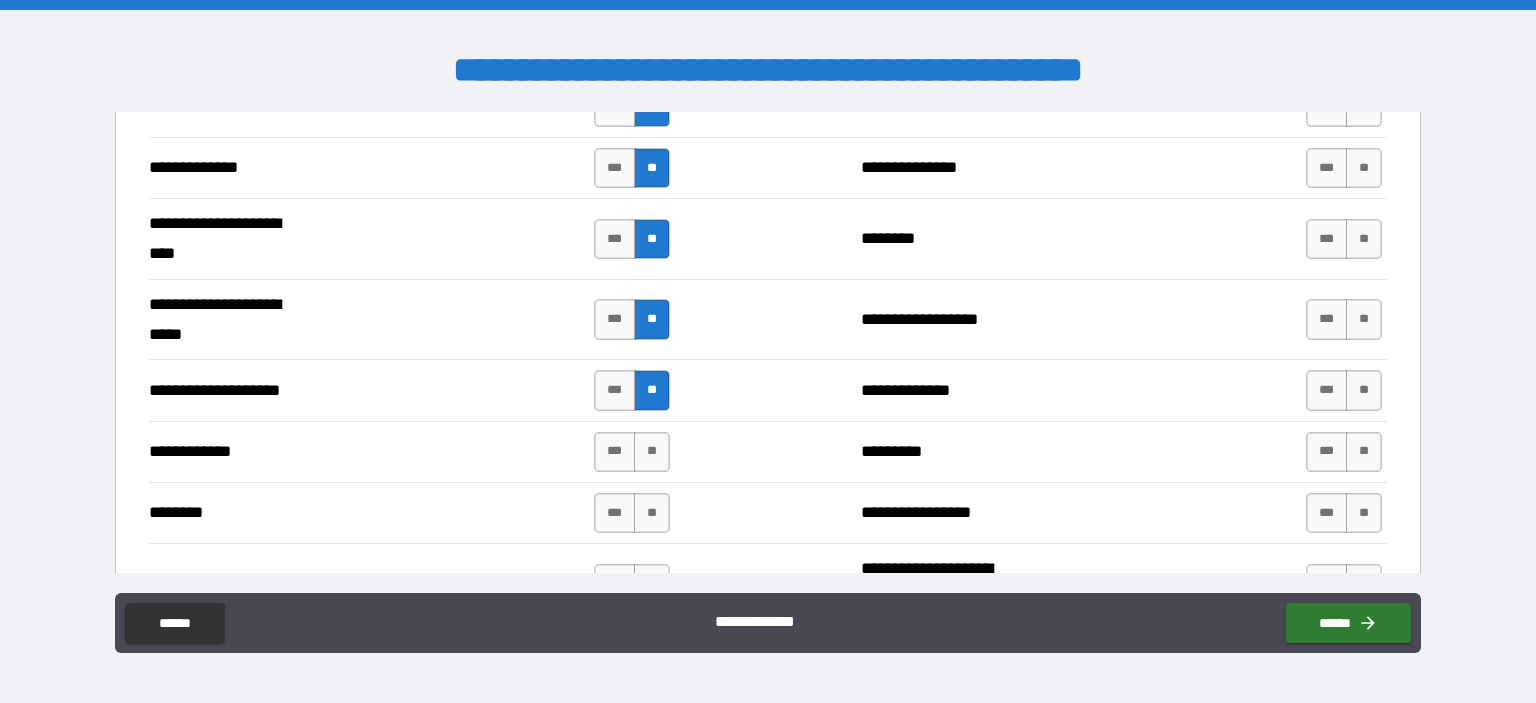 scroll, scrollTop: 2971, scrollLeft: 0, axis: vertical 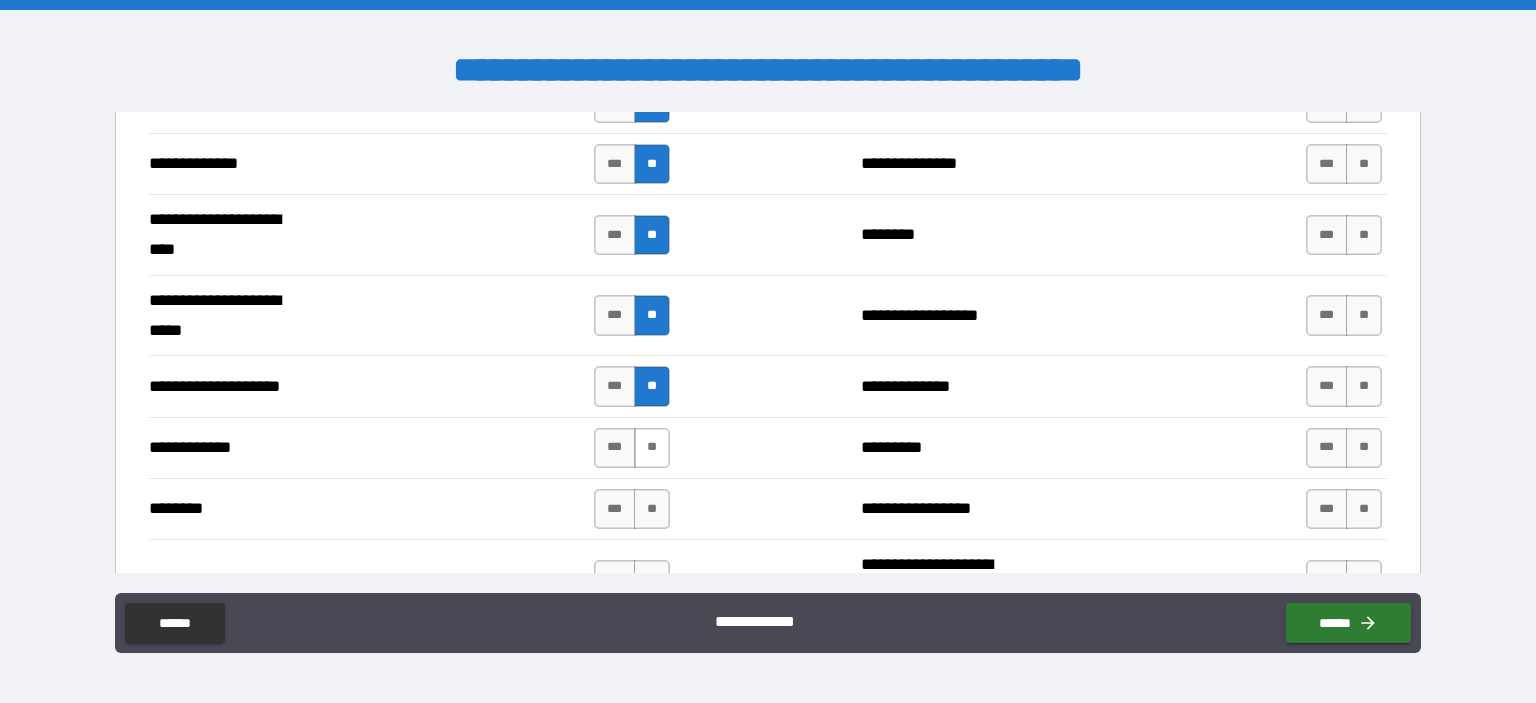 click on "**" at bounding box center [652, 448] 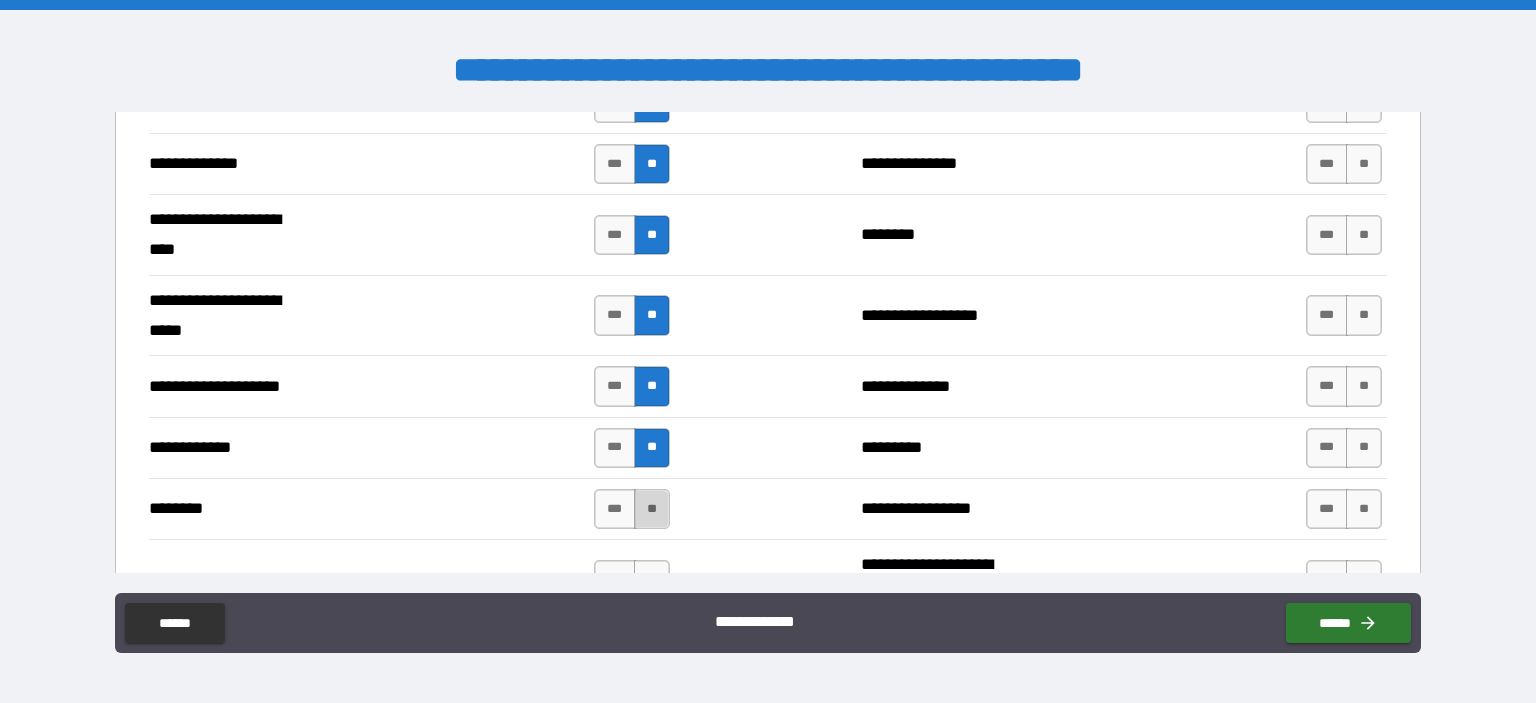 click on "**" at bounding box center [652, 509] 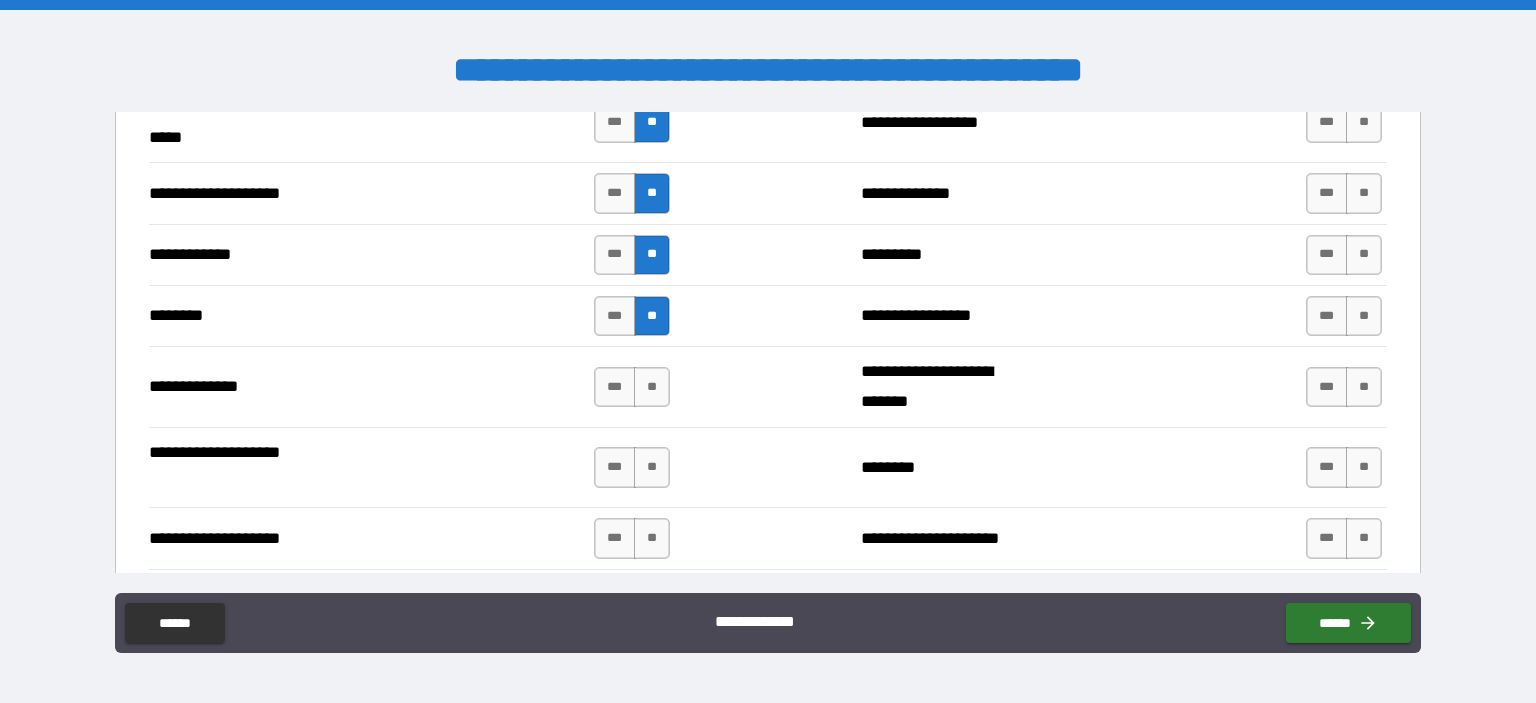 scroll, scrollTop: 3164, scrollLeft: 0, axis: vertical 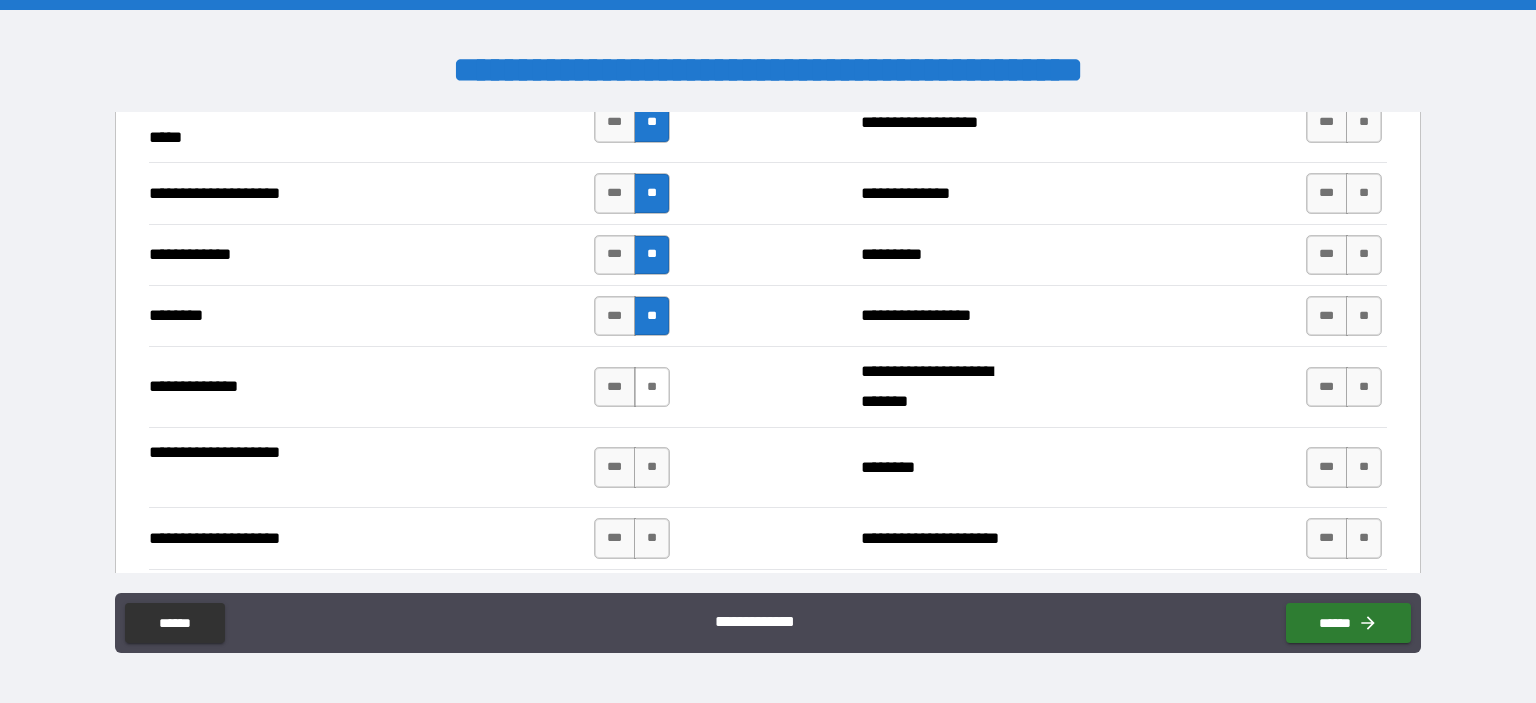 click on "**" at bounding box center [652, 387] 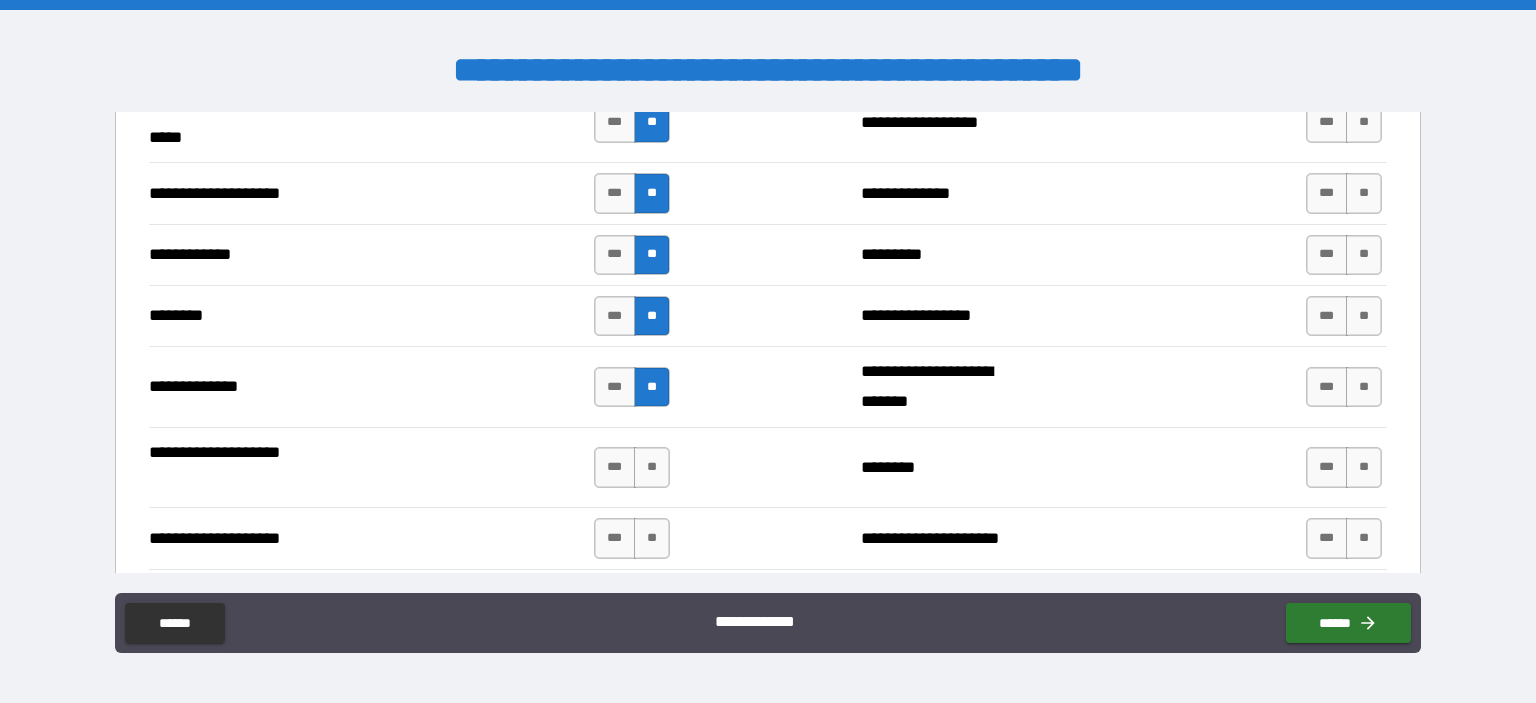 click on "**********" at bounding box center [768, 467] 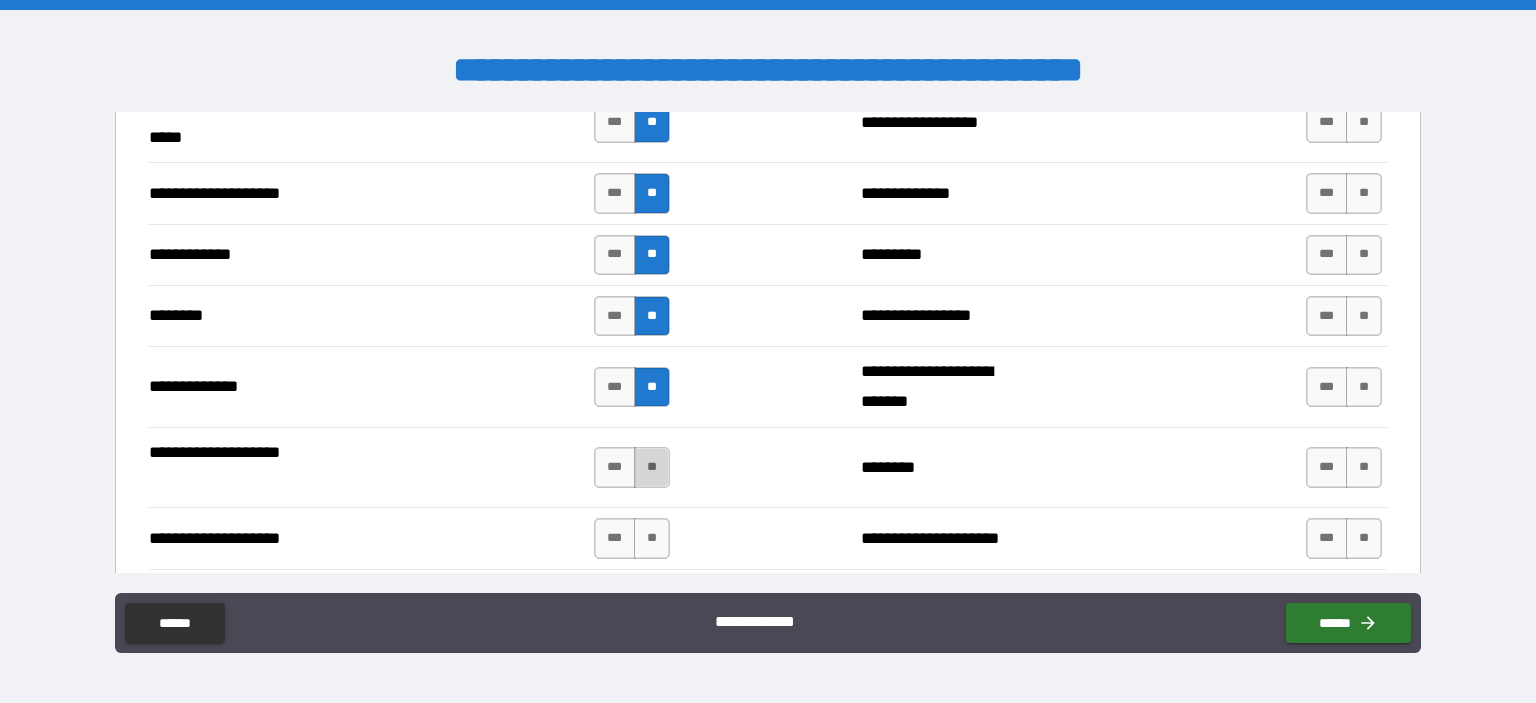 click on "**" at bounding box center [652, 467] 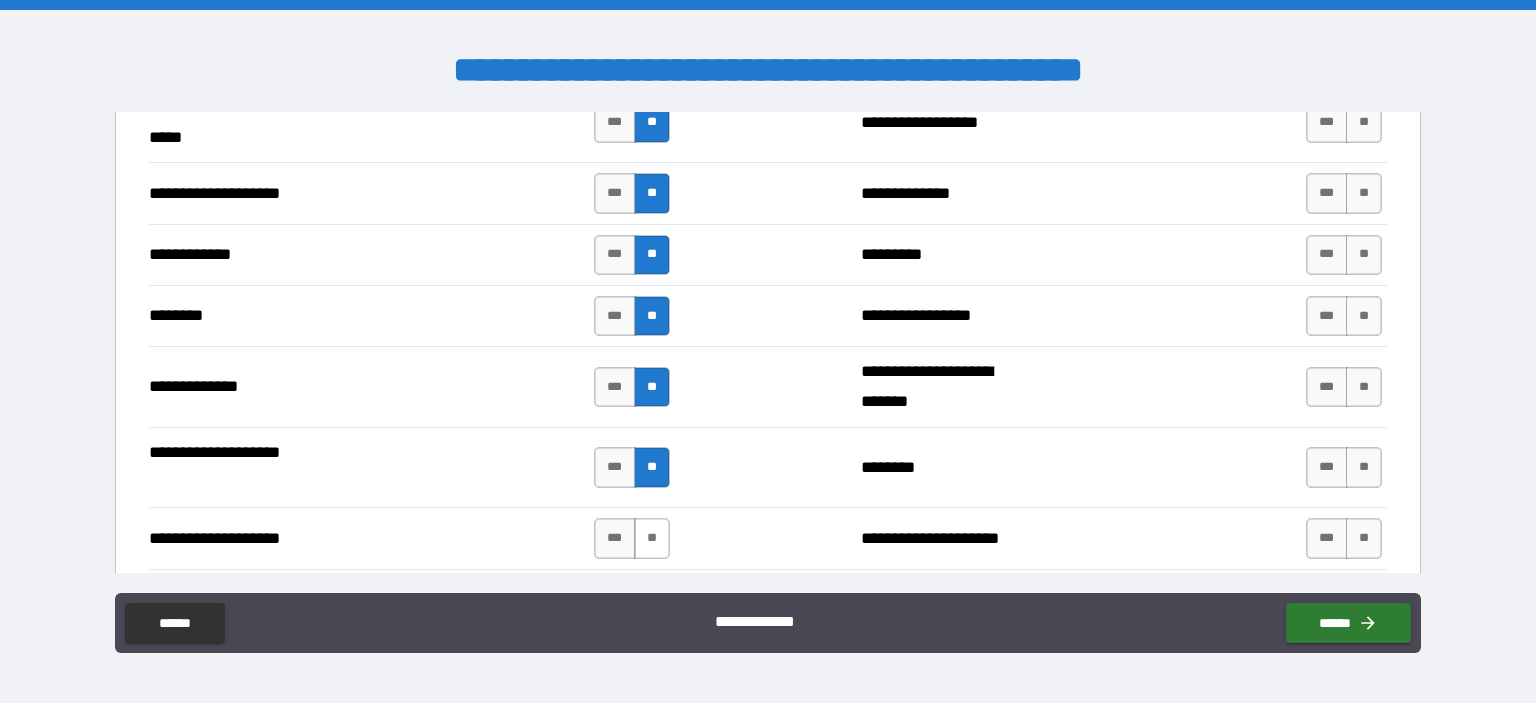 click on "**" at bounding box center (652, 538) 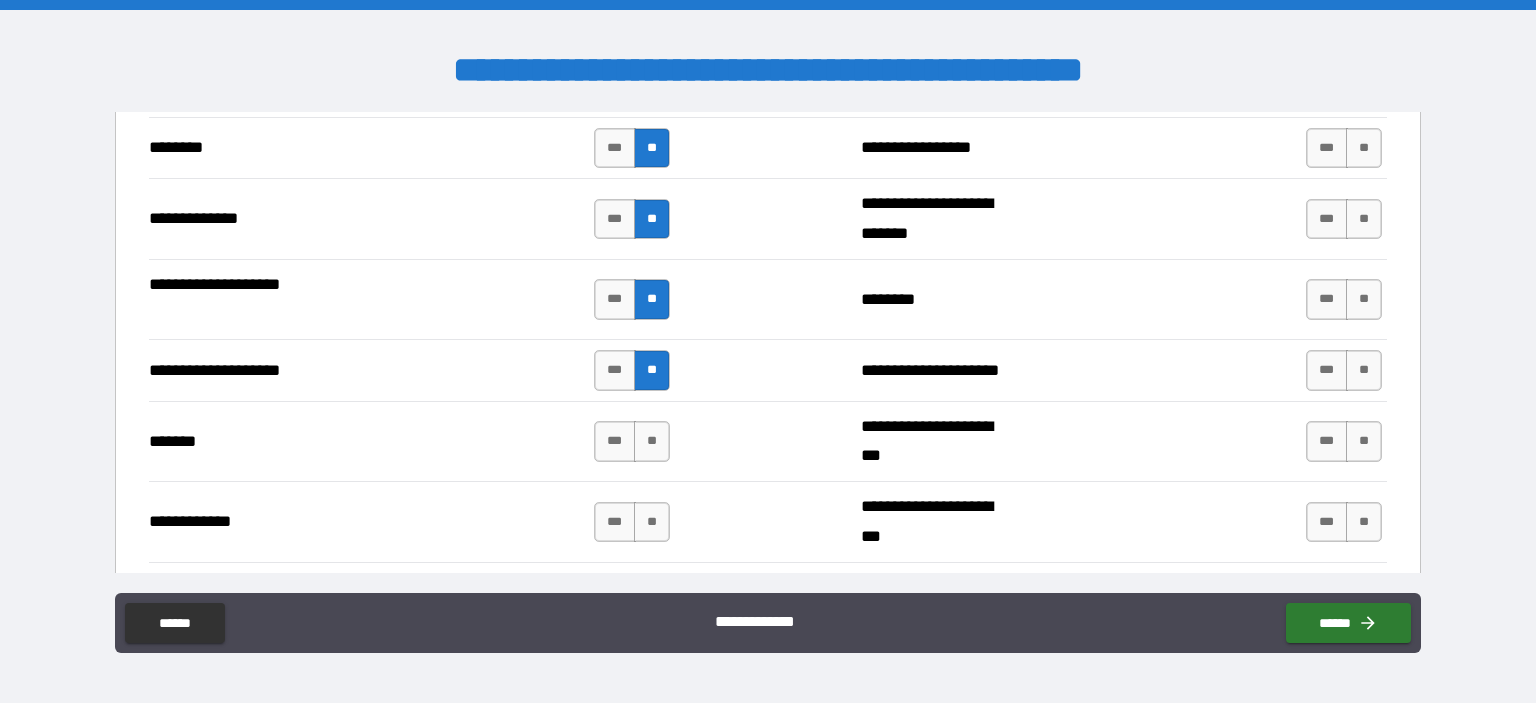 scroll, scrollTop: 3332, scrollLeft: 0, axis: vertical 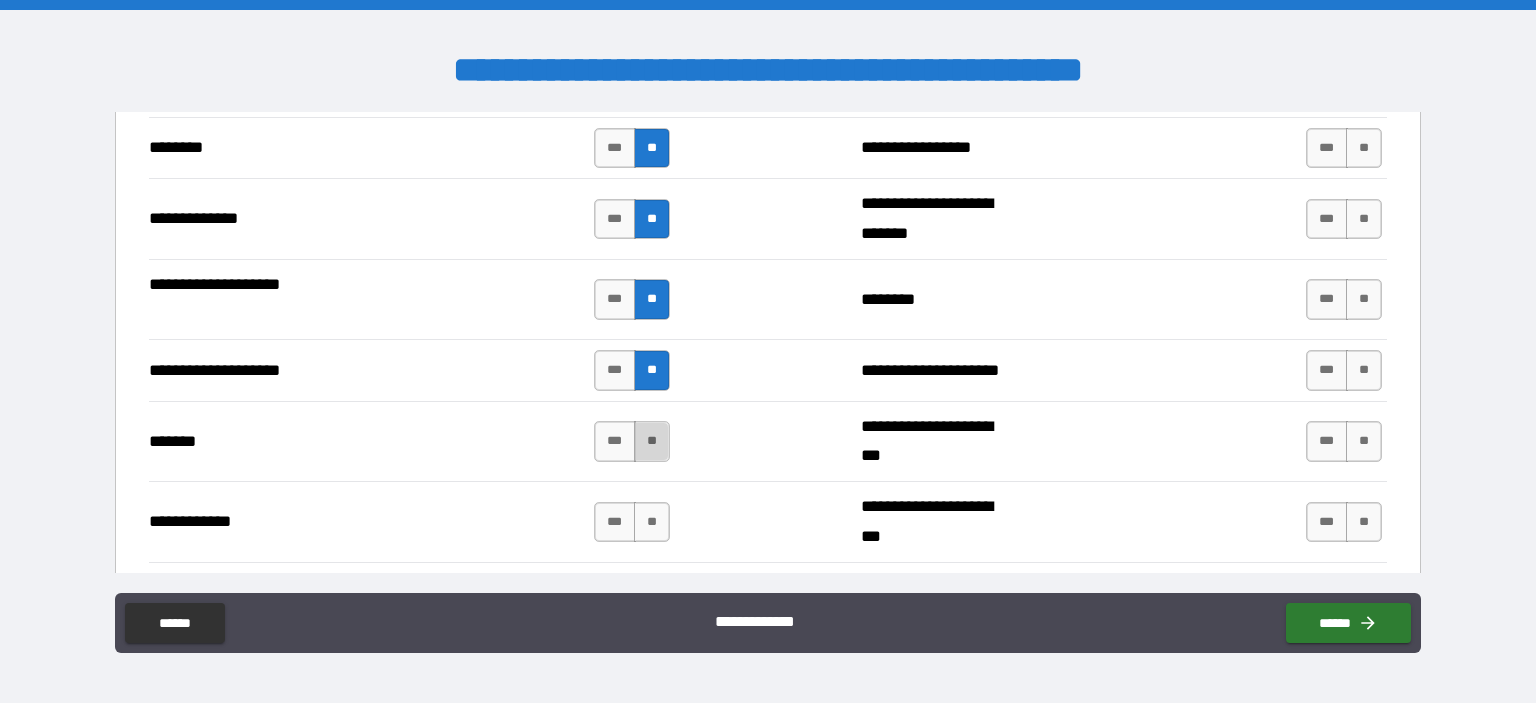 click on "**" at bounding box center [652, 441] 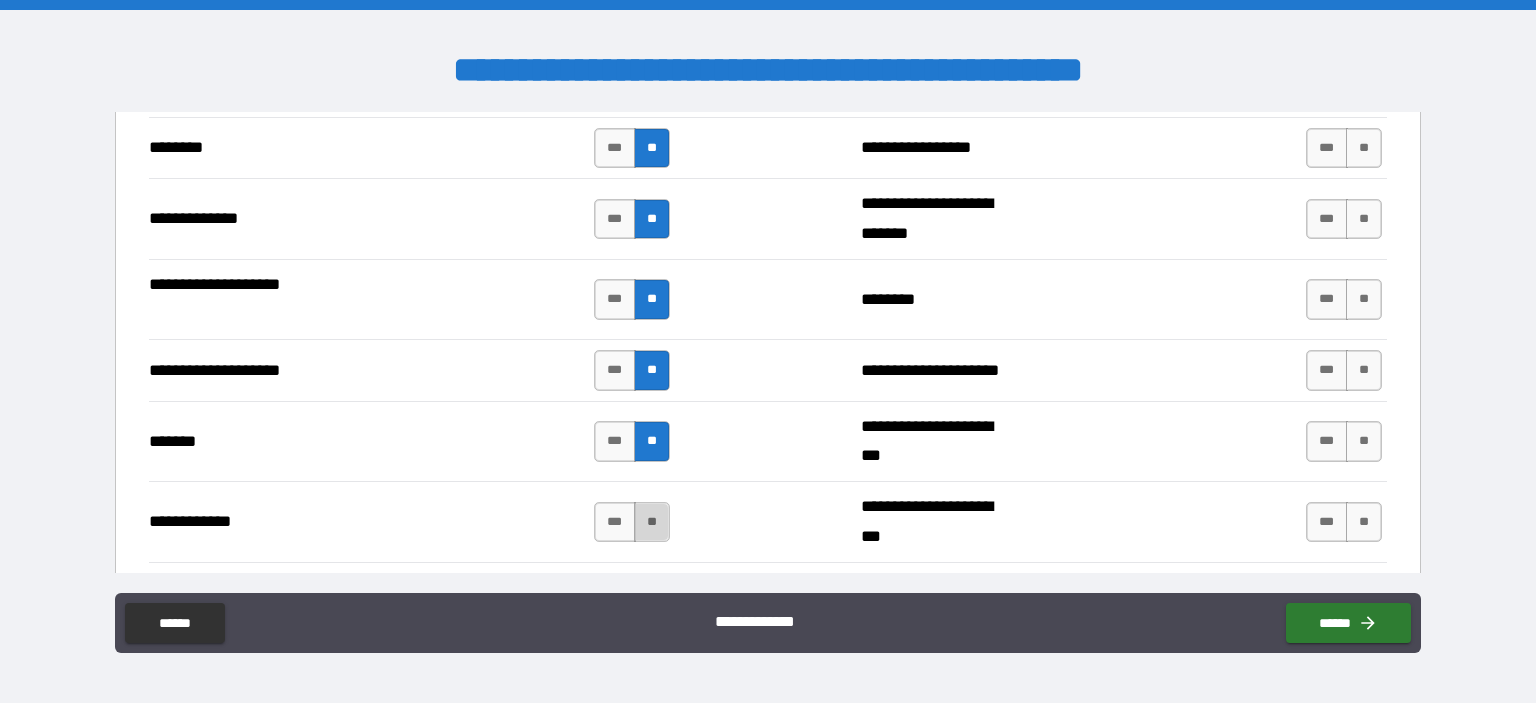 click on "**" at bounding box center [652, 522] 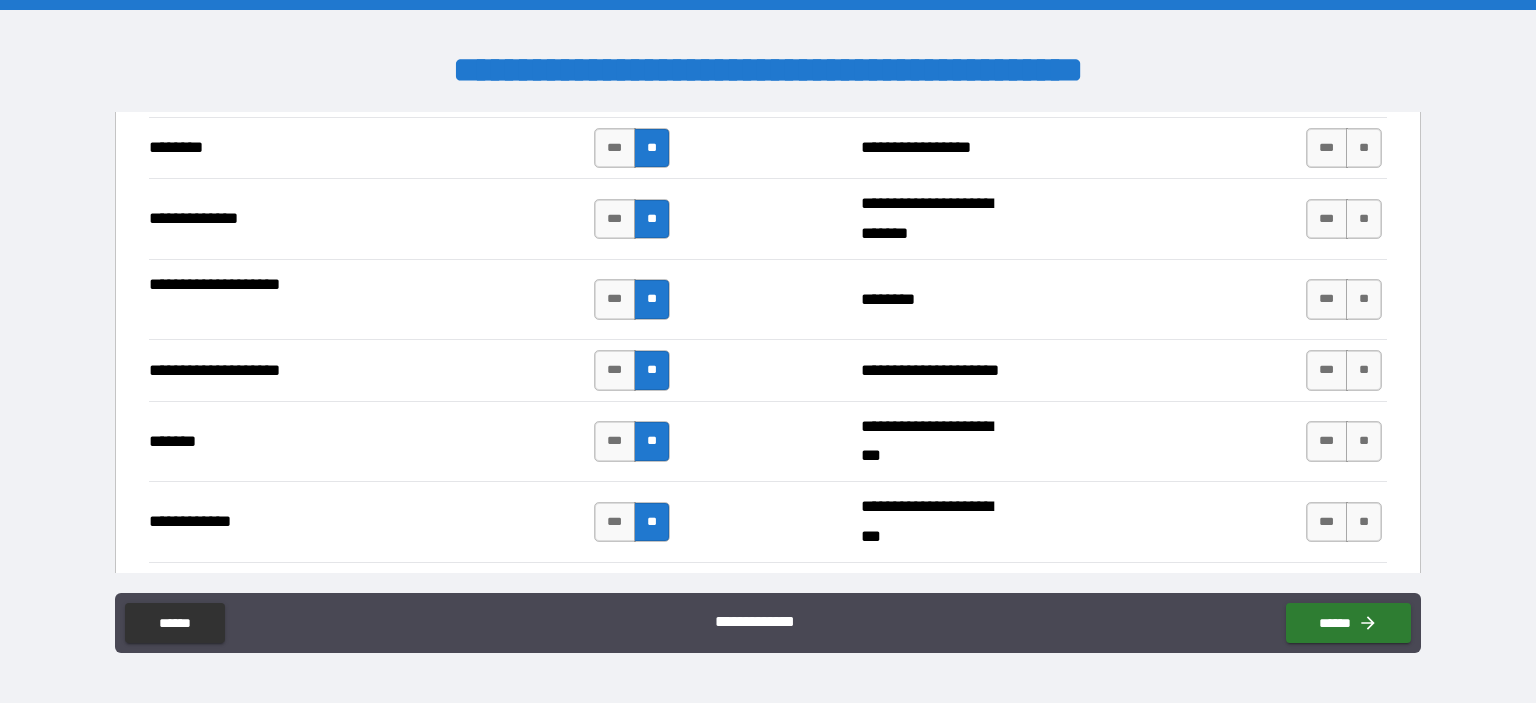 scroll, scrollTop: 3488, scrollLeft: 0, axis: vertical 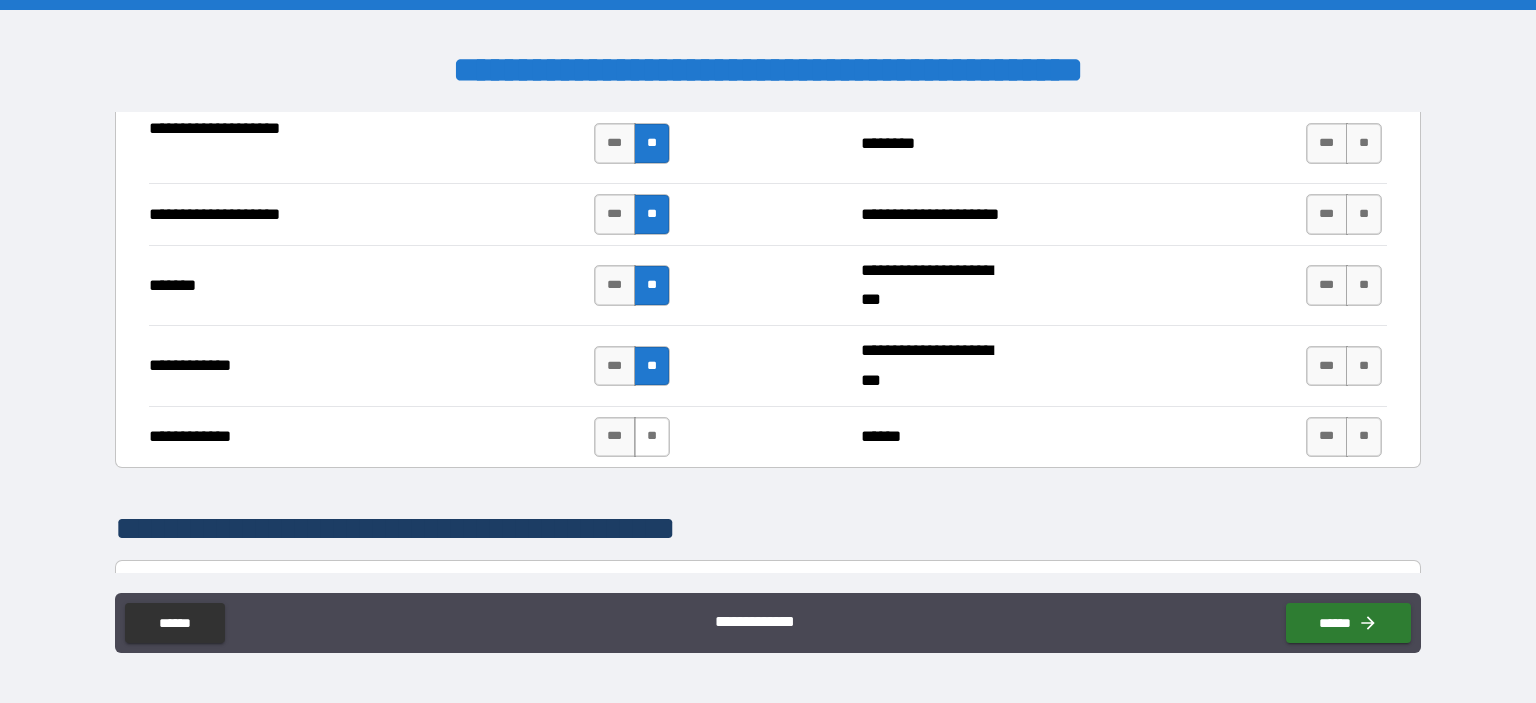 click on "**" at bounding box center [652, 437] 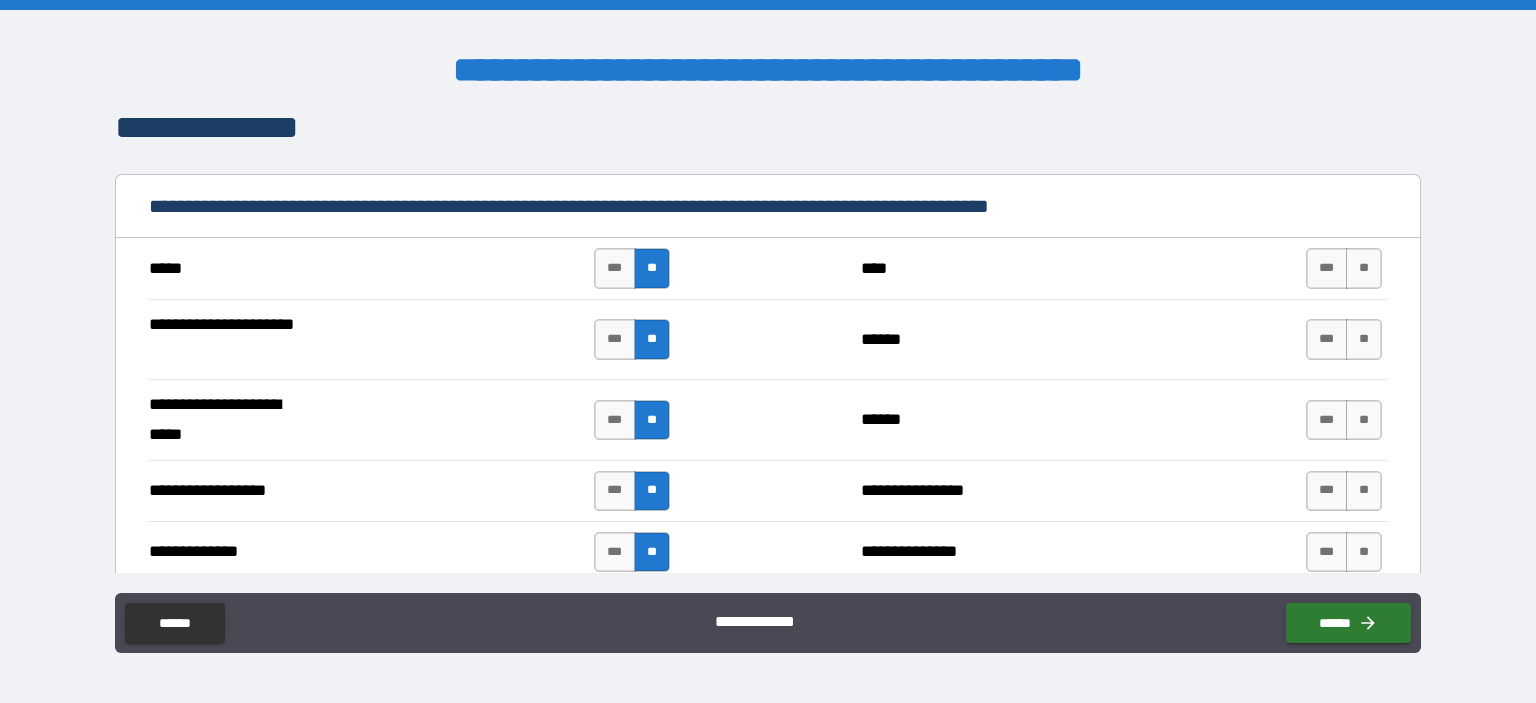 scroll, scrollTop: 2583, scrollLeft: 0, axis: vertical 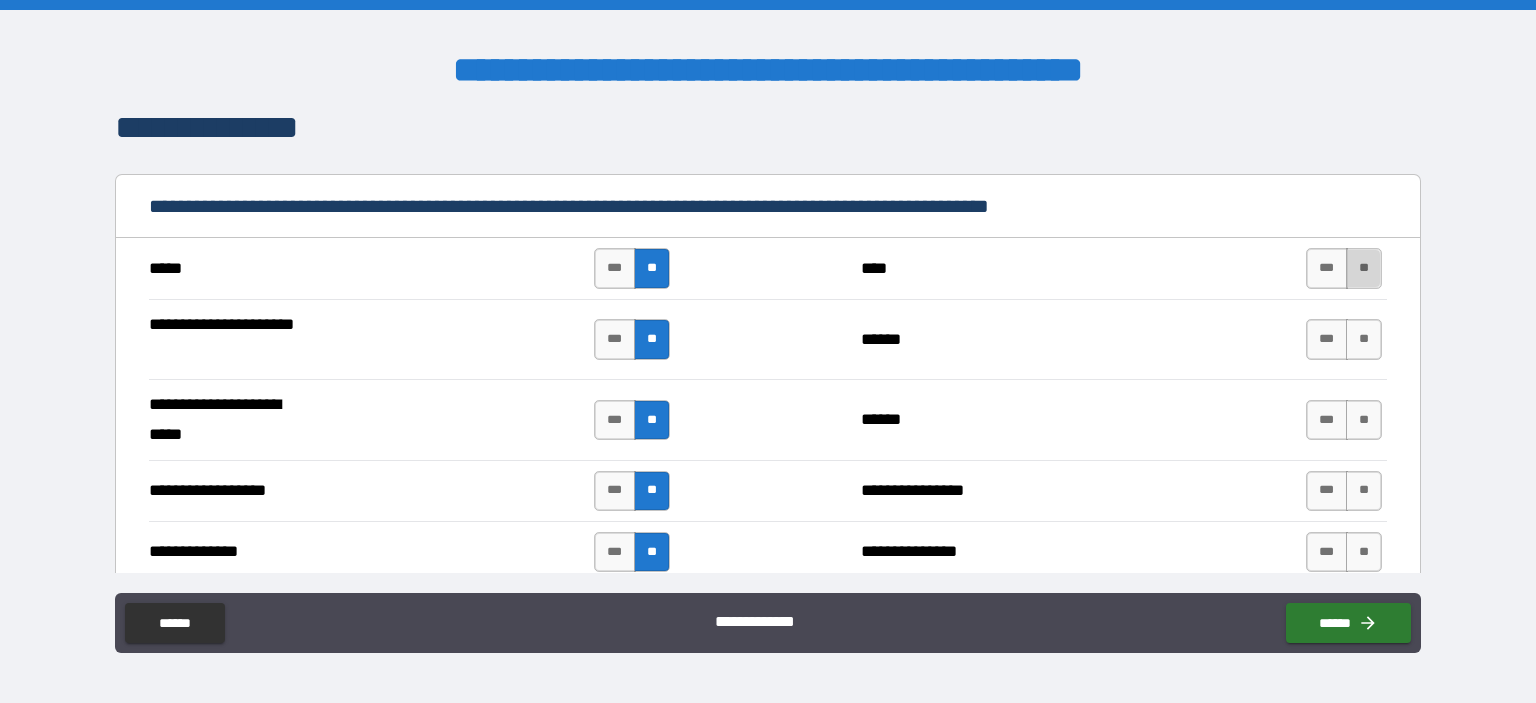 click on "**" at bounding box center (1364, 268) 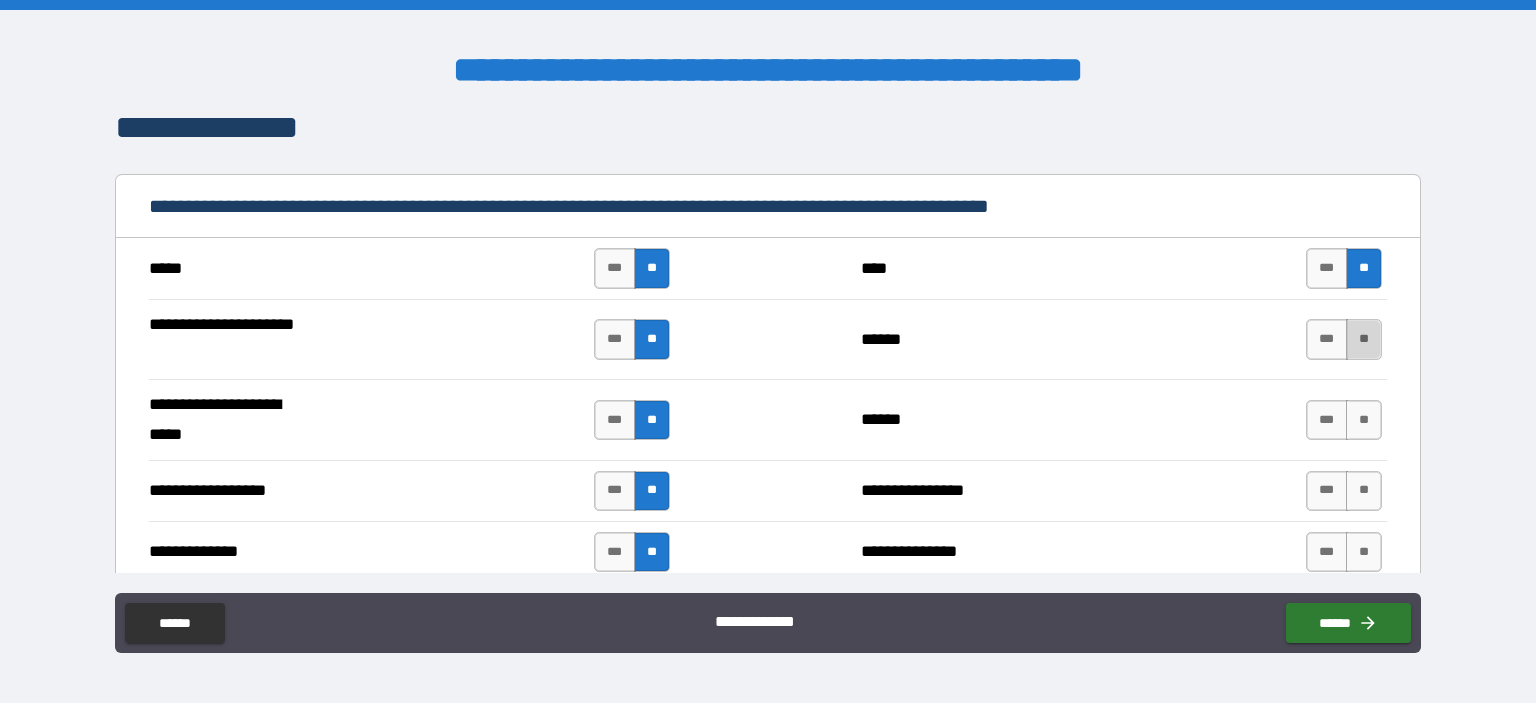 click on "**" at bounding box center (1364, 339) 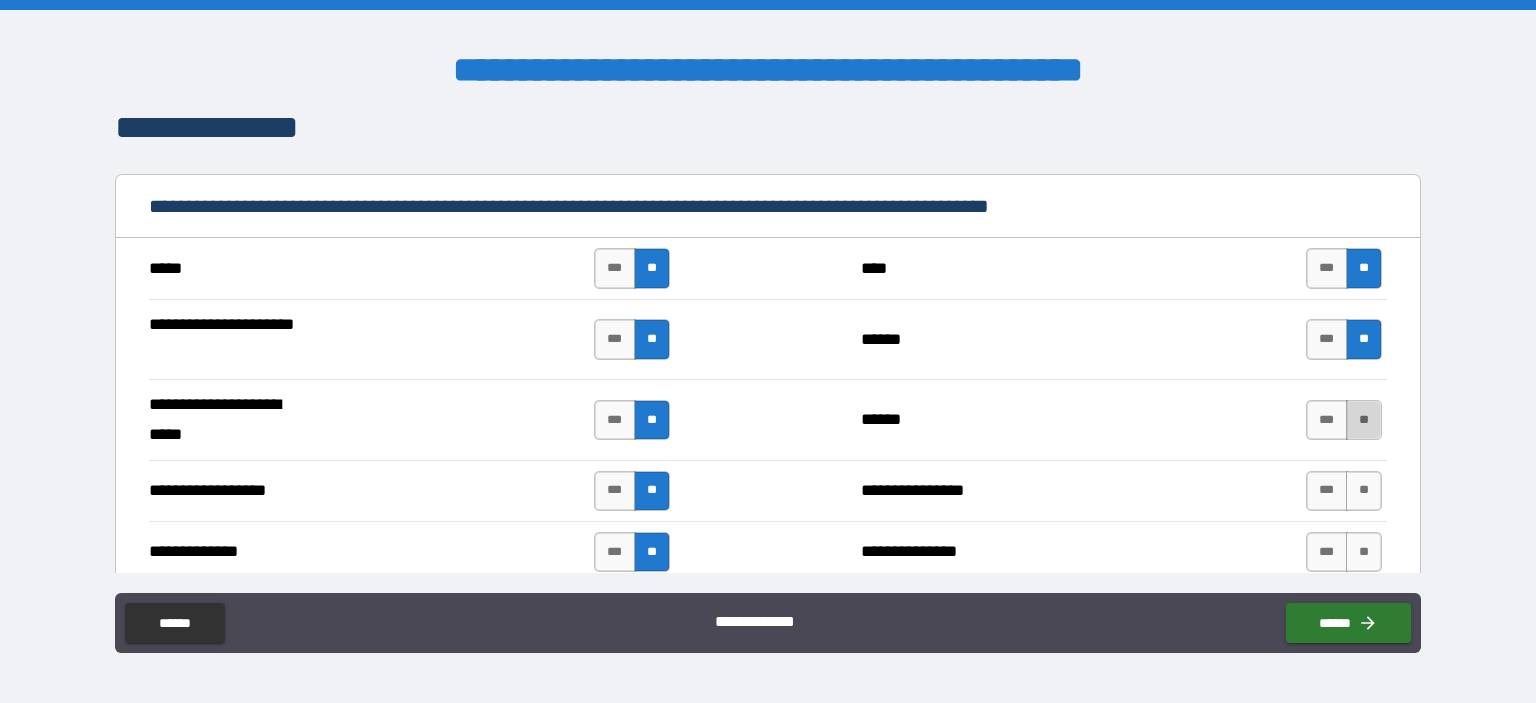 click on "**" at bounding box center (1364, 420) 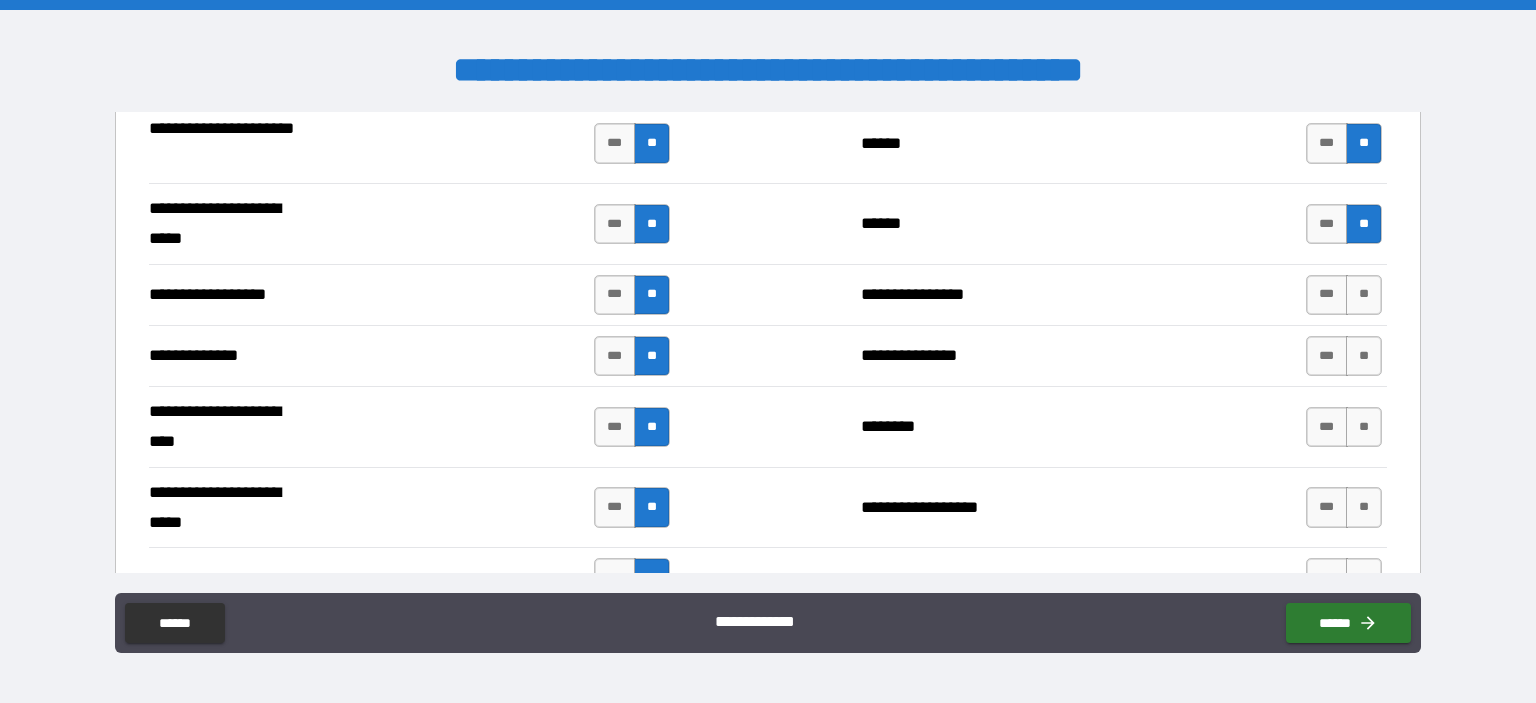 scroll, scrollTop: 2790, scrollLeft: 0, axis: vertical 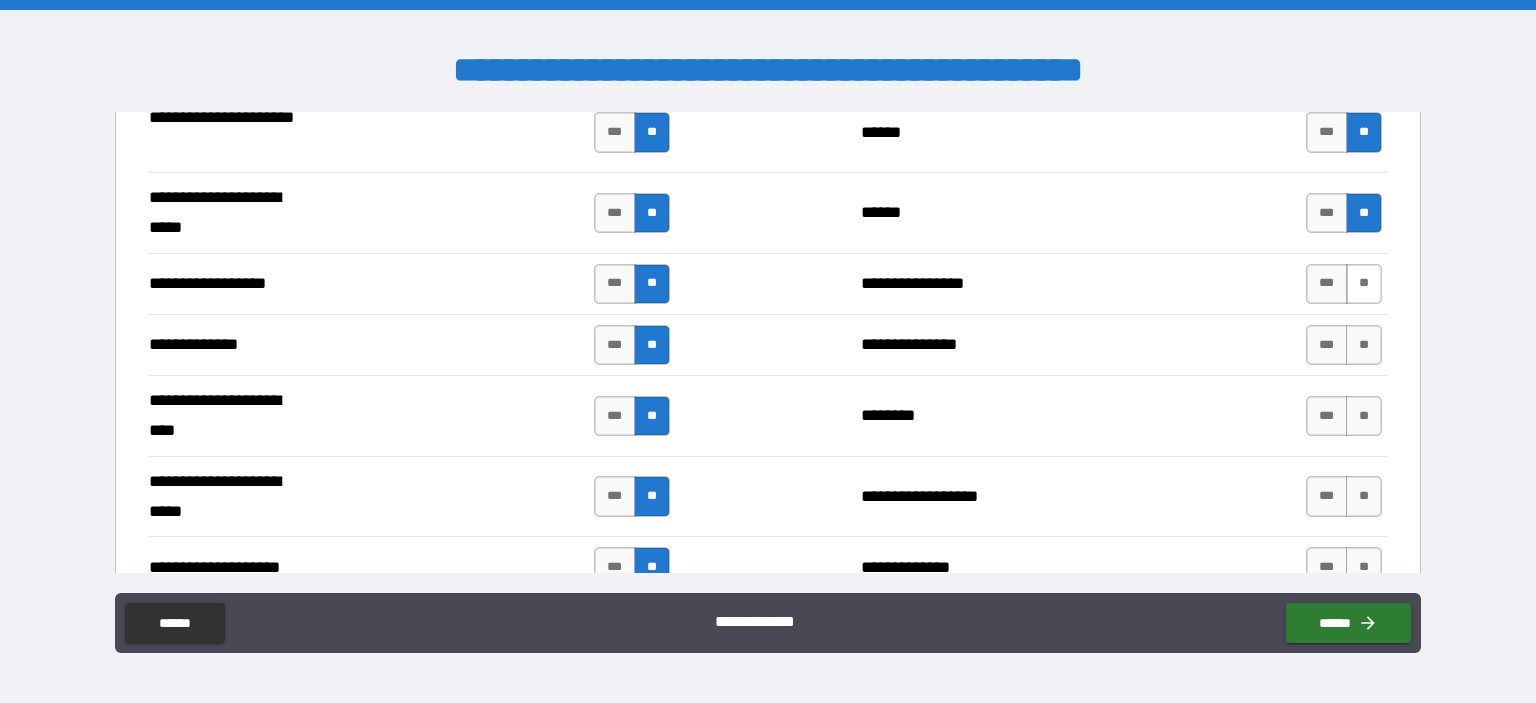 click on "**" at bounding box center [1364, 284] 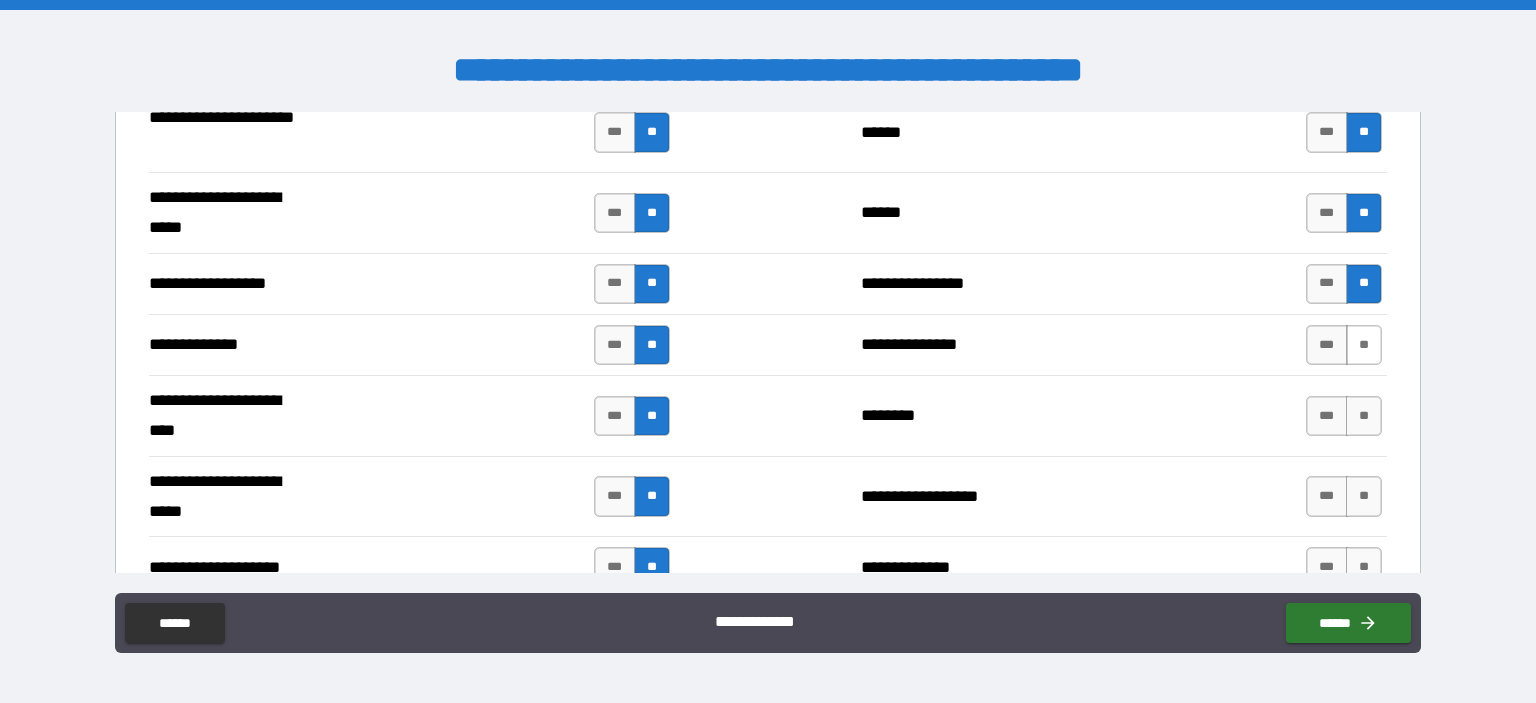 click on "**" at bounding box center (1364, 345) 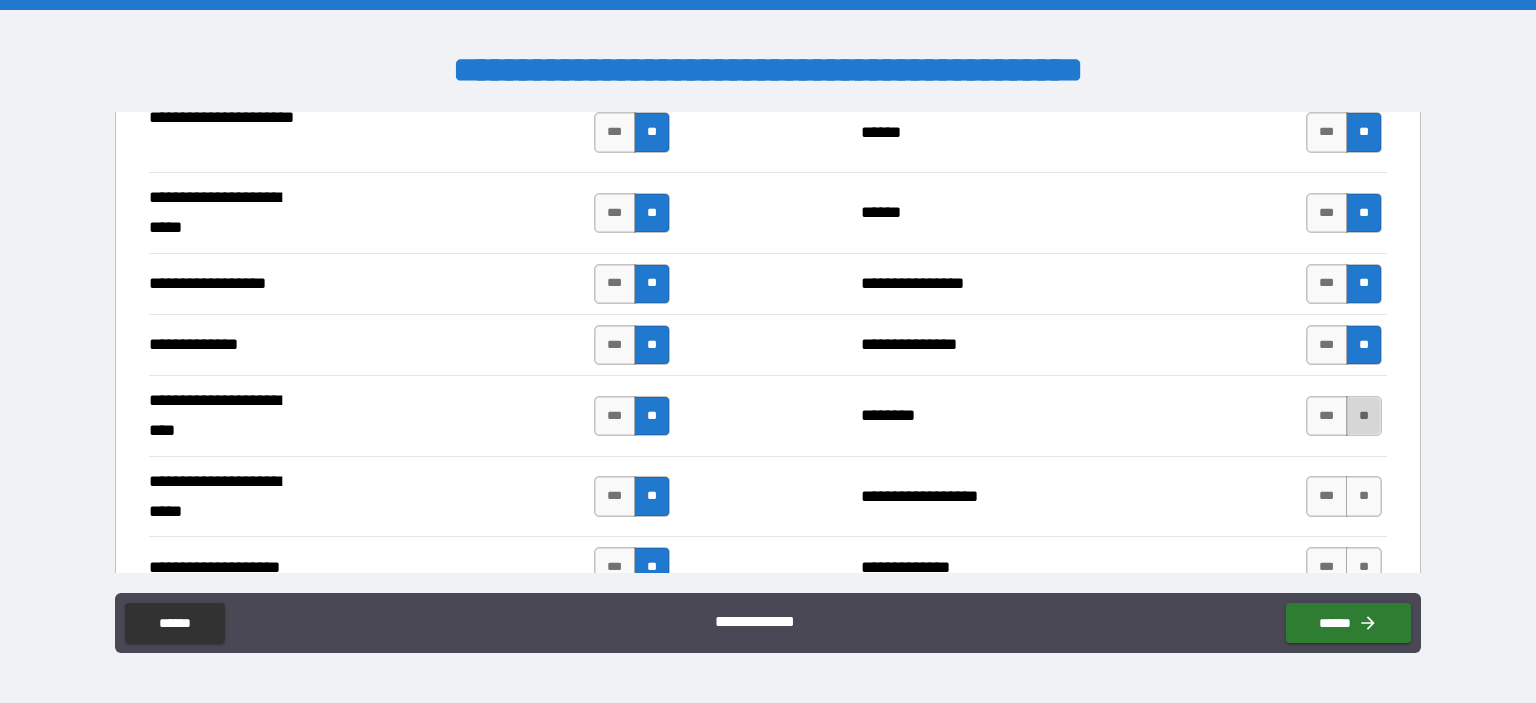 click on "**" at bounding box center [1364, 416] 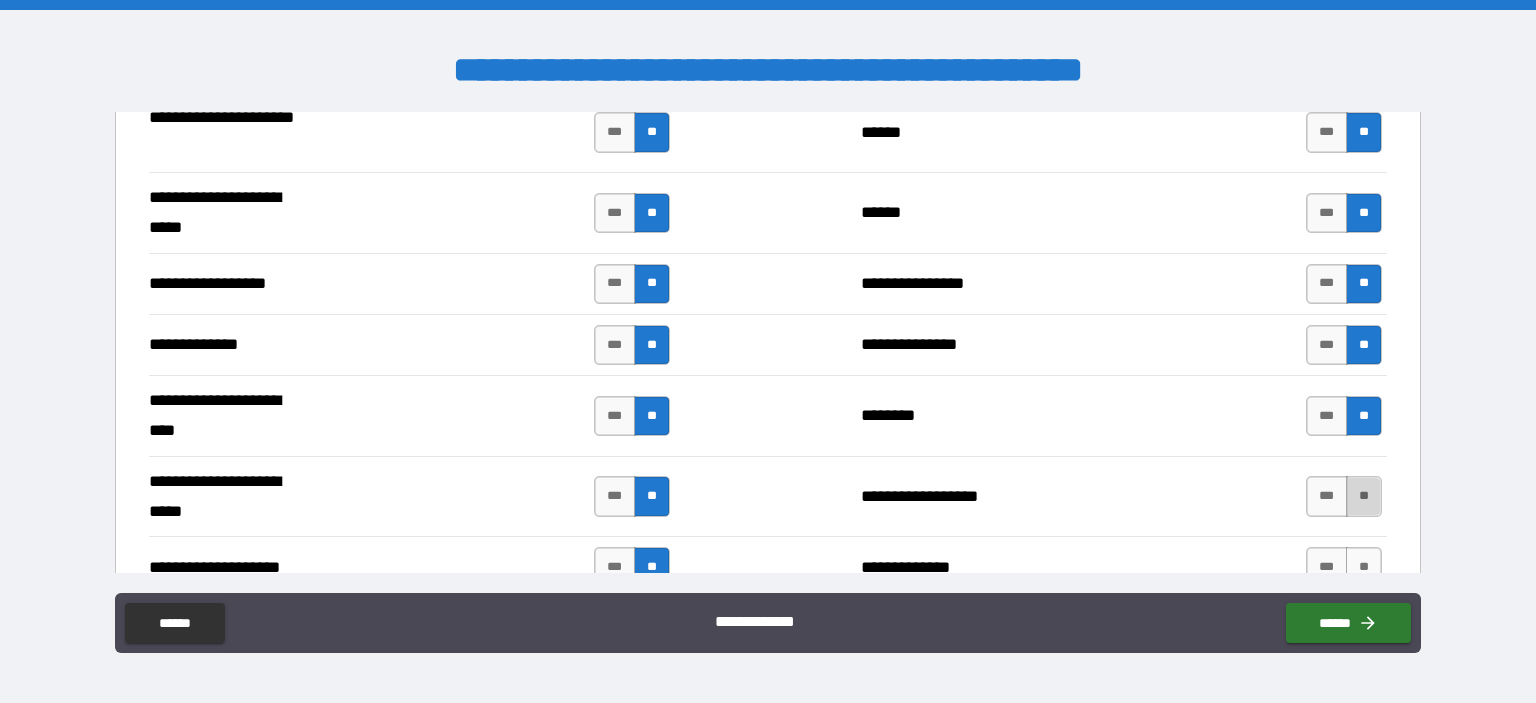 click on "**" at bounding box center [1364, 496] 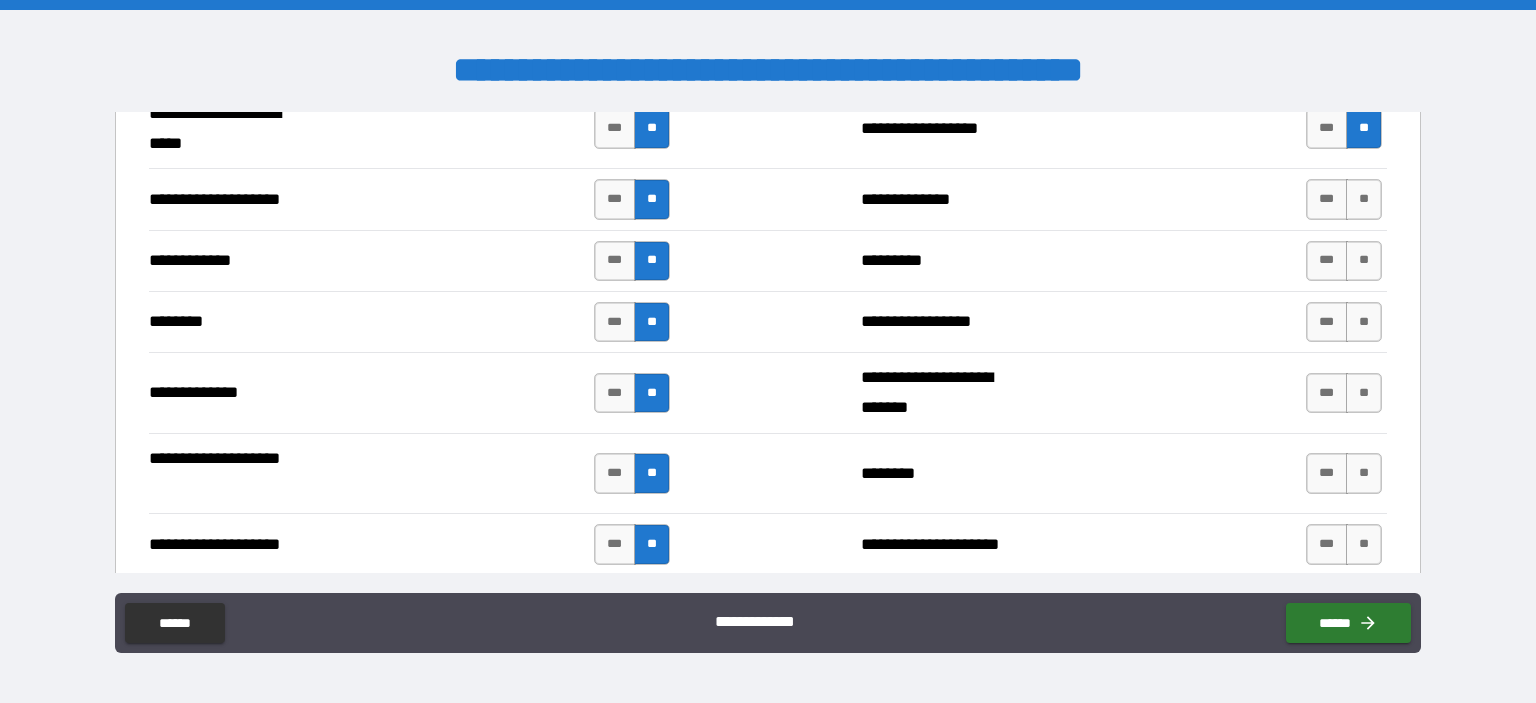 scroll, scrollTop: 3180, scrollLeft: 0, axis: vertical 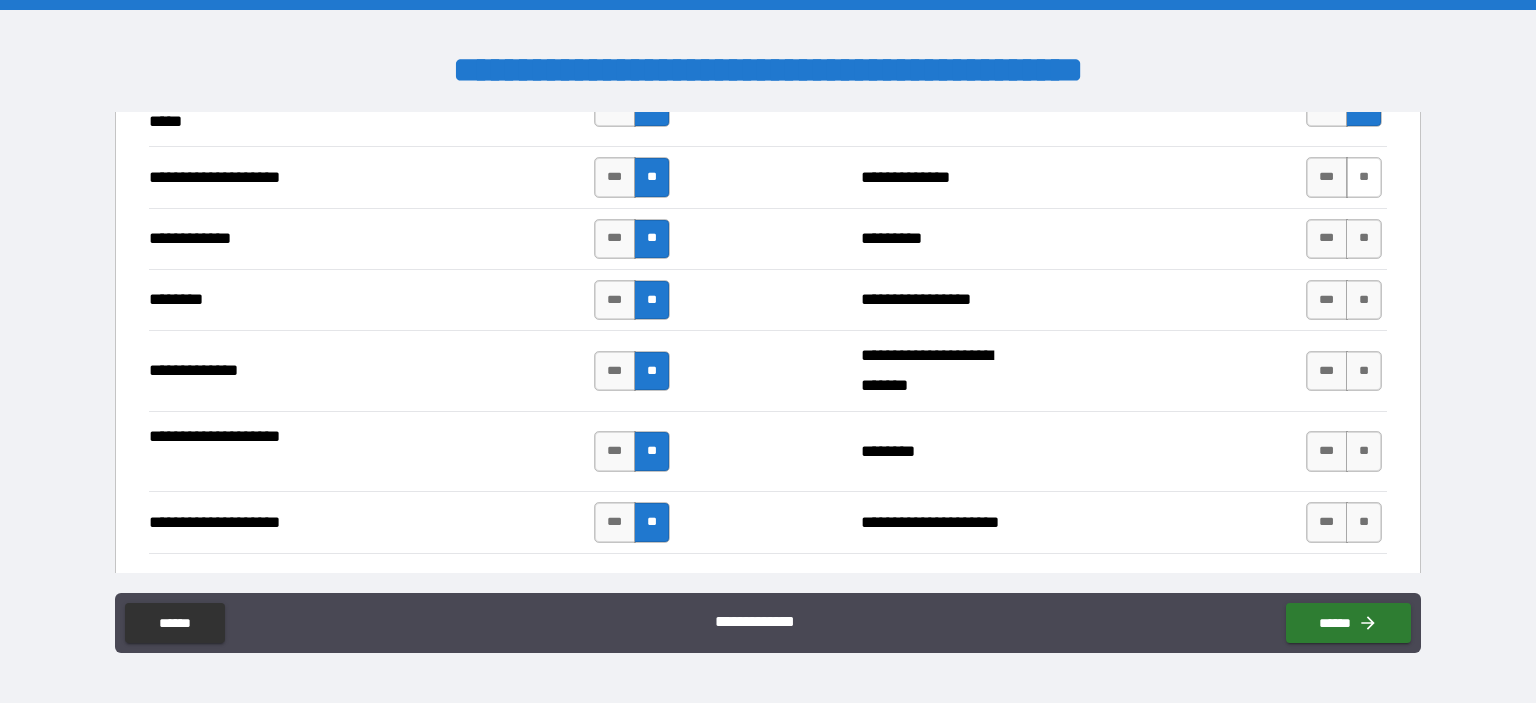 click on "**" at bounding box center (1364, 177) 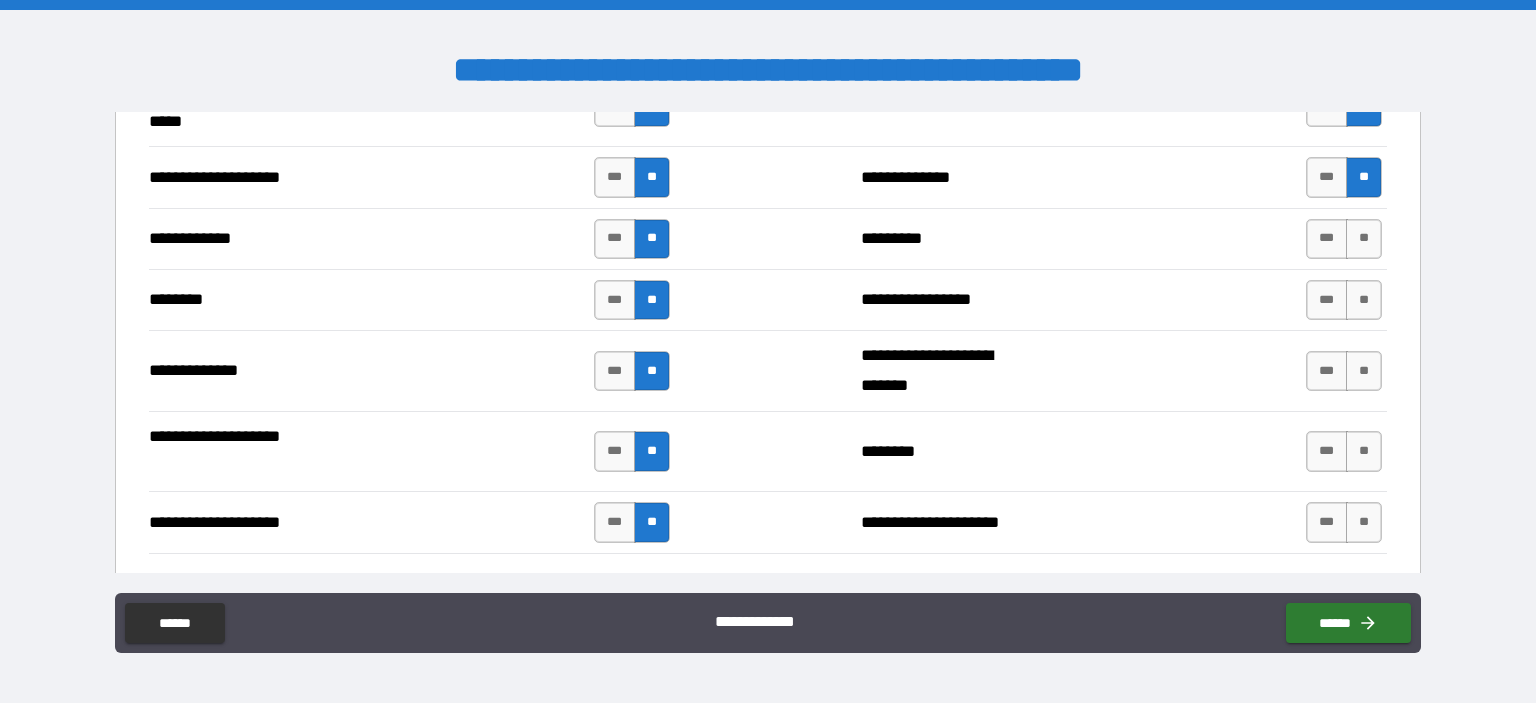 click on "**********" at bounding box center (768, 238) 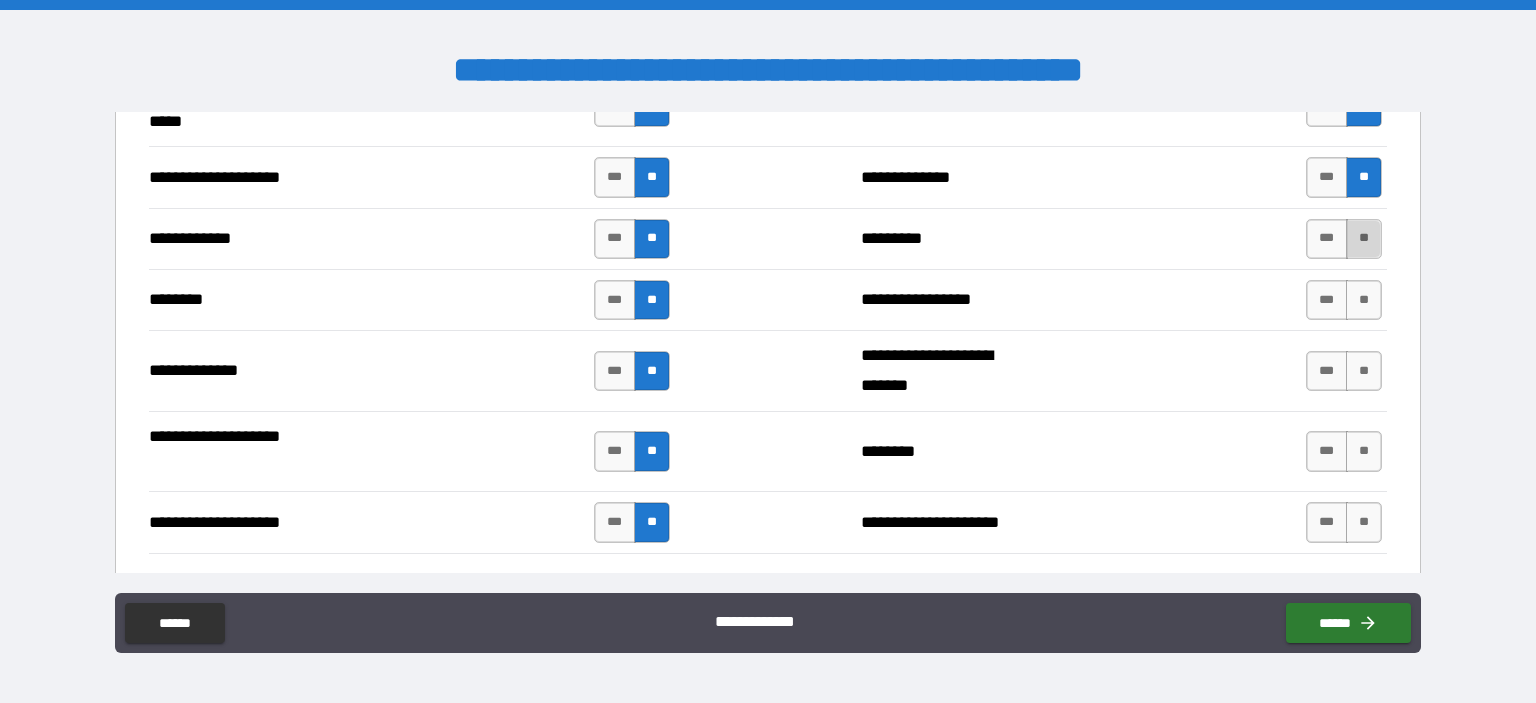 click on "**" at bounding box center (1364, 239) 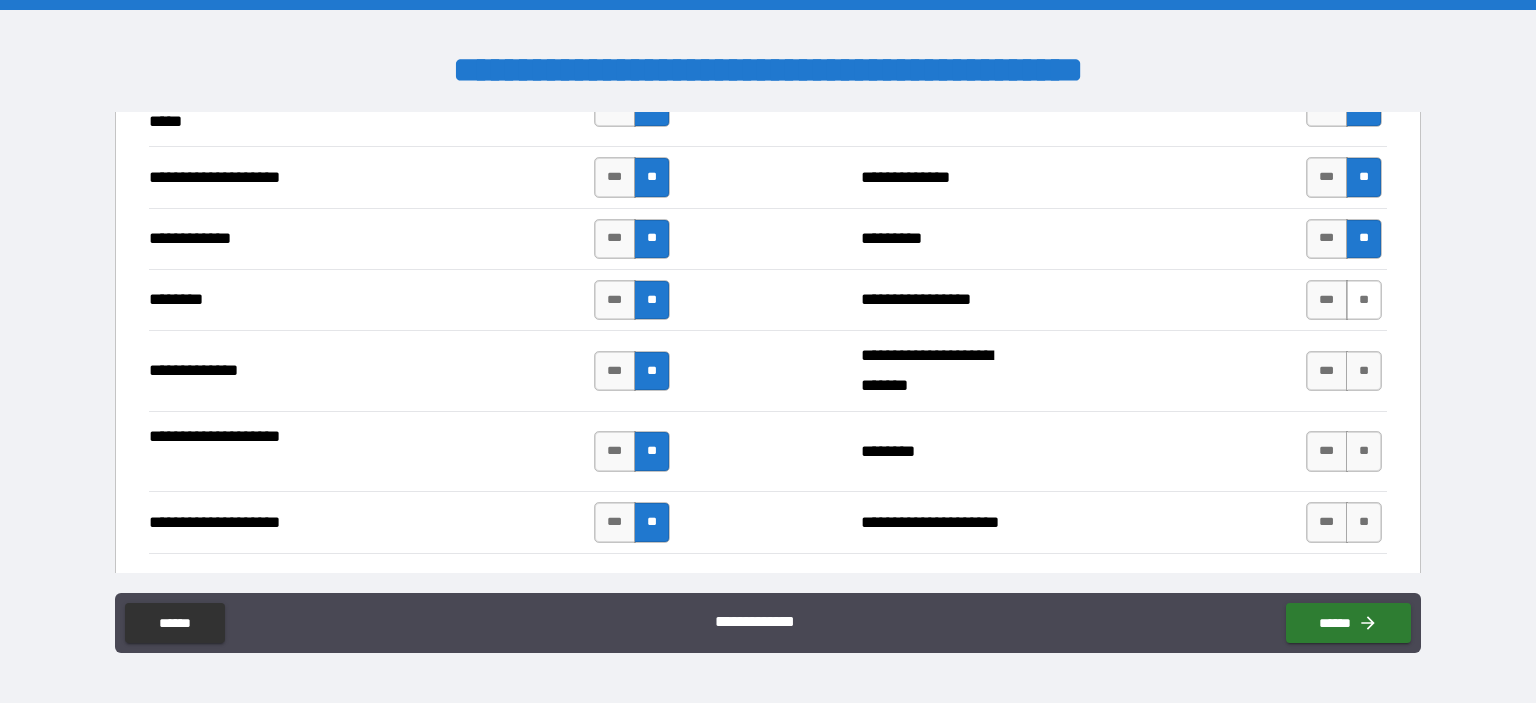 click on "**" at bounding box center [1364, 300] 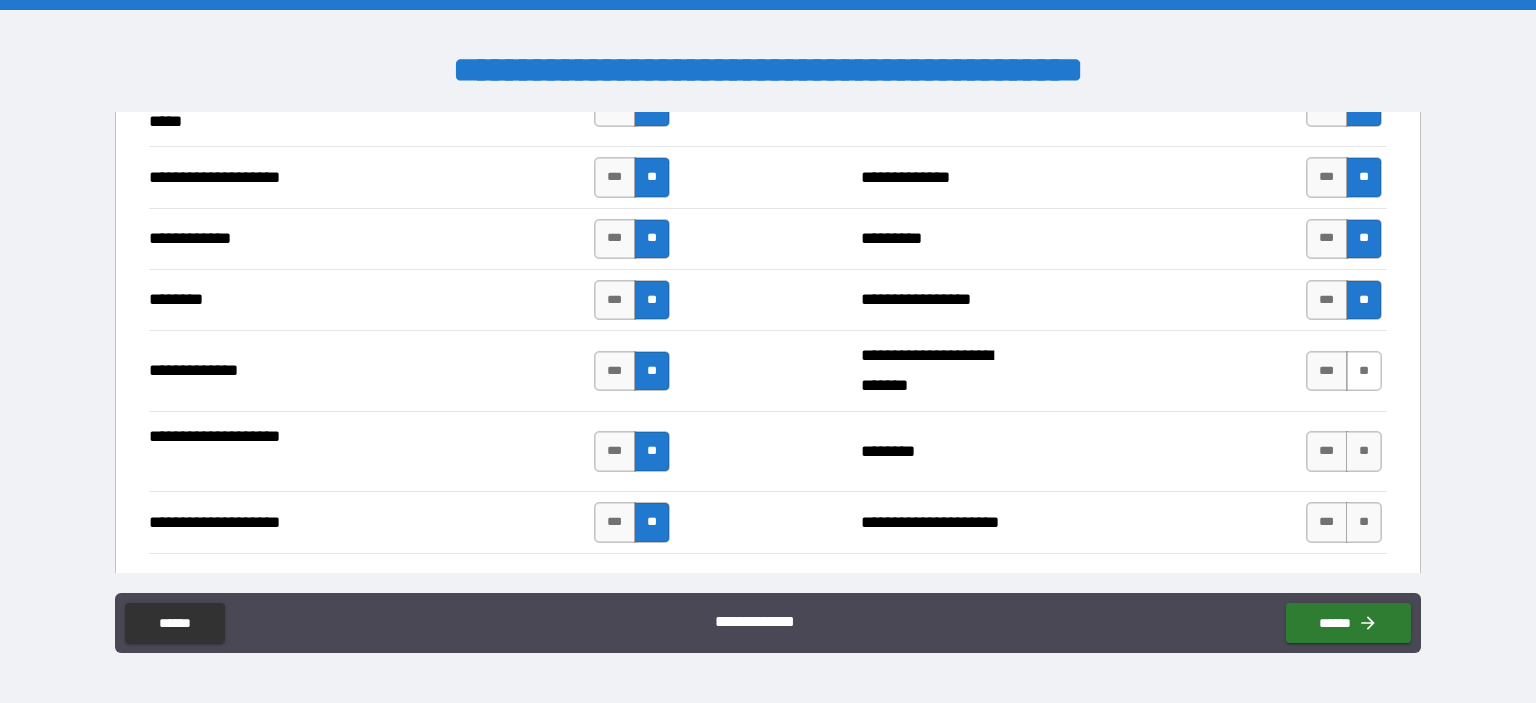 click on "**" at bounding box center [1364, 371] 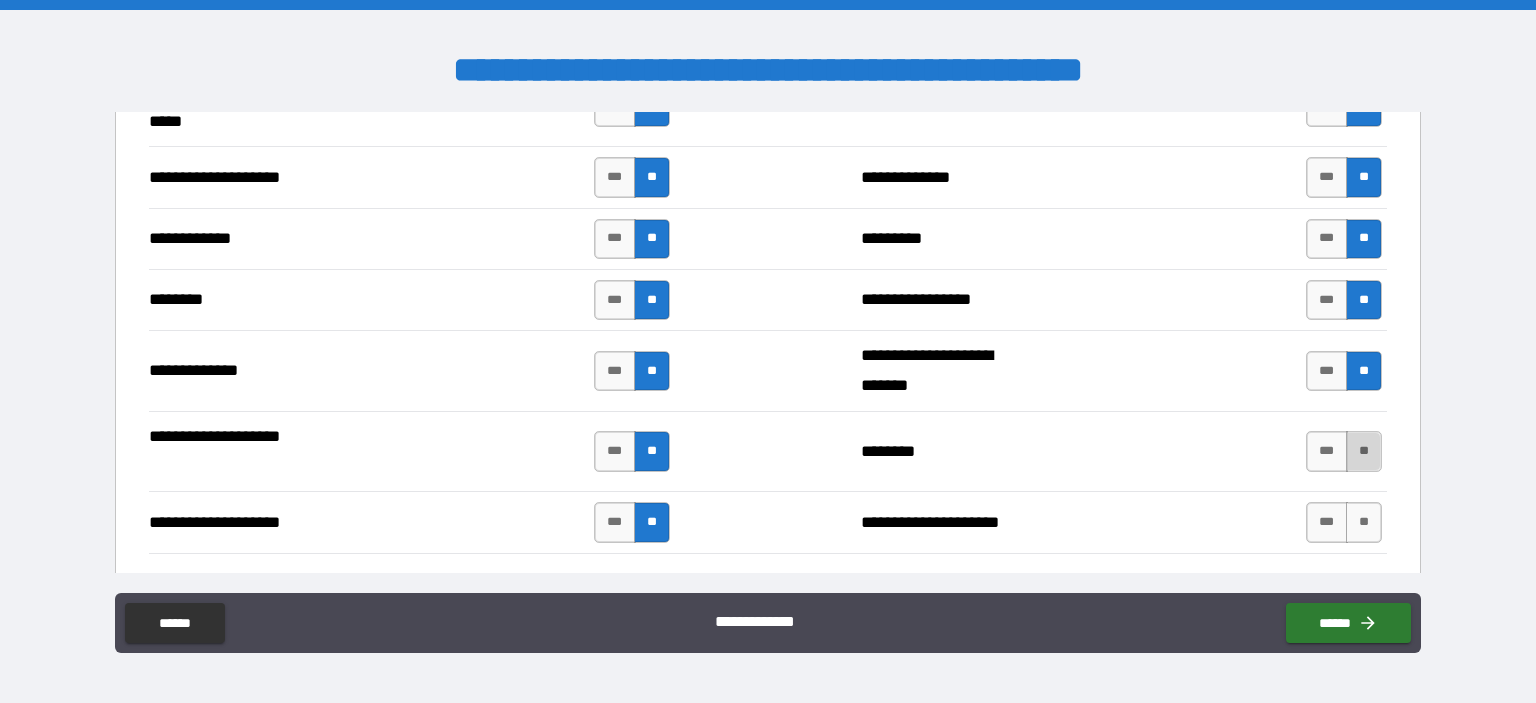 click on "**" at bounding box center [1364, 451] 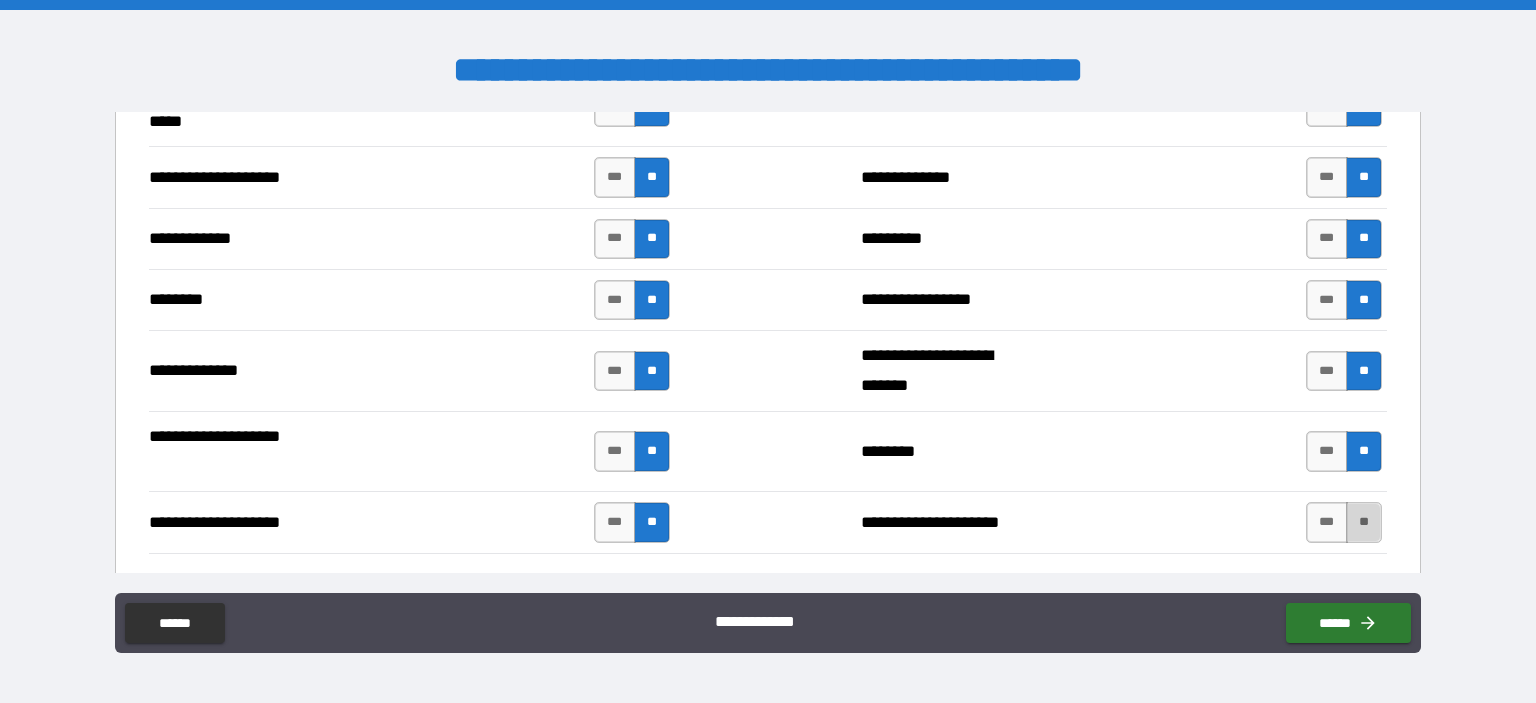 click on "**" at bounding box center (1364, 522) 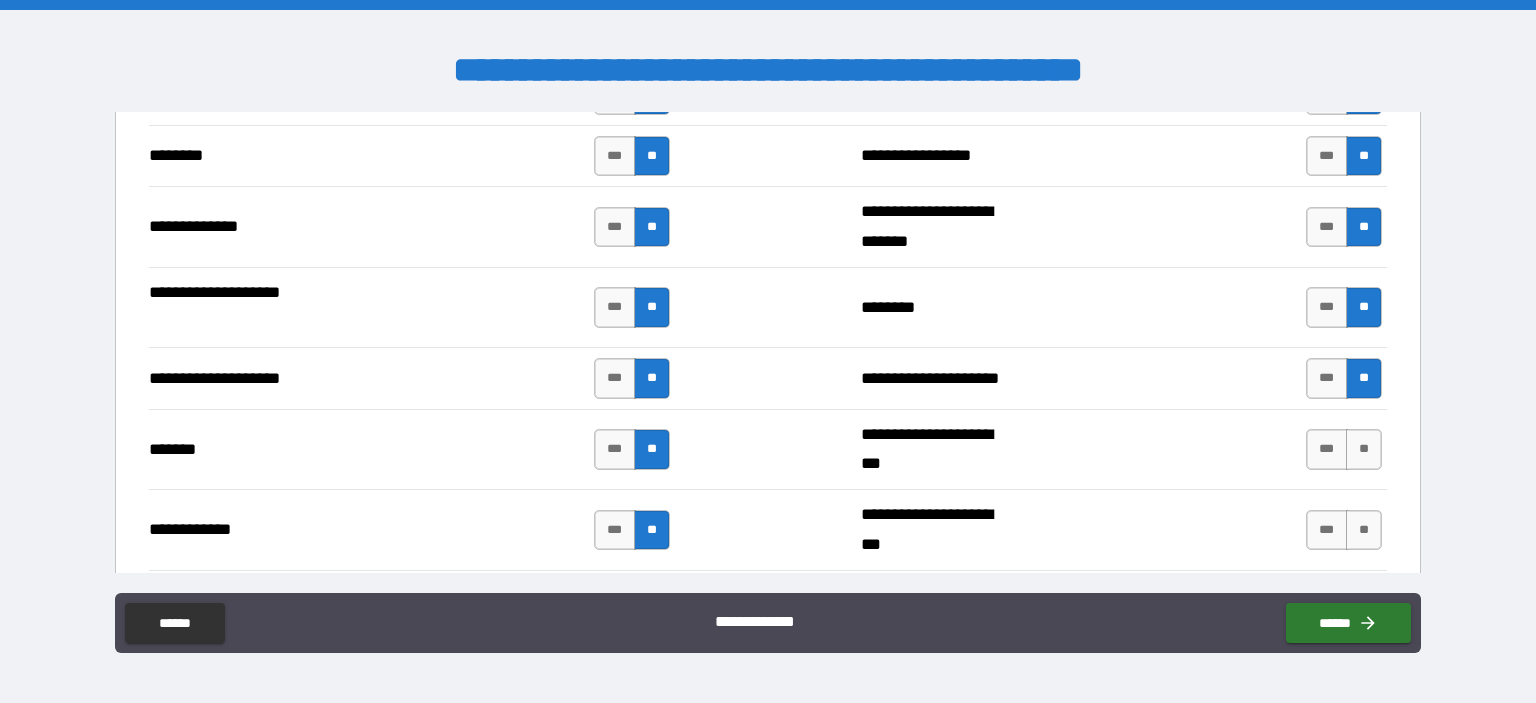 scroll, scrollTop: 3324, scrollLeft: 0, axis: vertical 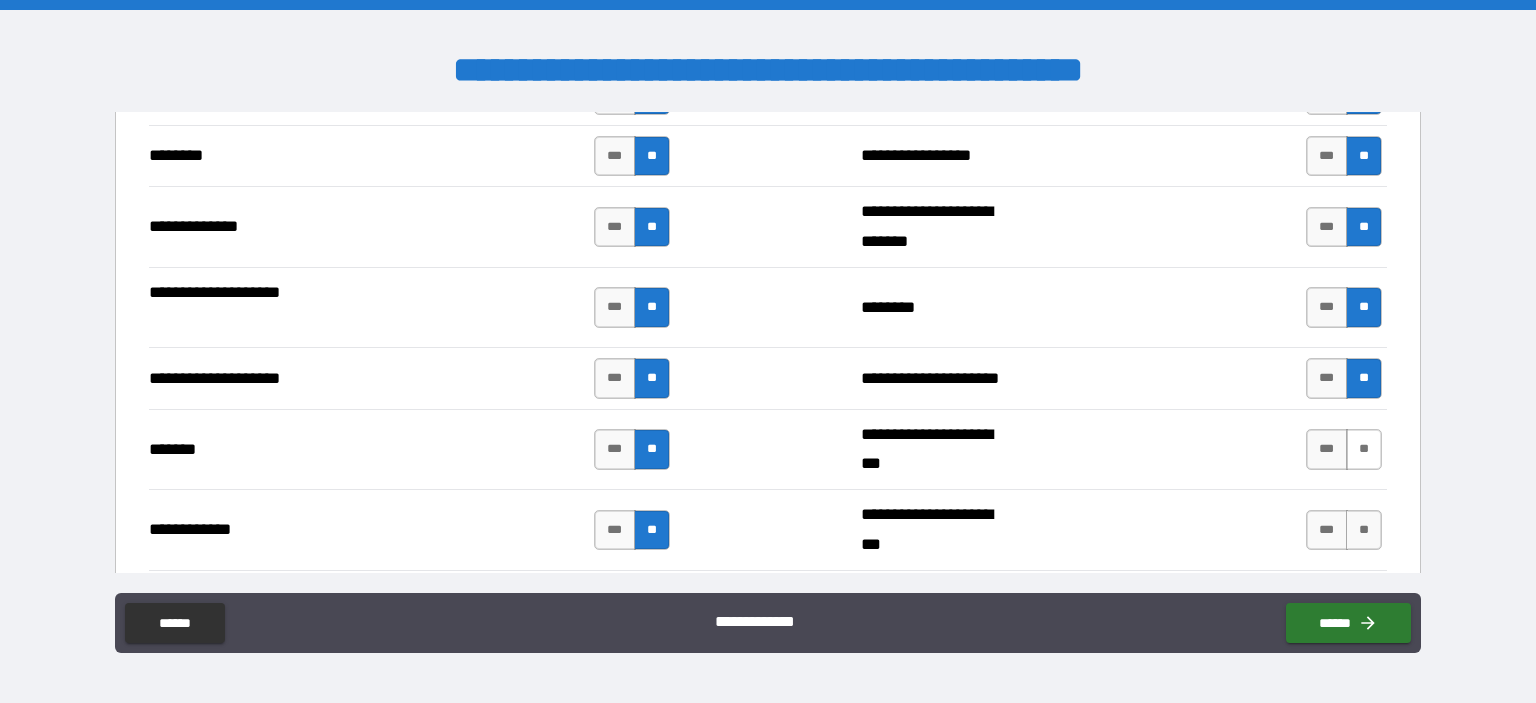 click on "**" at bounding box center (1364, 449) 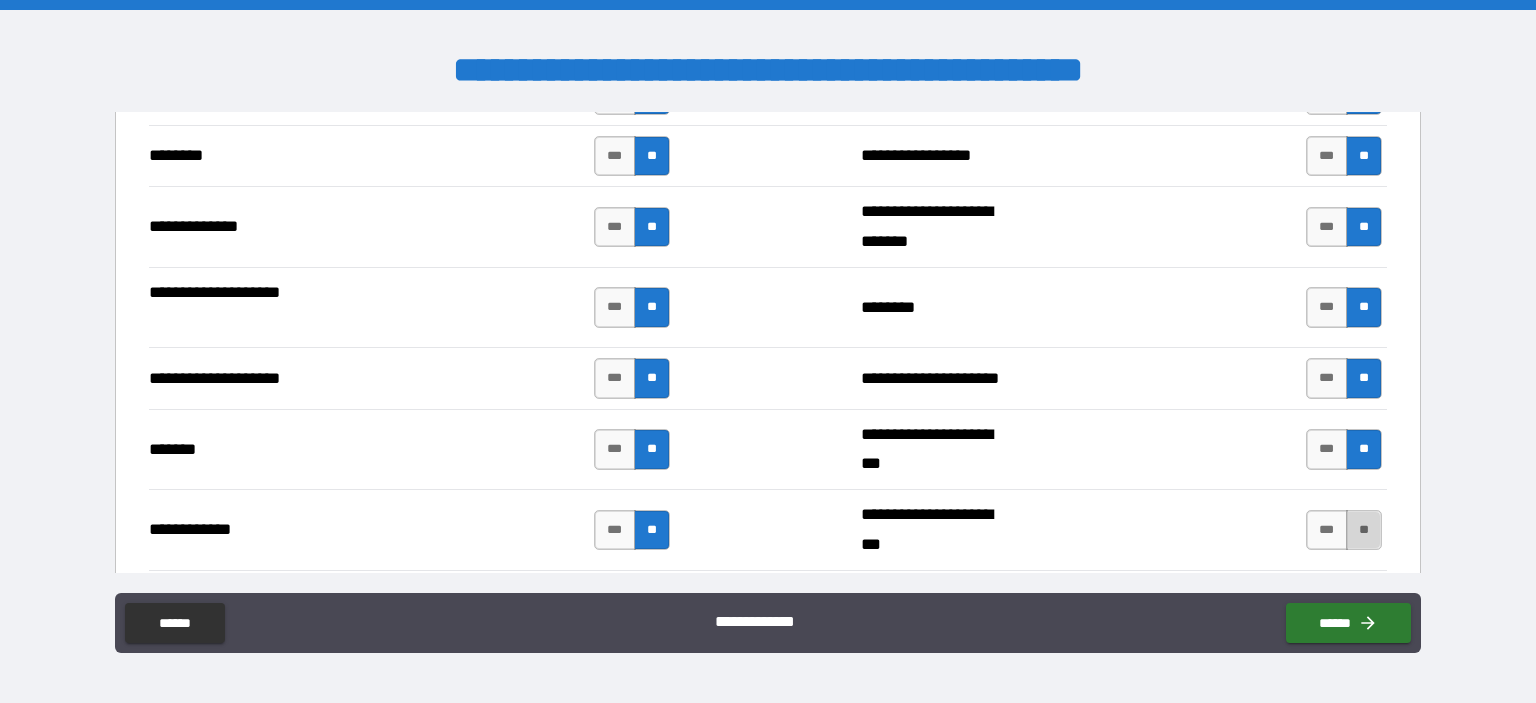 click on "**" at bounding box center [1364, 530] 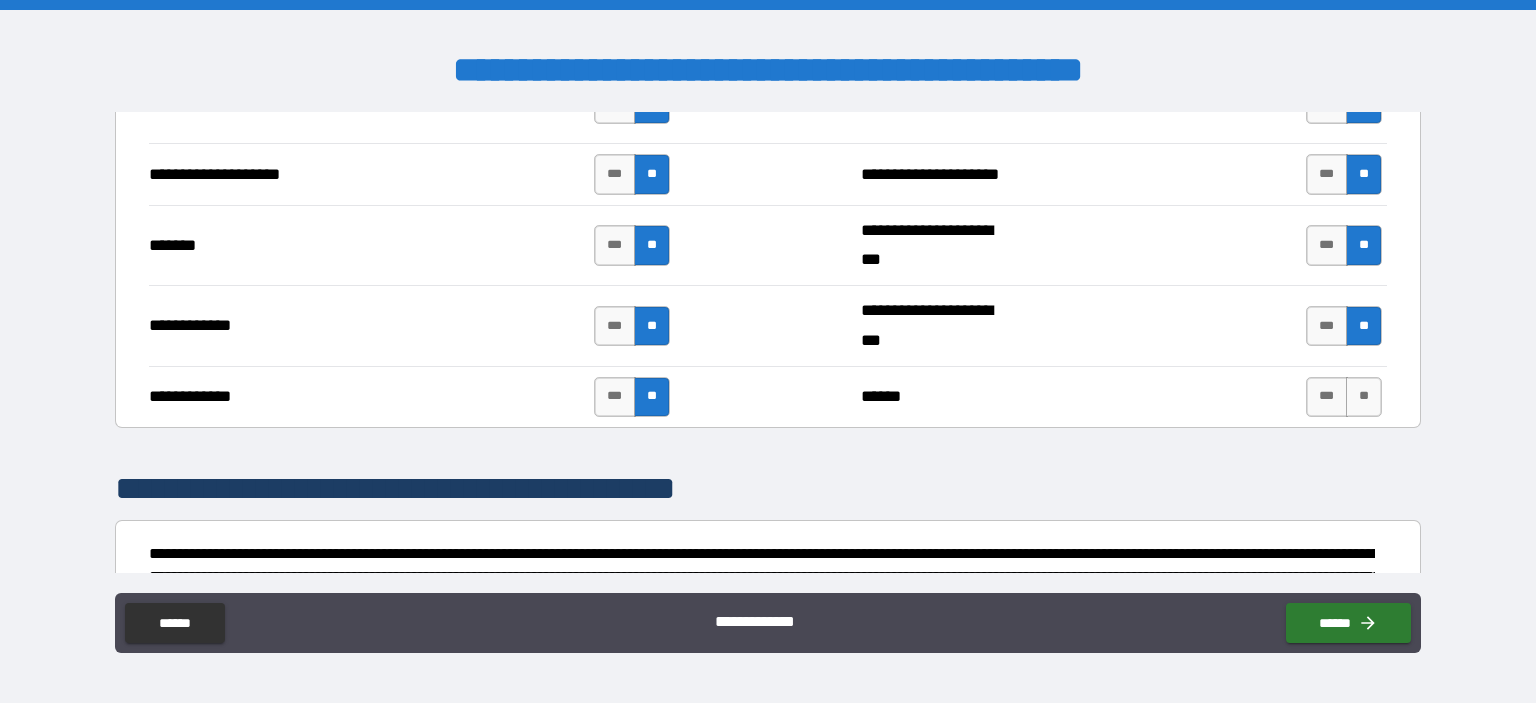scroll, scrollTop: 3531, scrollLeft: 0, axis: vertical 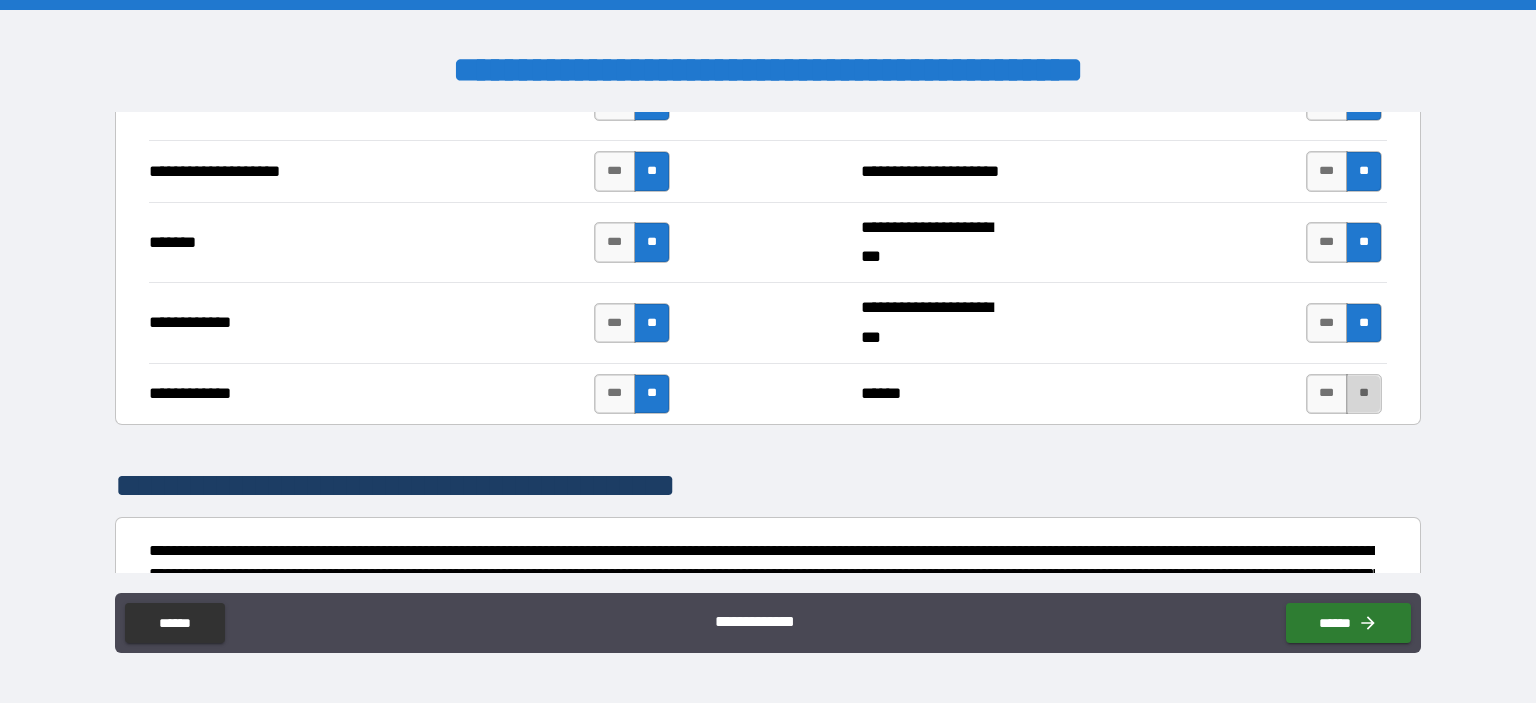 click on "**" at bounding box center (1364, 394) 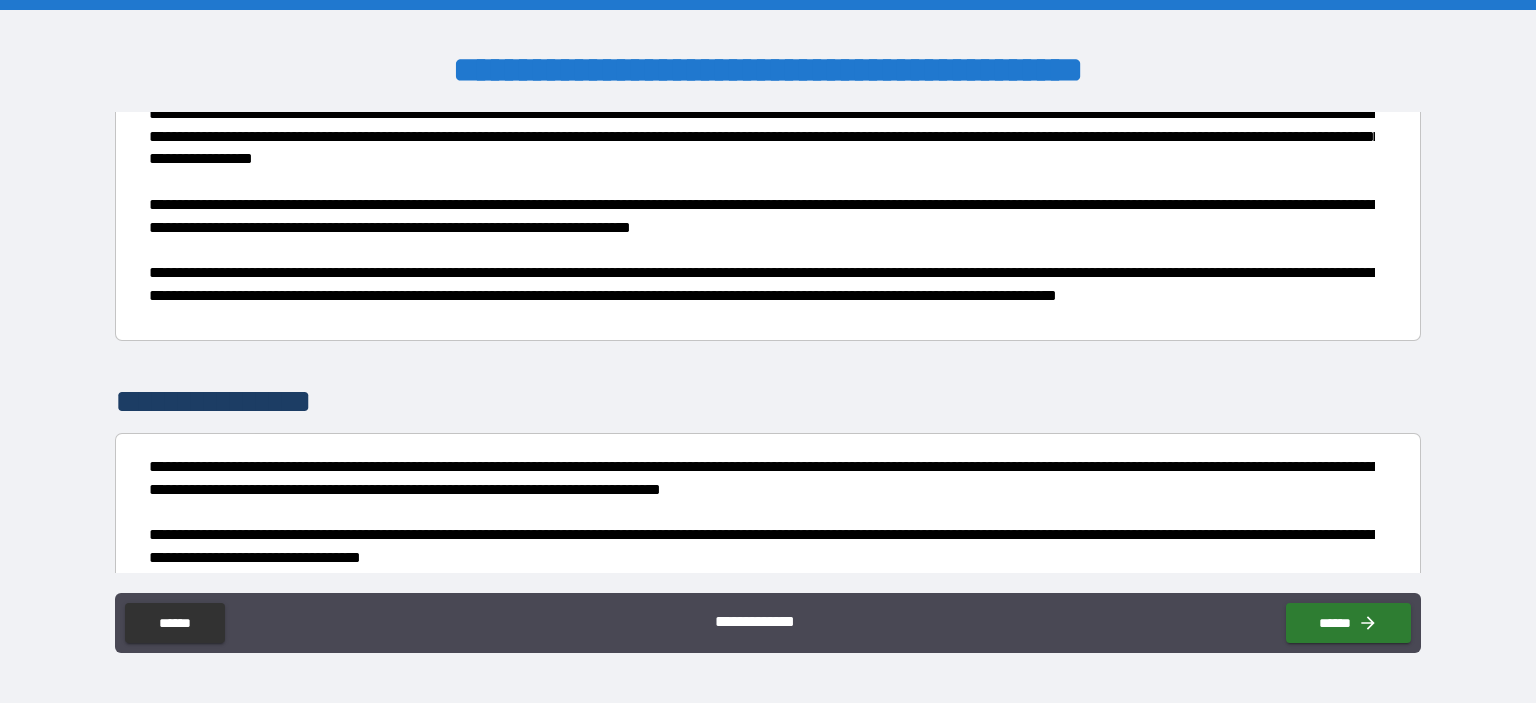 scroll, scrollTop: 4044, scrollLeft: 0, axis: vertical 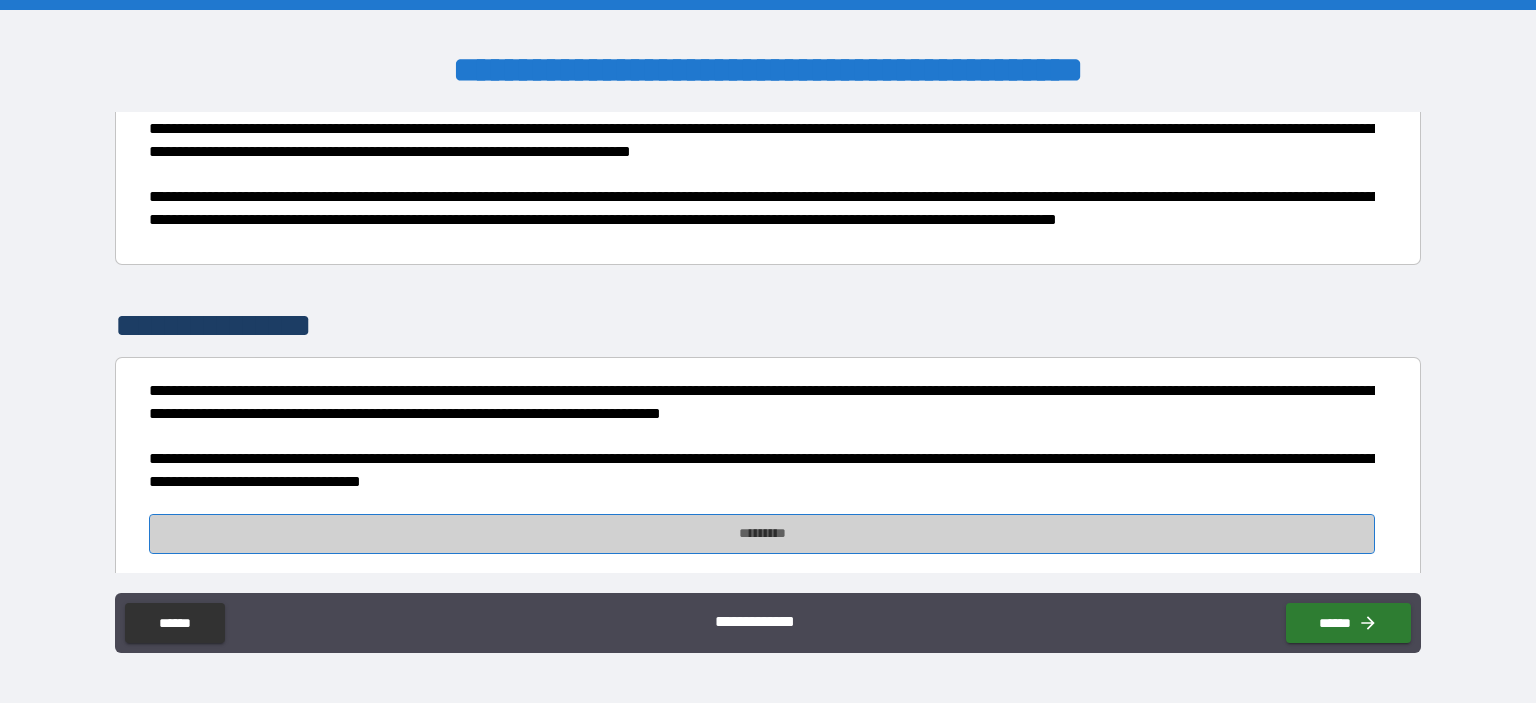 click on "*********" at bounding box center (762, 534) 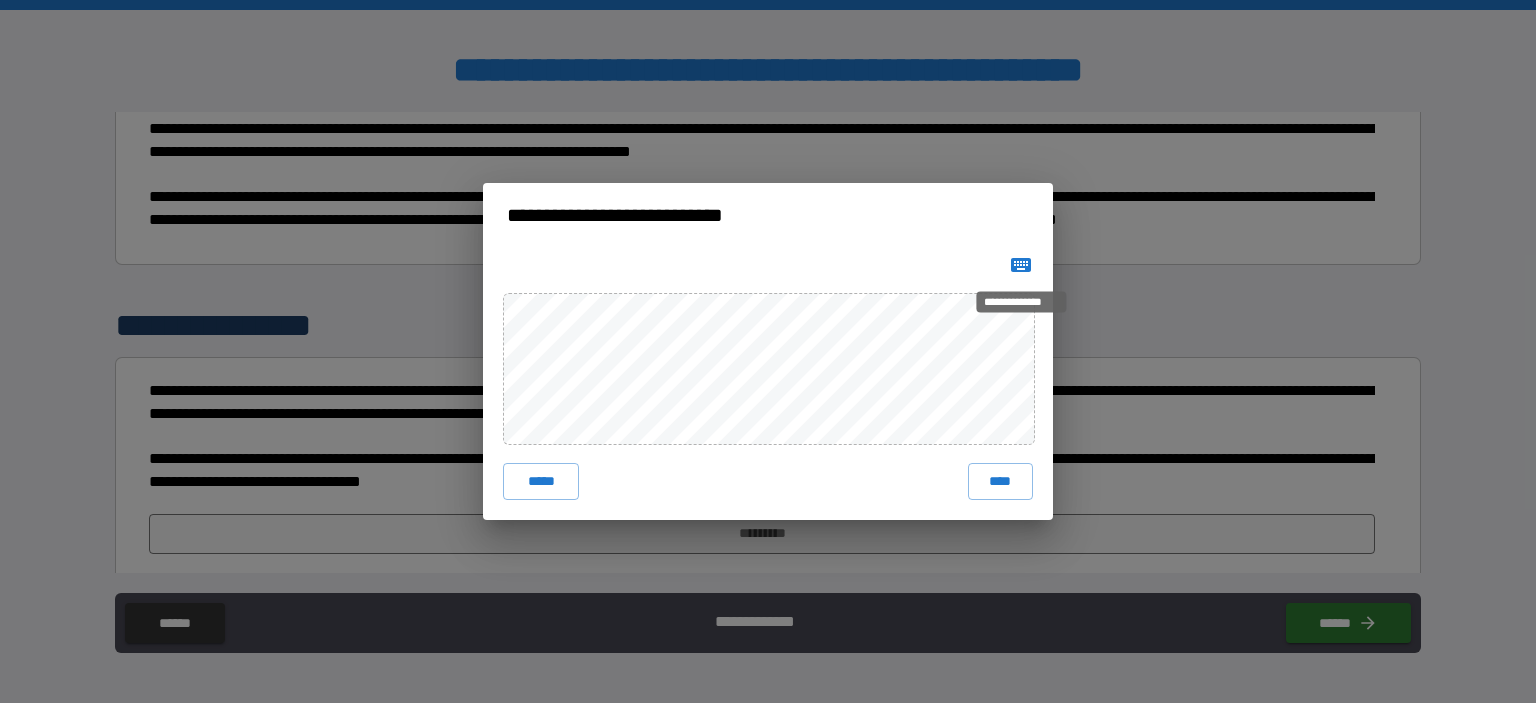 click 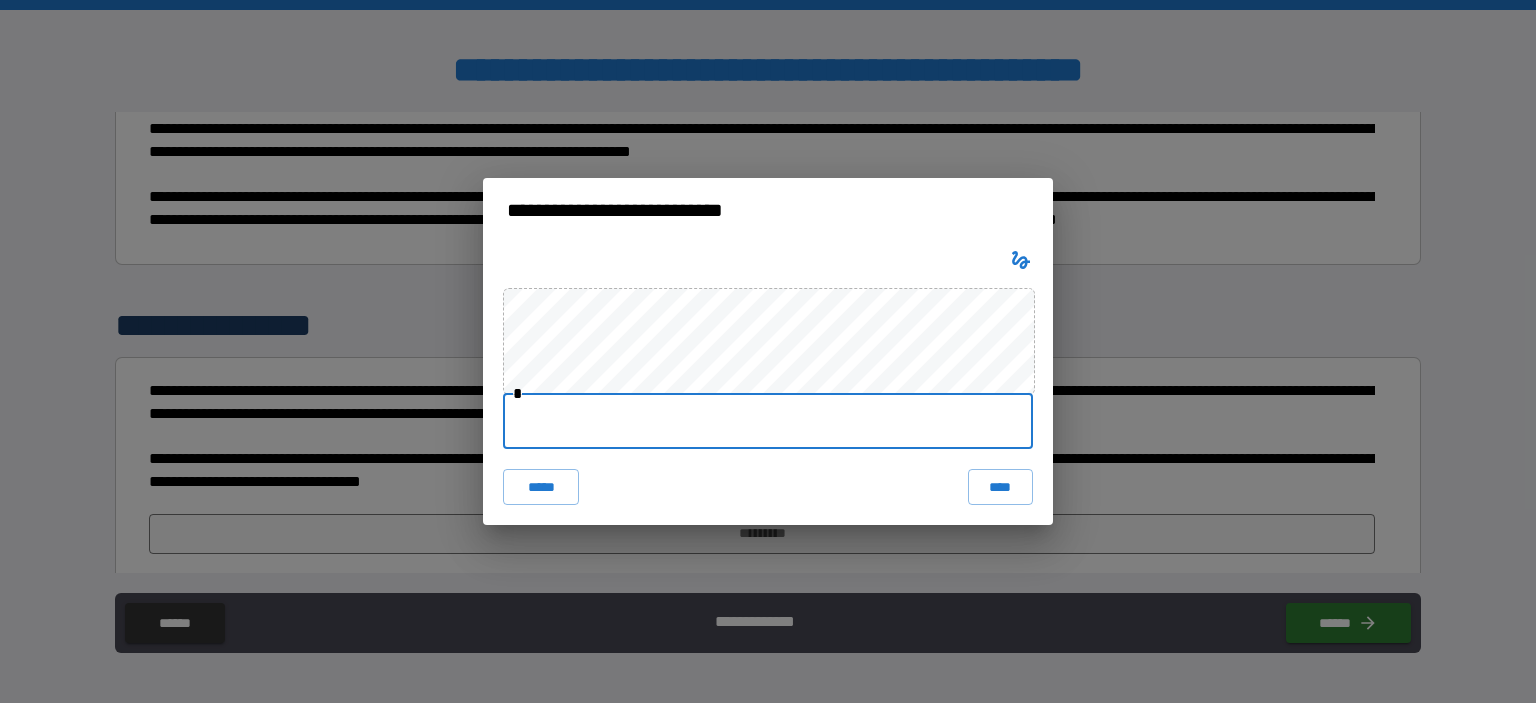 click at bounding box center (768, 421) 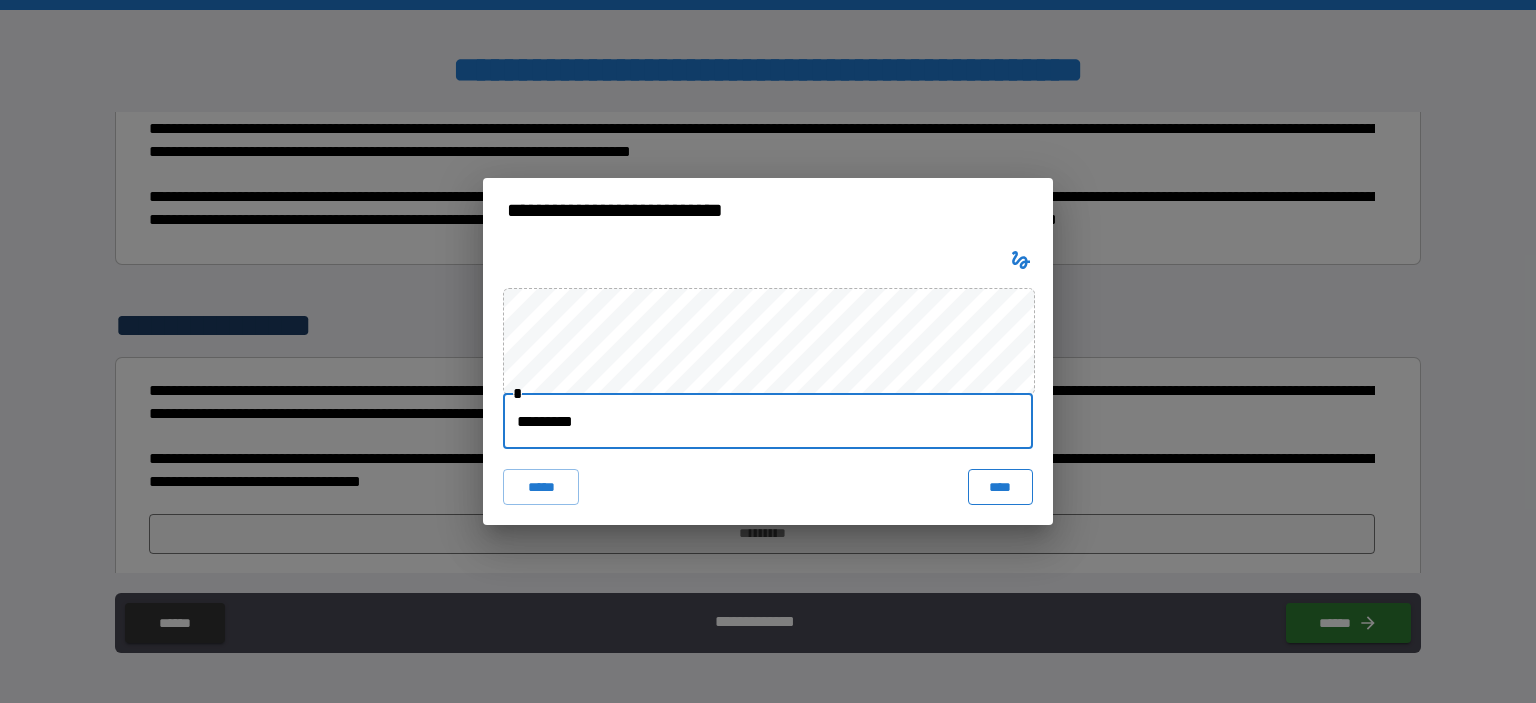 type on "*********" 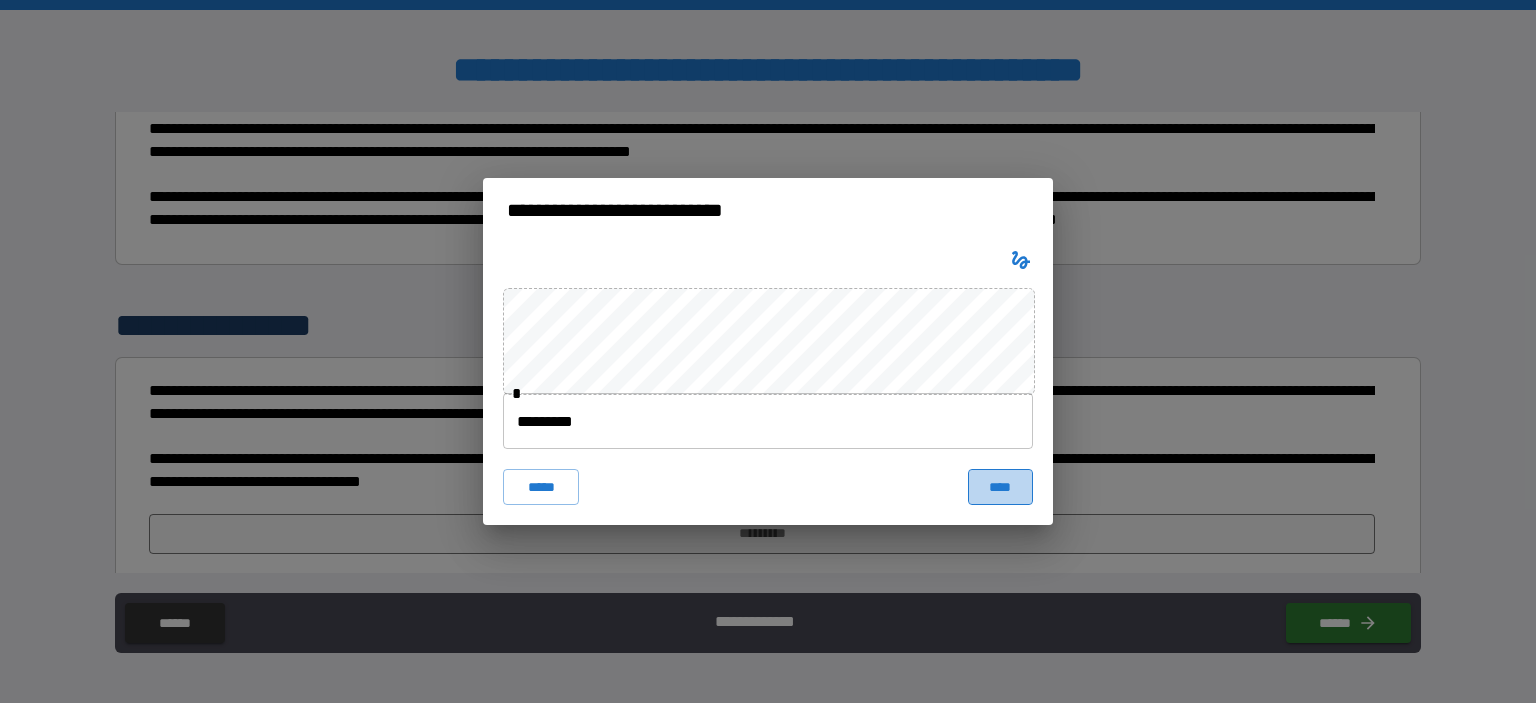 click on "****" at bounding box center (1000, 487) 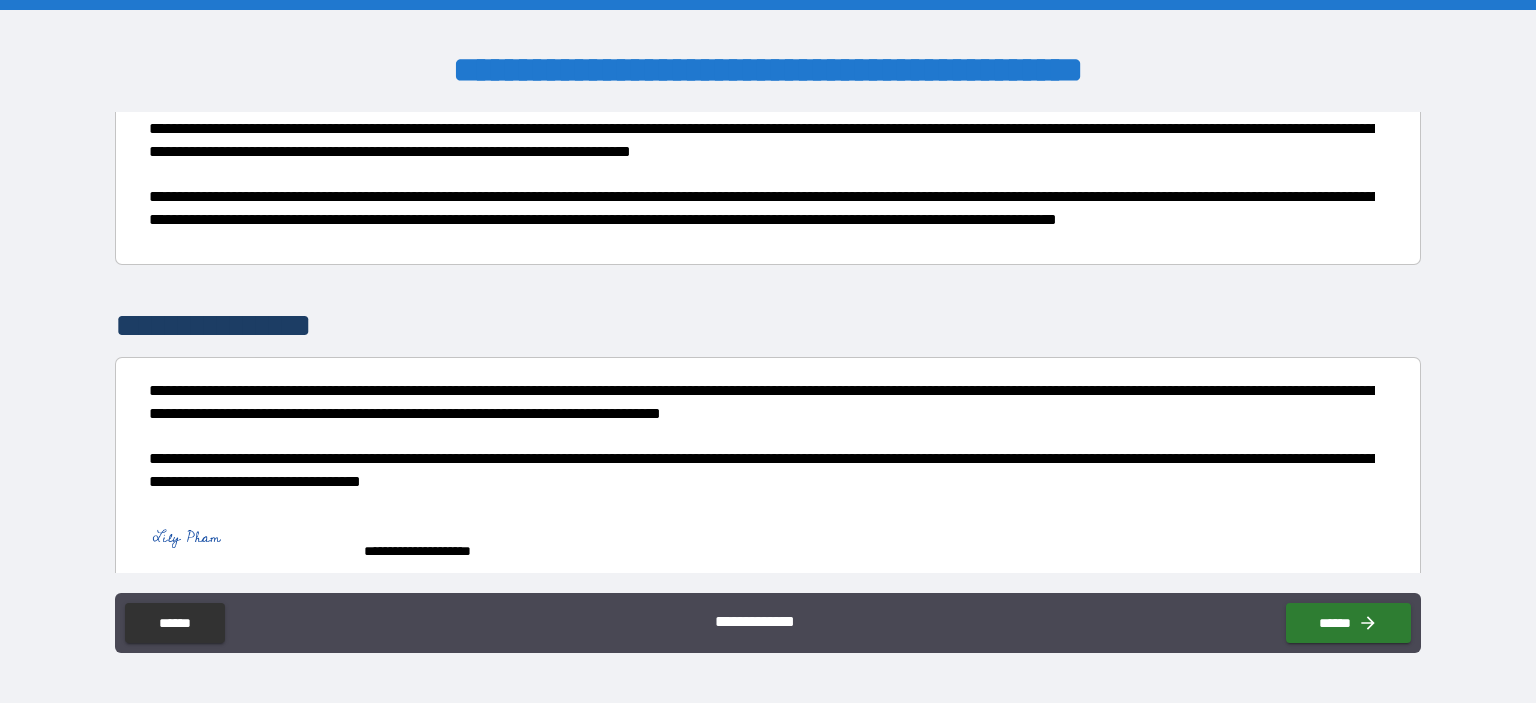 scroll, scrollTop: 4061, scrollLeft: 0, axis: vertical 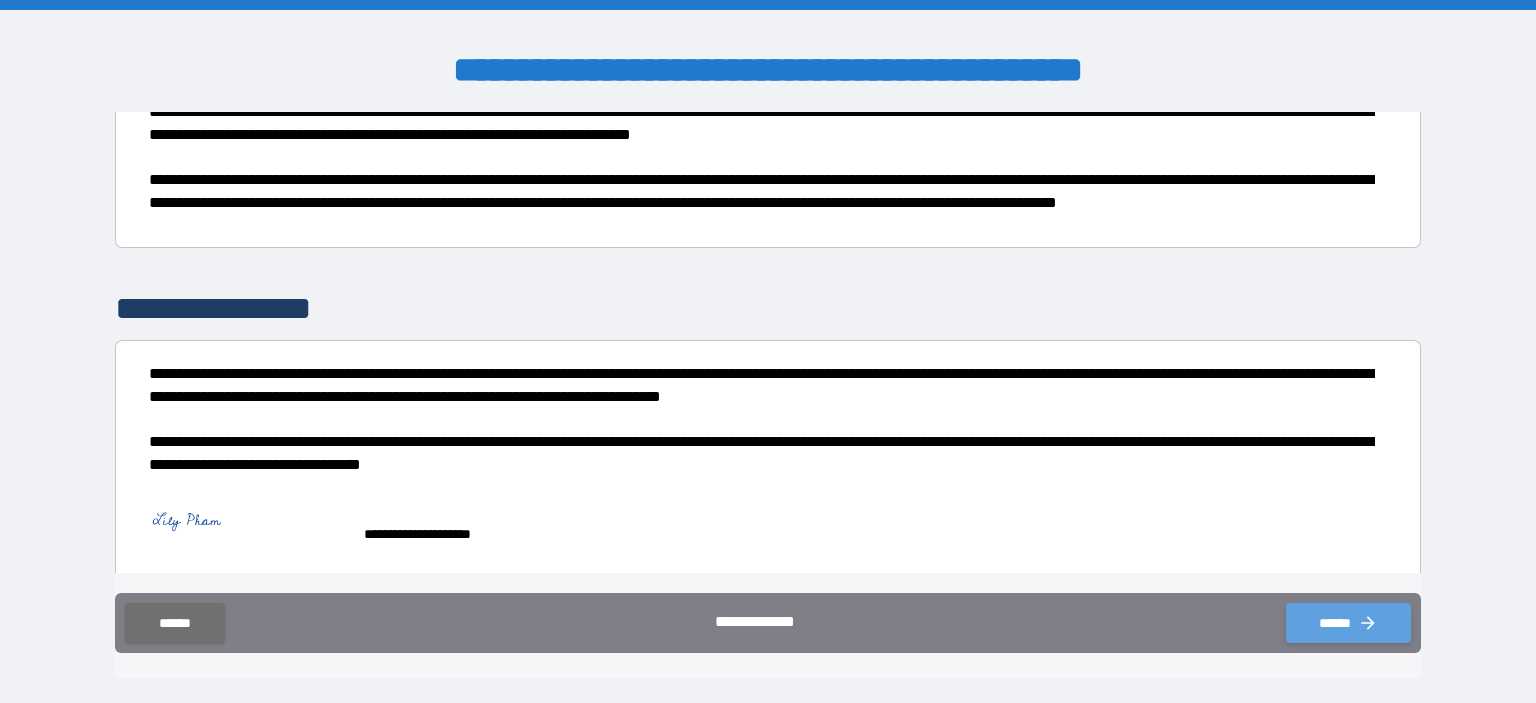 click on "******" at bounding box center [1348, 623] 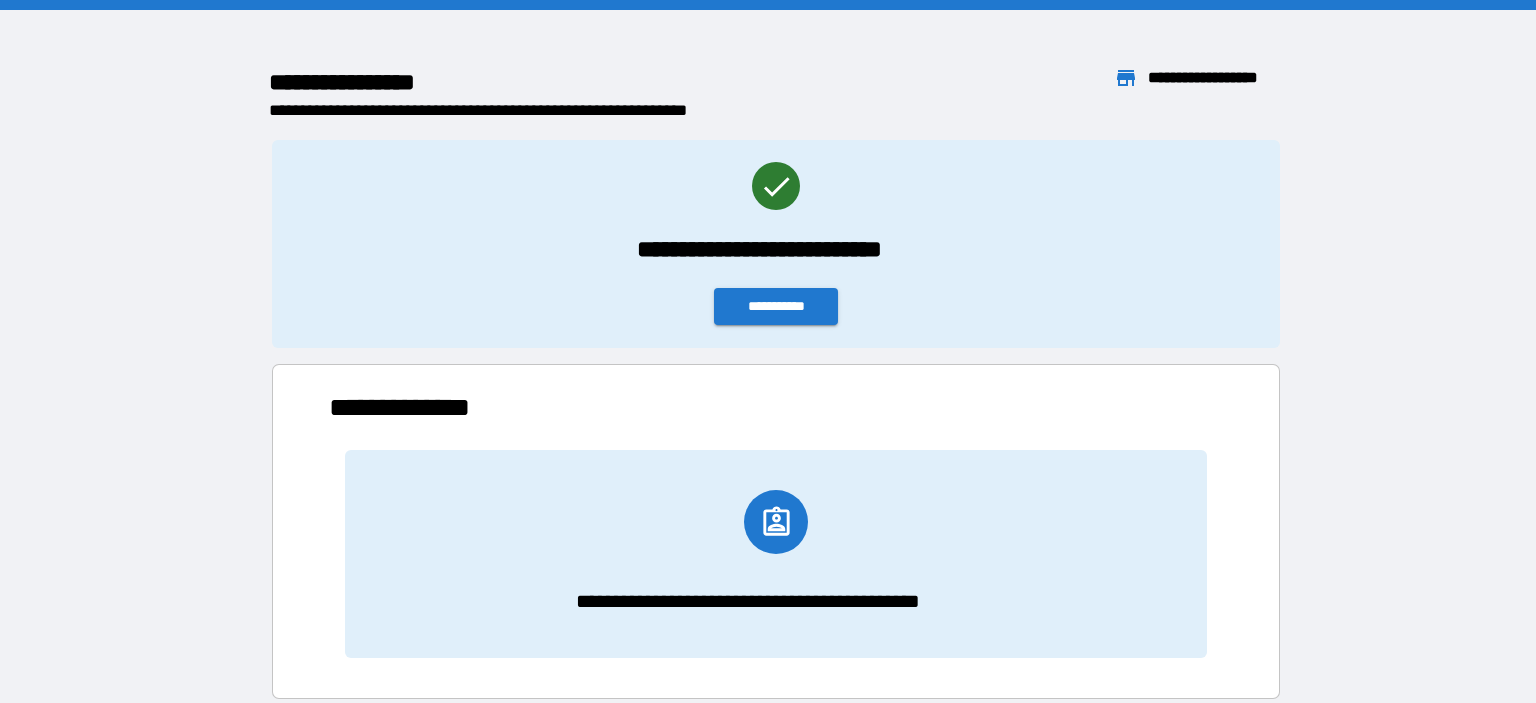 scroll, scrollTop: 16, scrollLeft: 16, axis: both 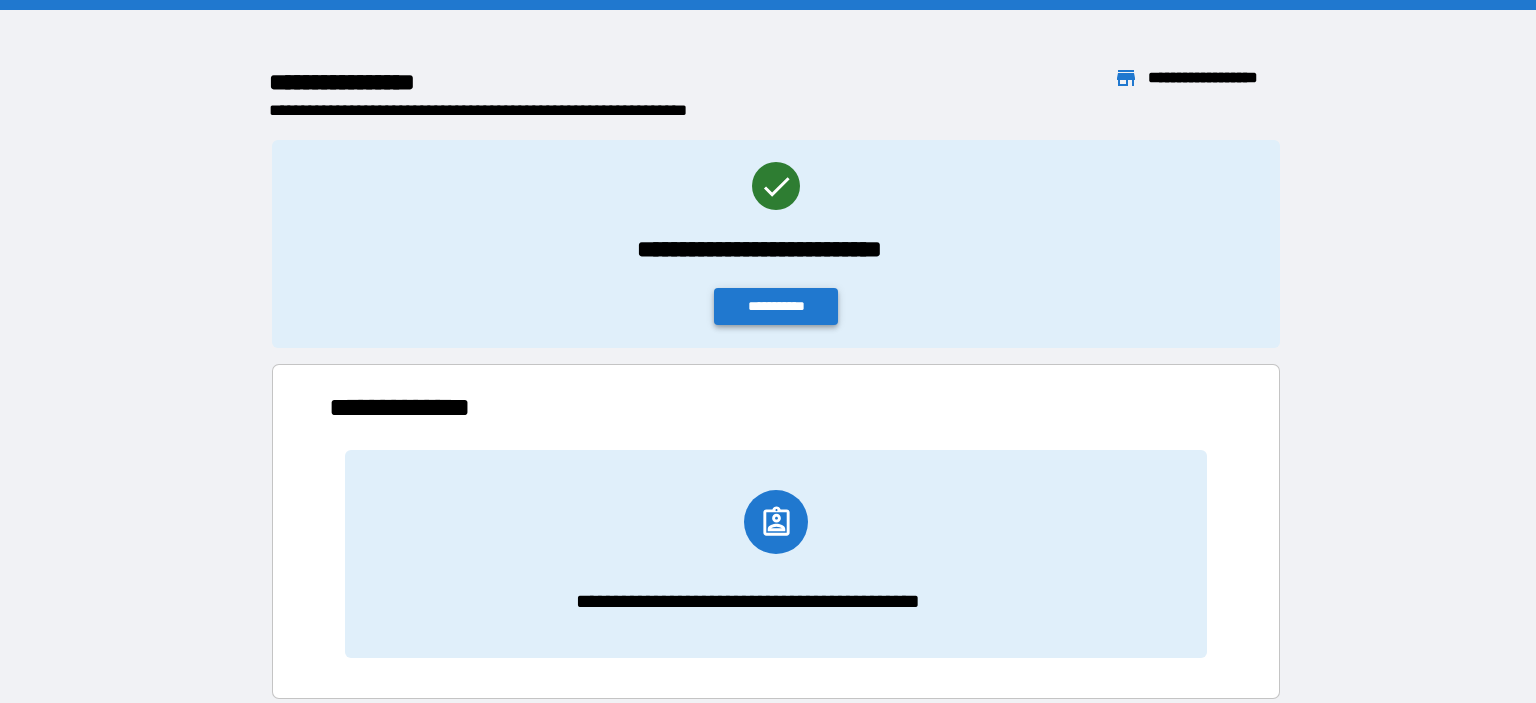 click on "**********" at bounding box center [776, 306] 